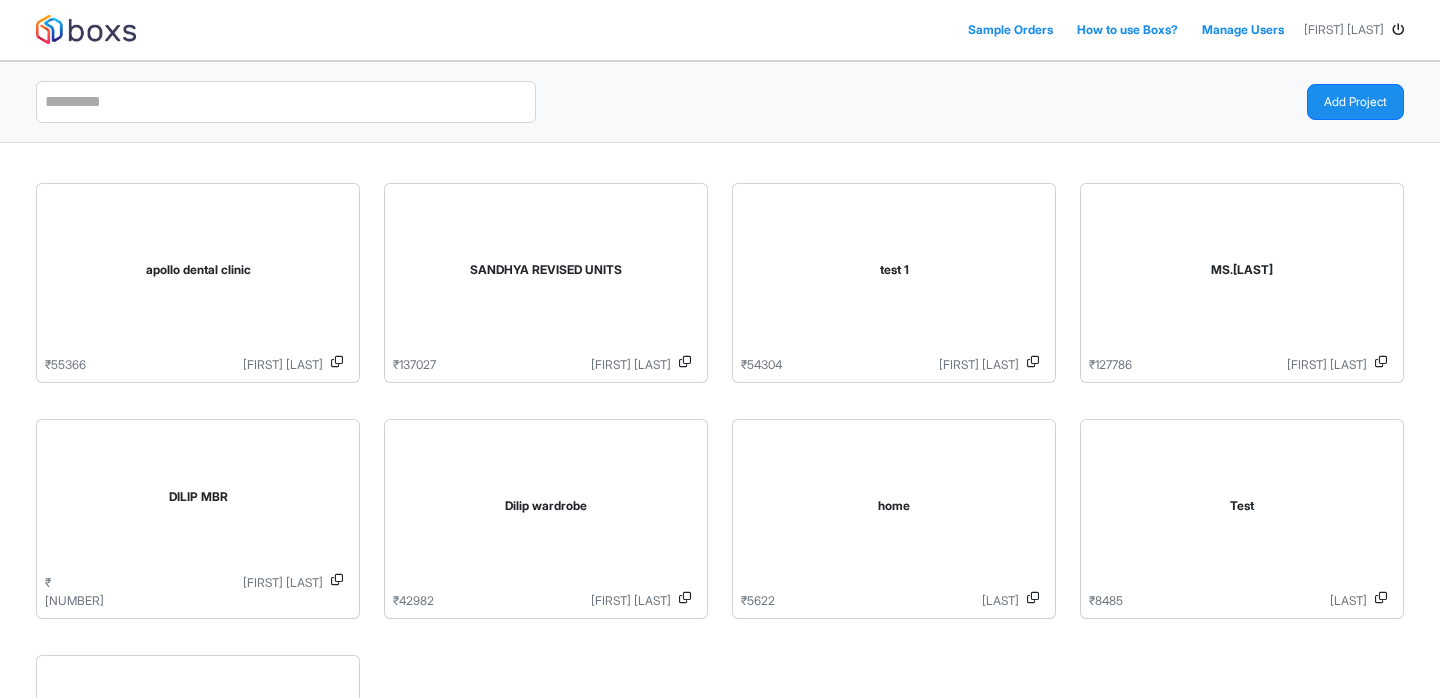 scroll, scrollTop: 0, scrollLeft: 0, axis: both 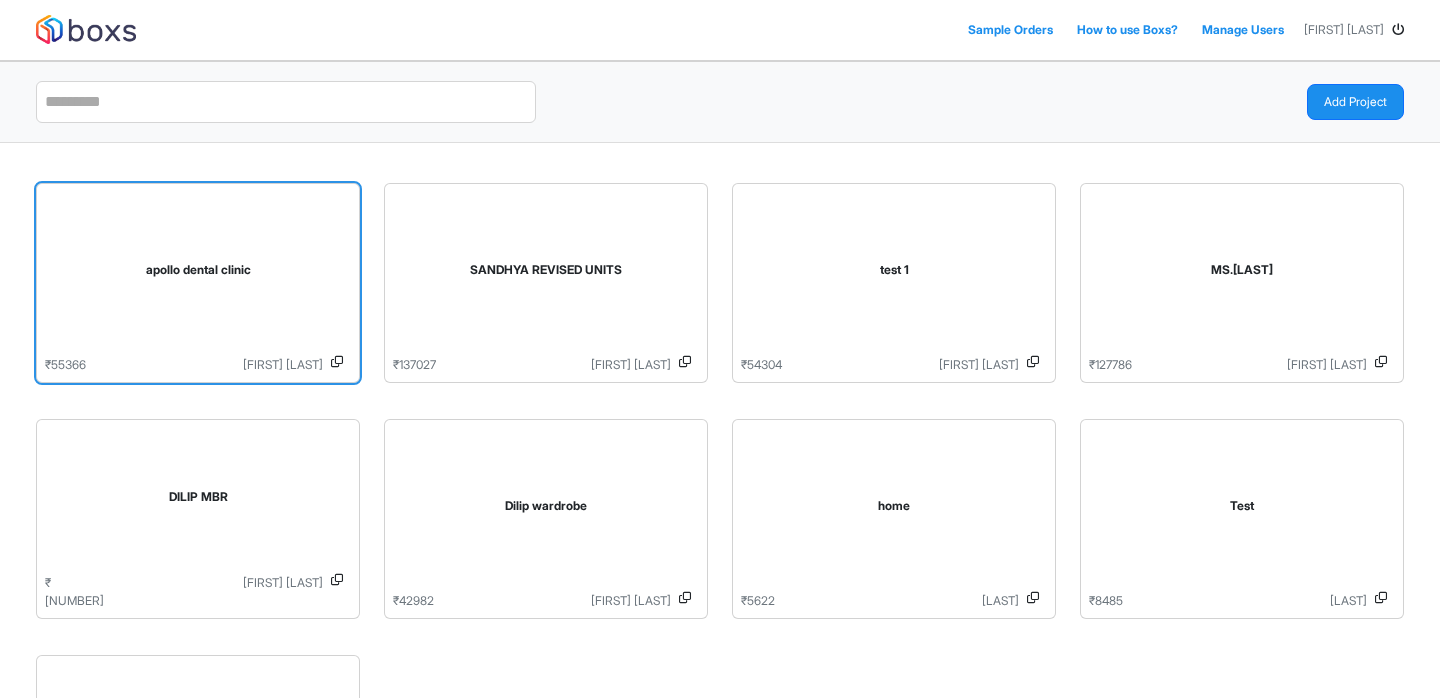 click on "apollo dental clinic" at bounding box center [198, 274] 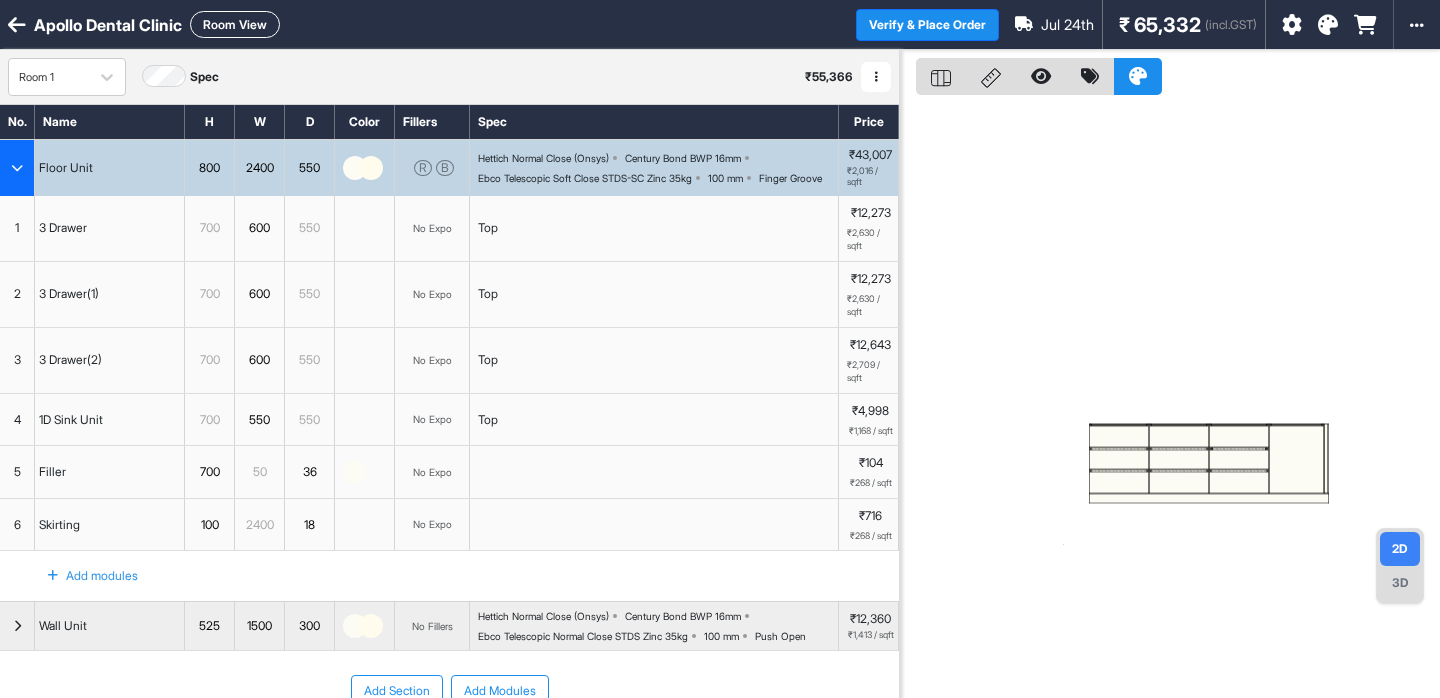 click at bounding box center [17, 168] 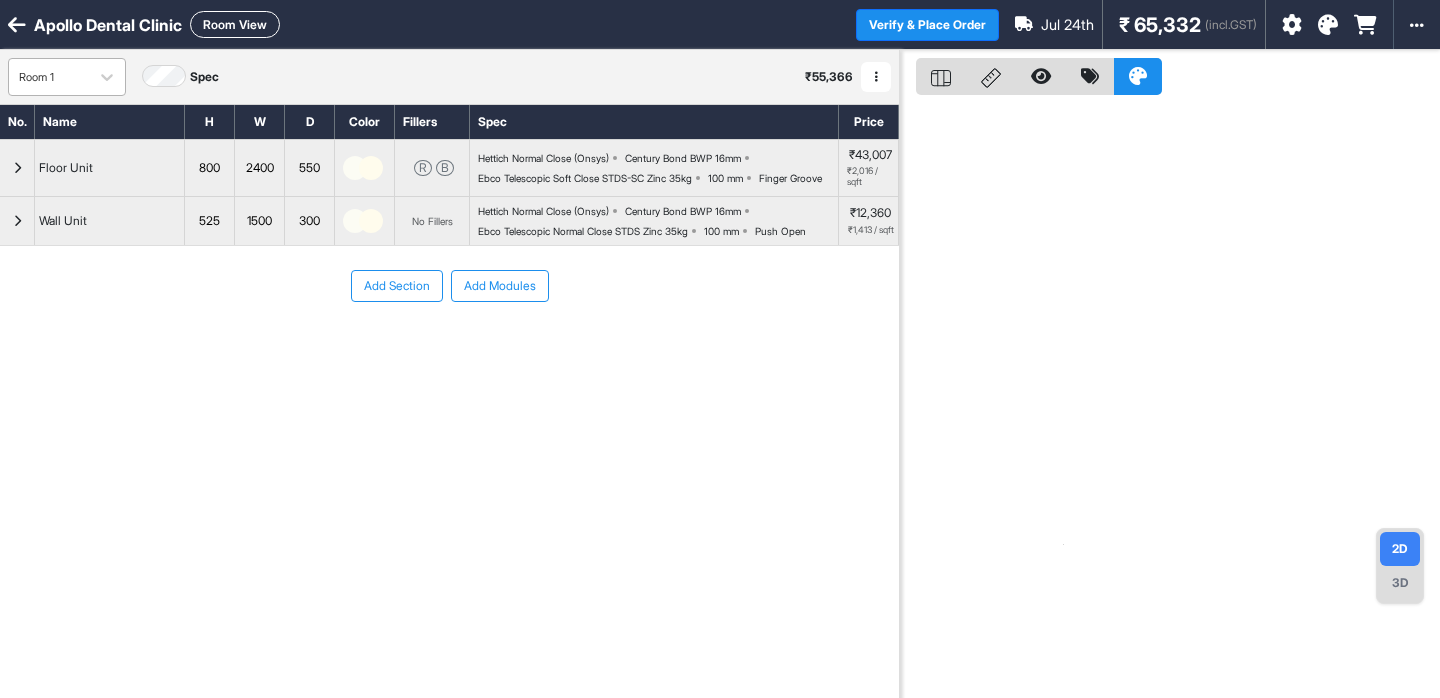 click on "Room 1" at bounding box center (49, 77) 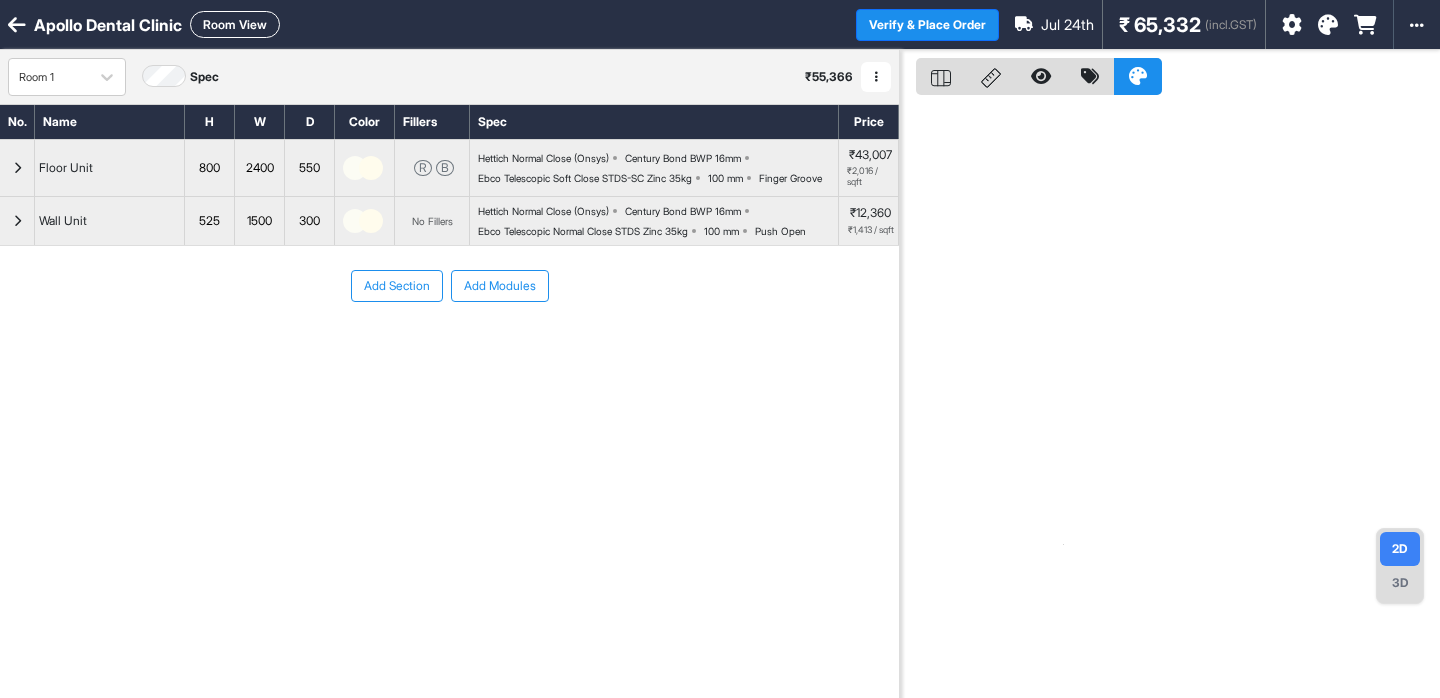 click on "Room View" at bounding box center [235, 24] 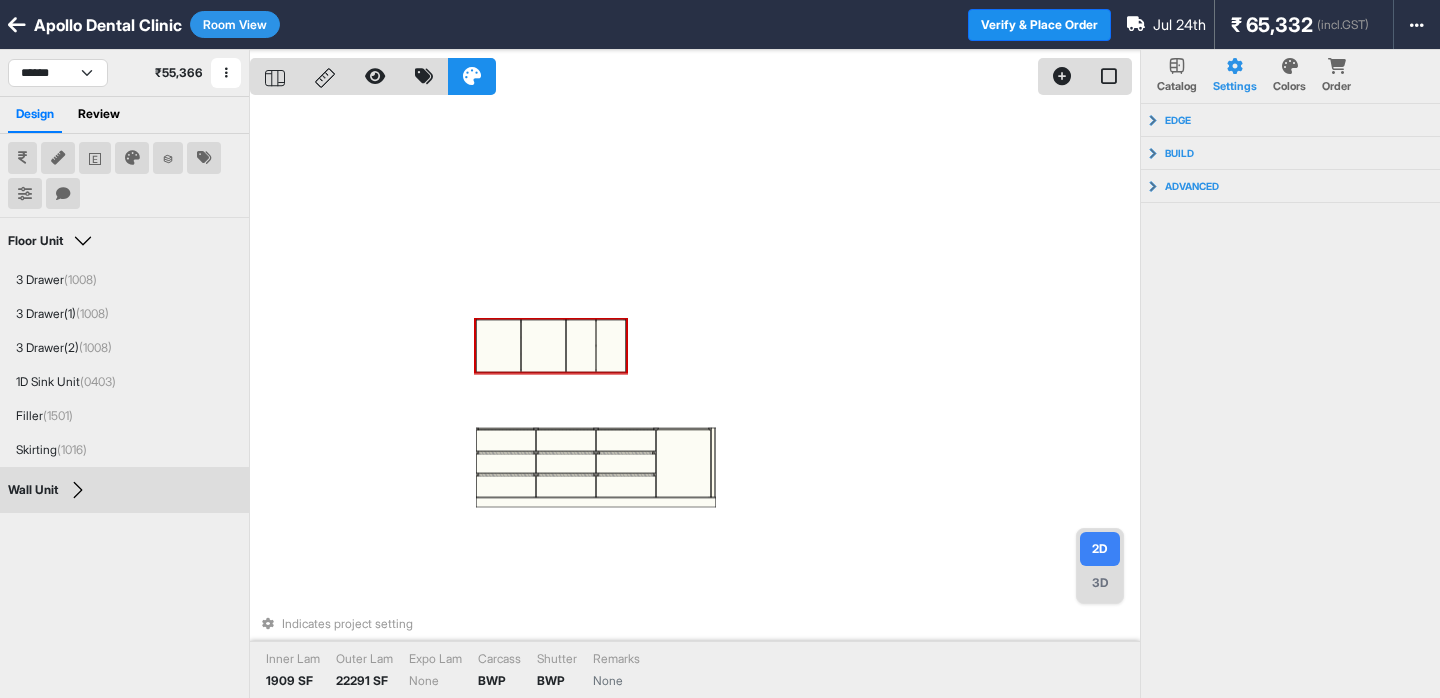 click at bounding box center (543, 346) 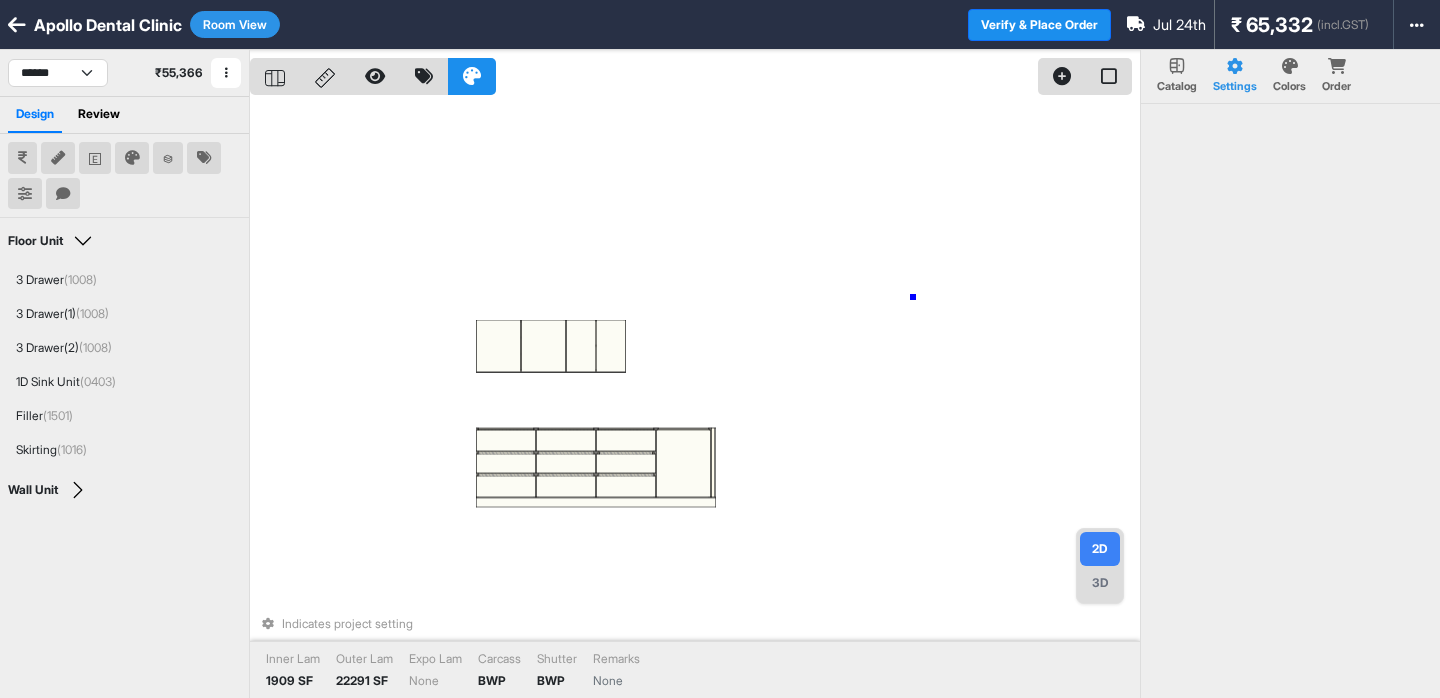 click on "Indicates project setting Inner Lam 1909 SF Outer Lam 22291 SF Expo Lam None Carcass BWP Shutter BWP Remarks None" at bounding box center [695, 399] 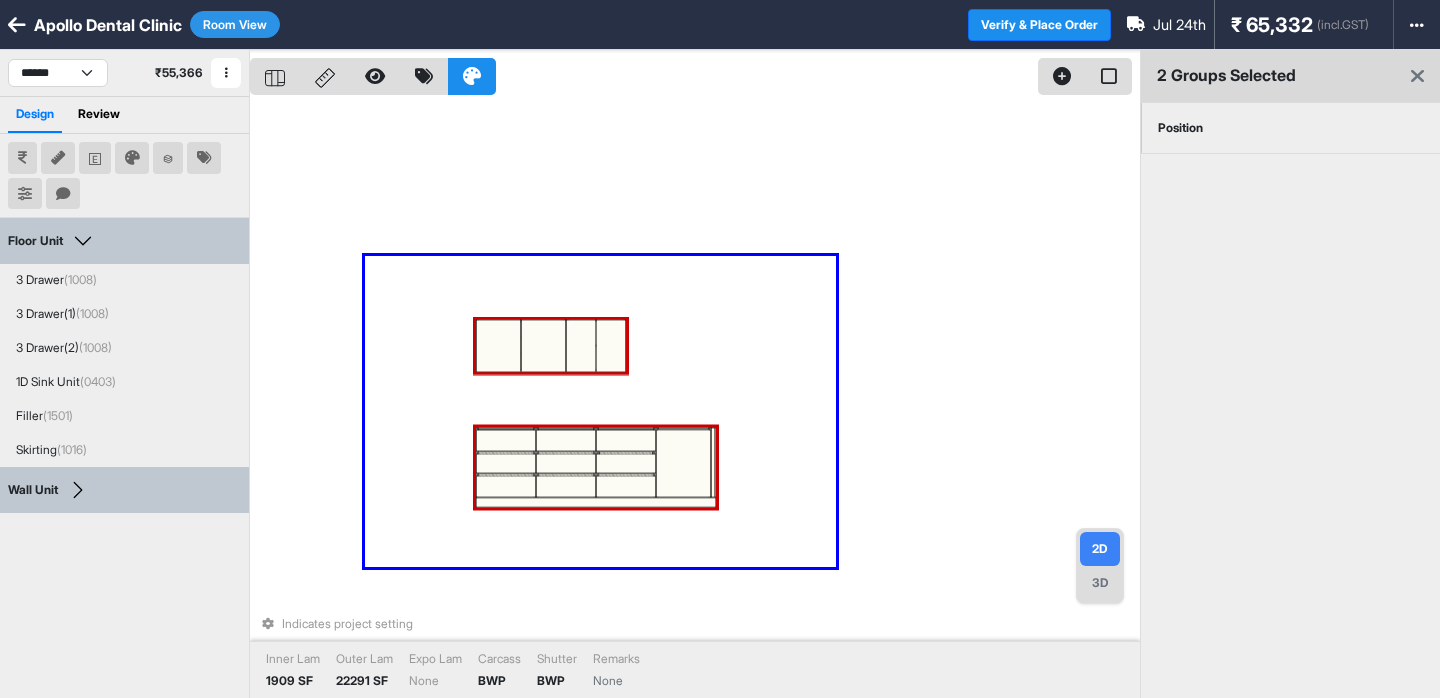 drag, startPoint x: 836, startPoint y: 567, endPoint x: 366, endPoint y: 248, distance: 568.0326 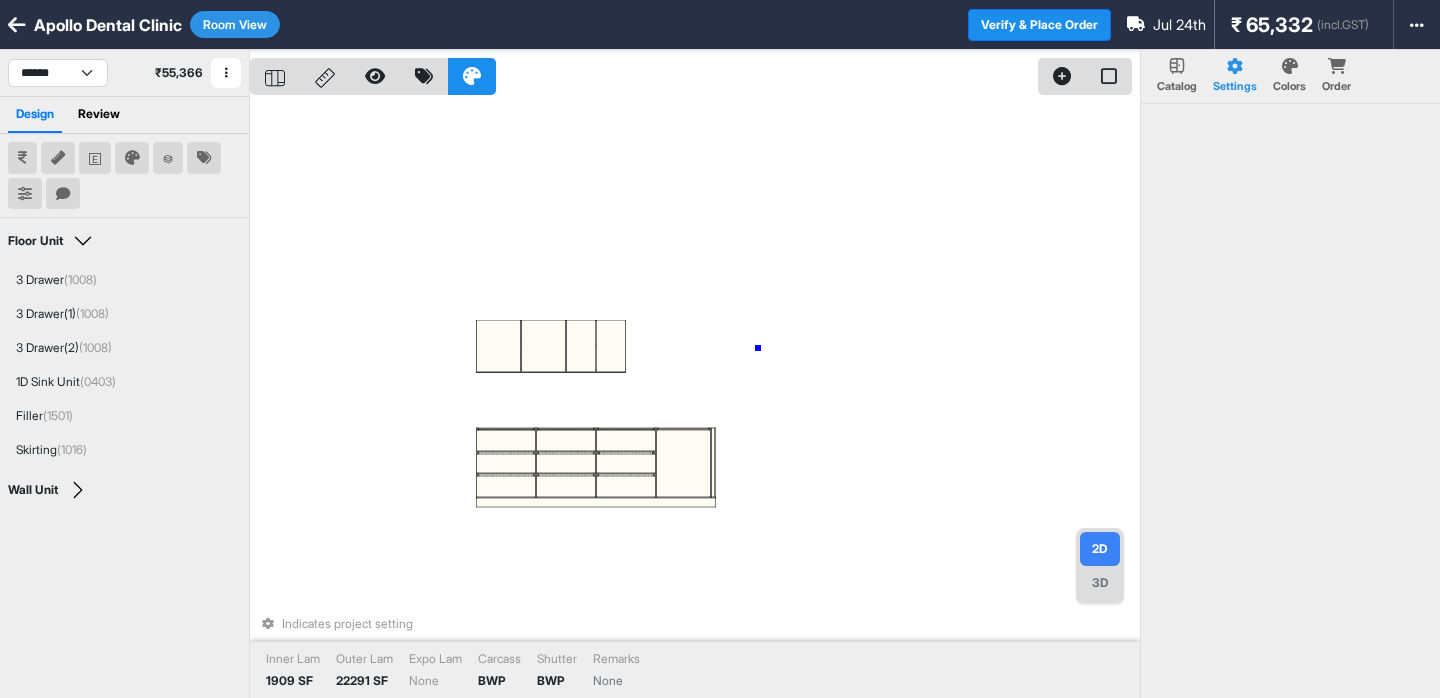 click on "Indicates project setting Inner Lam 1909 SF Outer Lam 22291 SF Expo Lam None Carcass BWP Shutter BWP Remarks None" at bounding box center (695, 399) 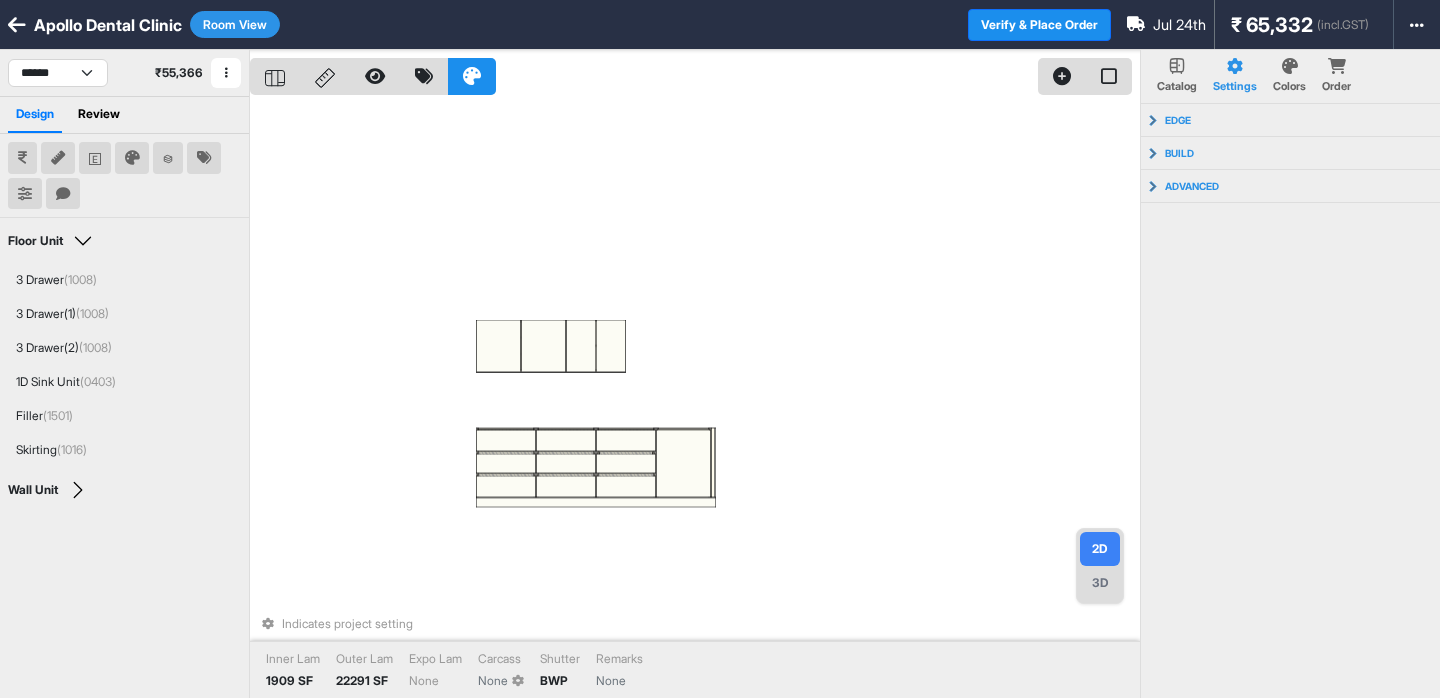click on "None" at bounding box center (493, 681) 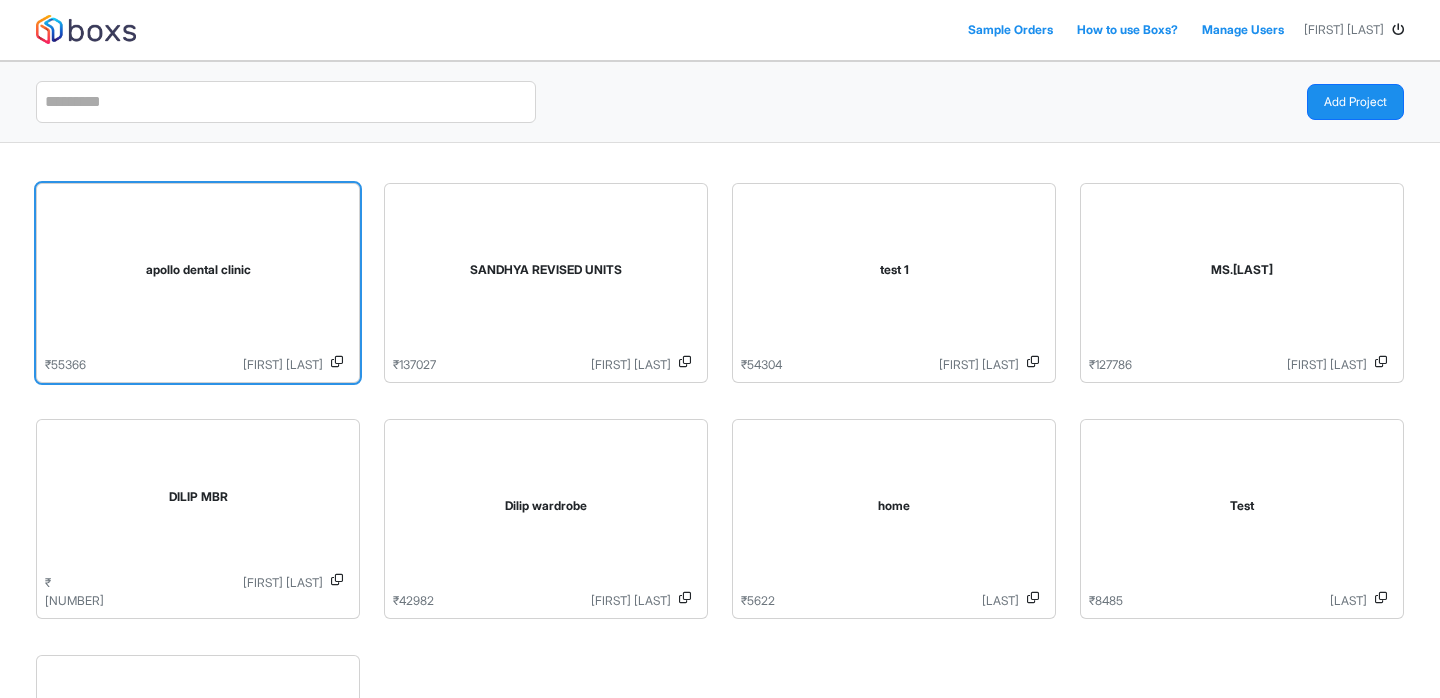 click on "apollo dental clinic" at bounding box center (198, 274) 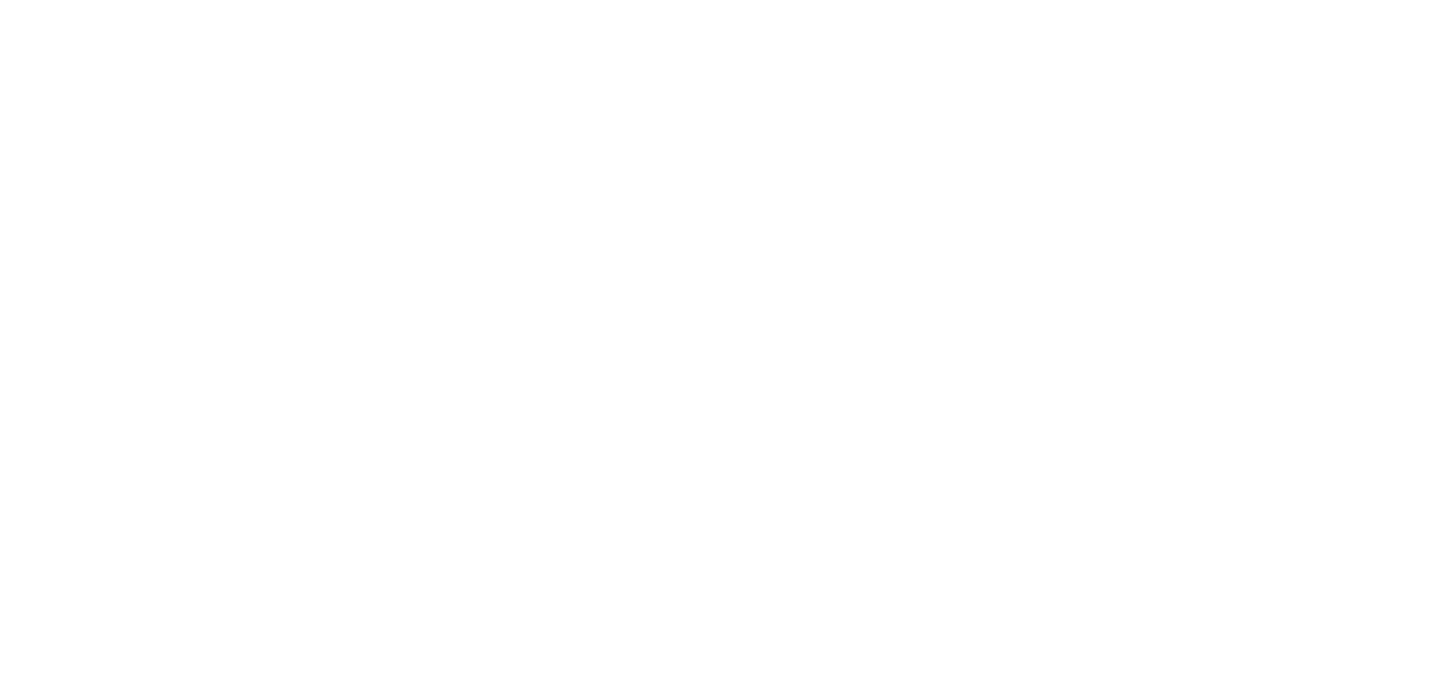 click on "Loading..." at bounding box center (720, 349) 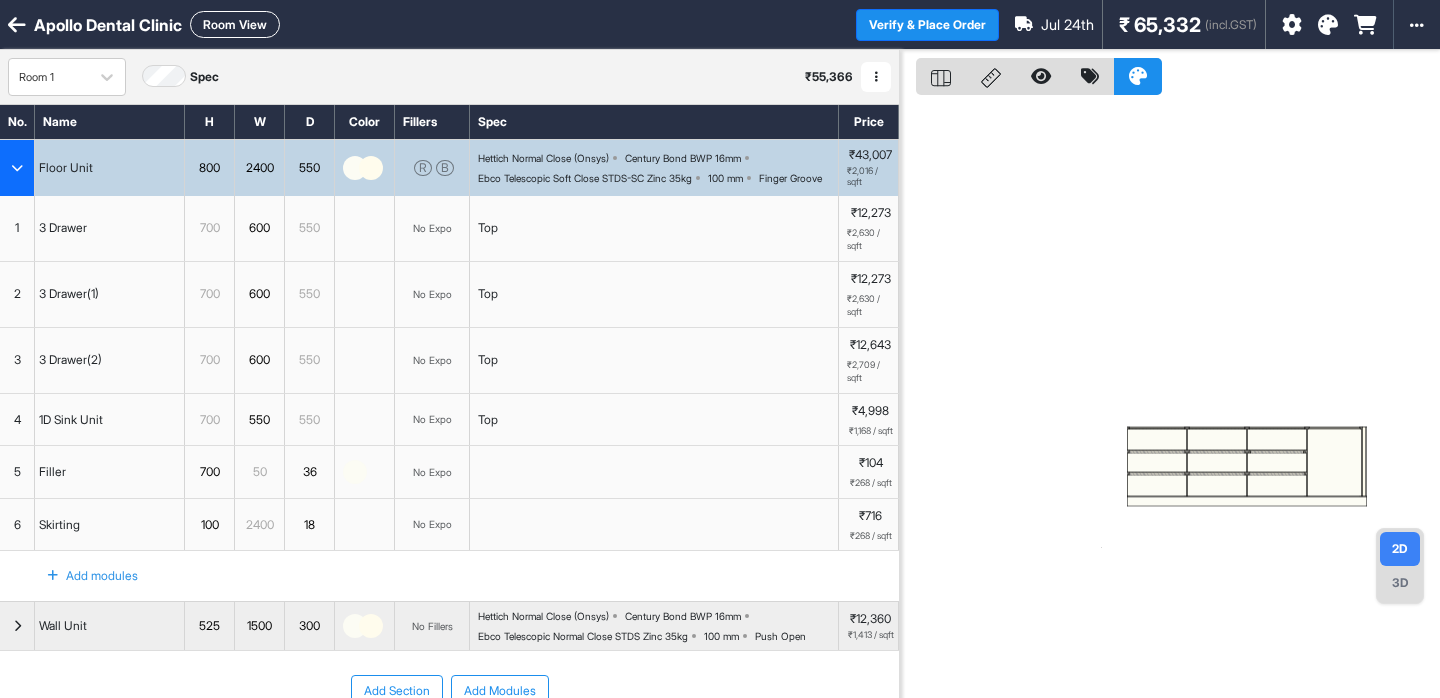 click on "Ebco Telescopic Soft Close STDS-SC Zinc 35kg" at bounding box center (585, 178) 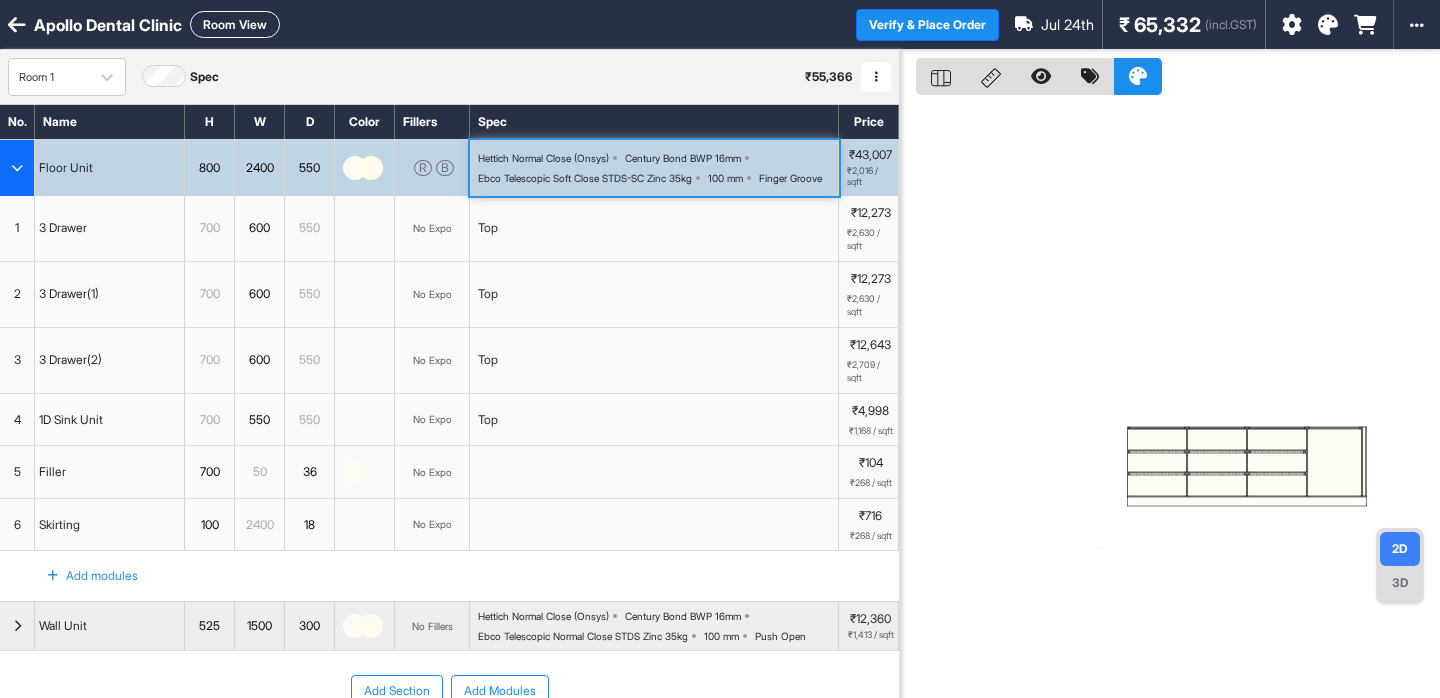 click on "Hettich Normal Close (Onsys) Century Bond BWP 16mm Ebco Telescopic Soft Close STDS-SC Zinc 35kg 100 mm Finger Groove" at bounding box center [658, 168] 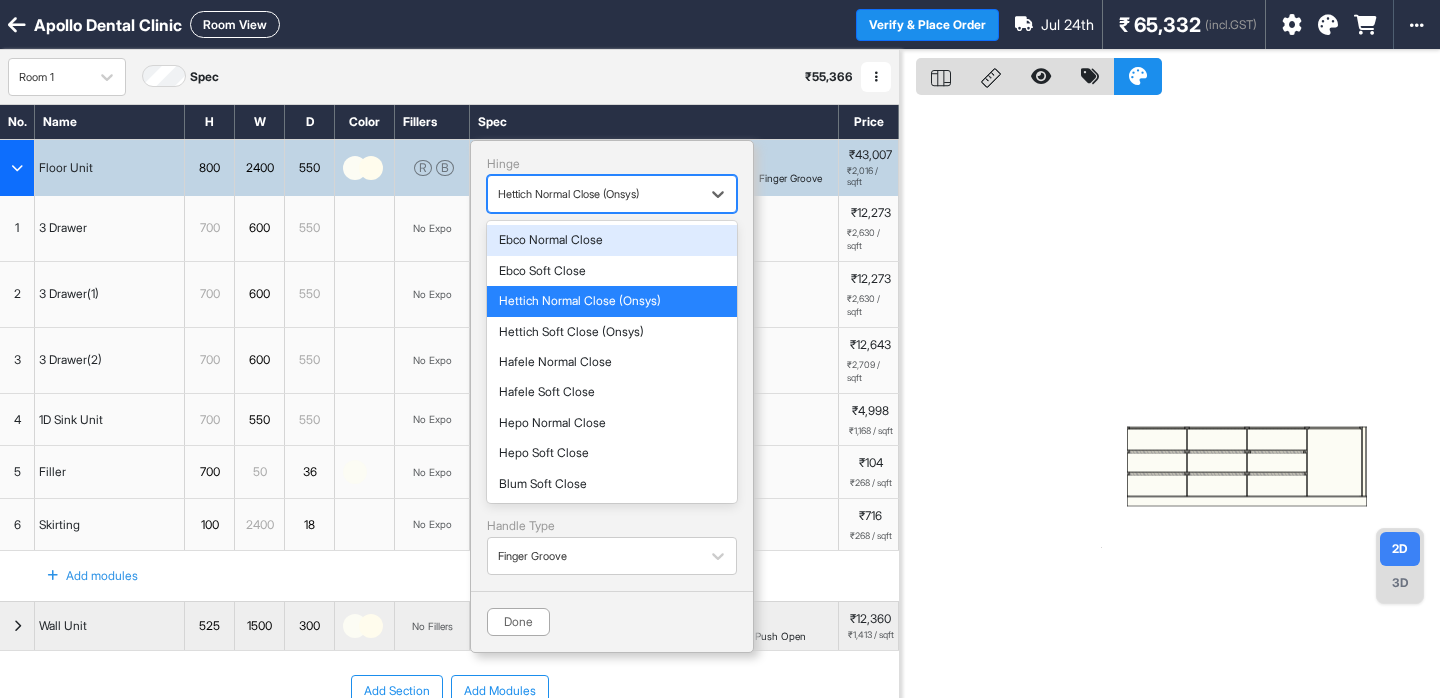 click at bounding box center [594, 194] 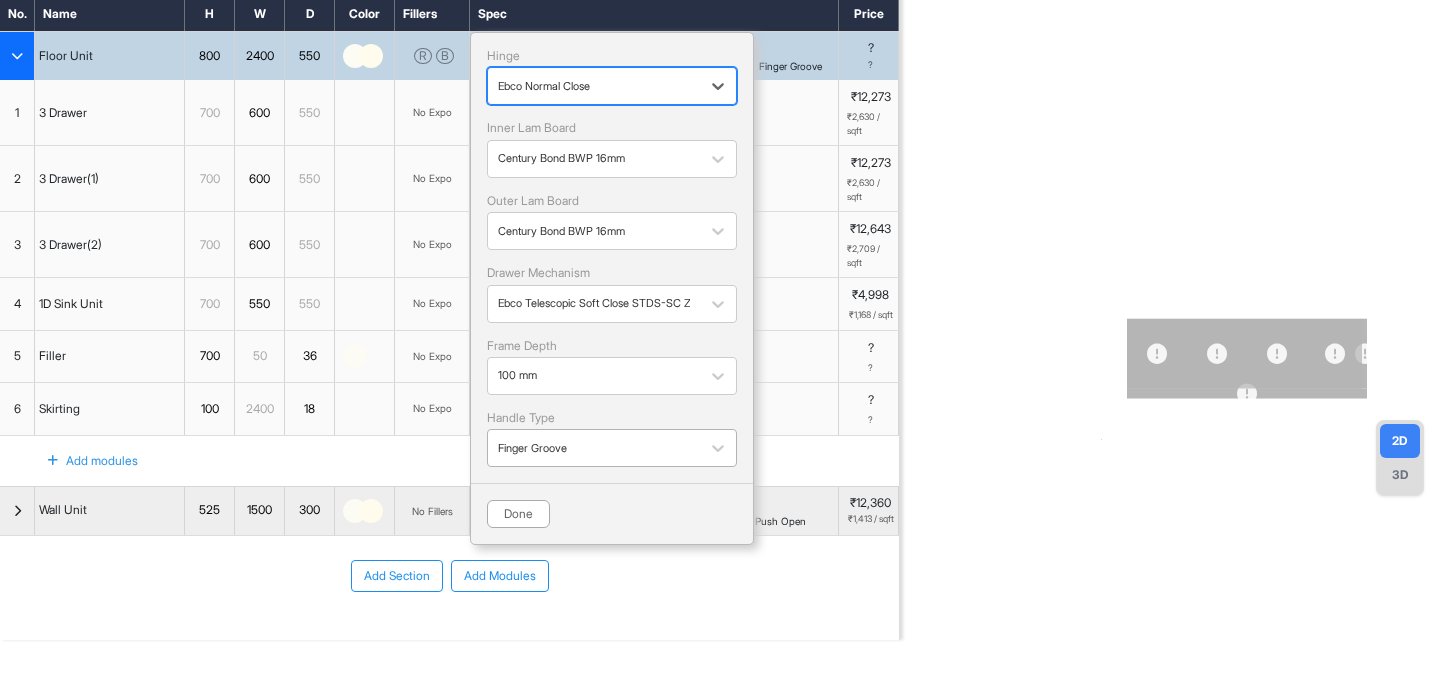 scroll, scrollTop: 85, scrollLeft: 0, axis: vertical 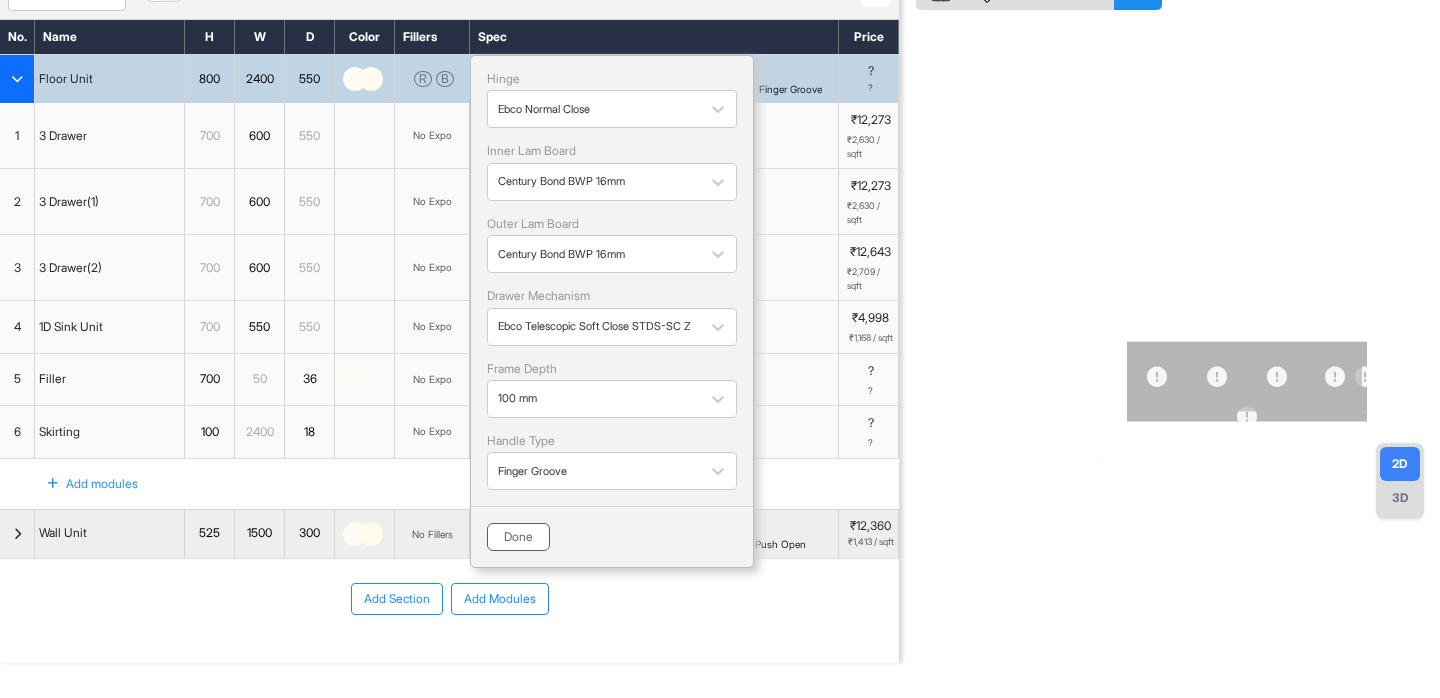 click on "Done" at bounding box center (518, 537) 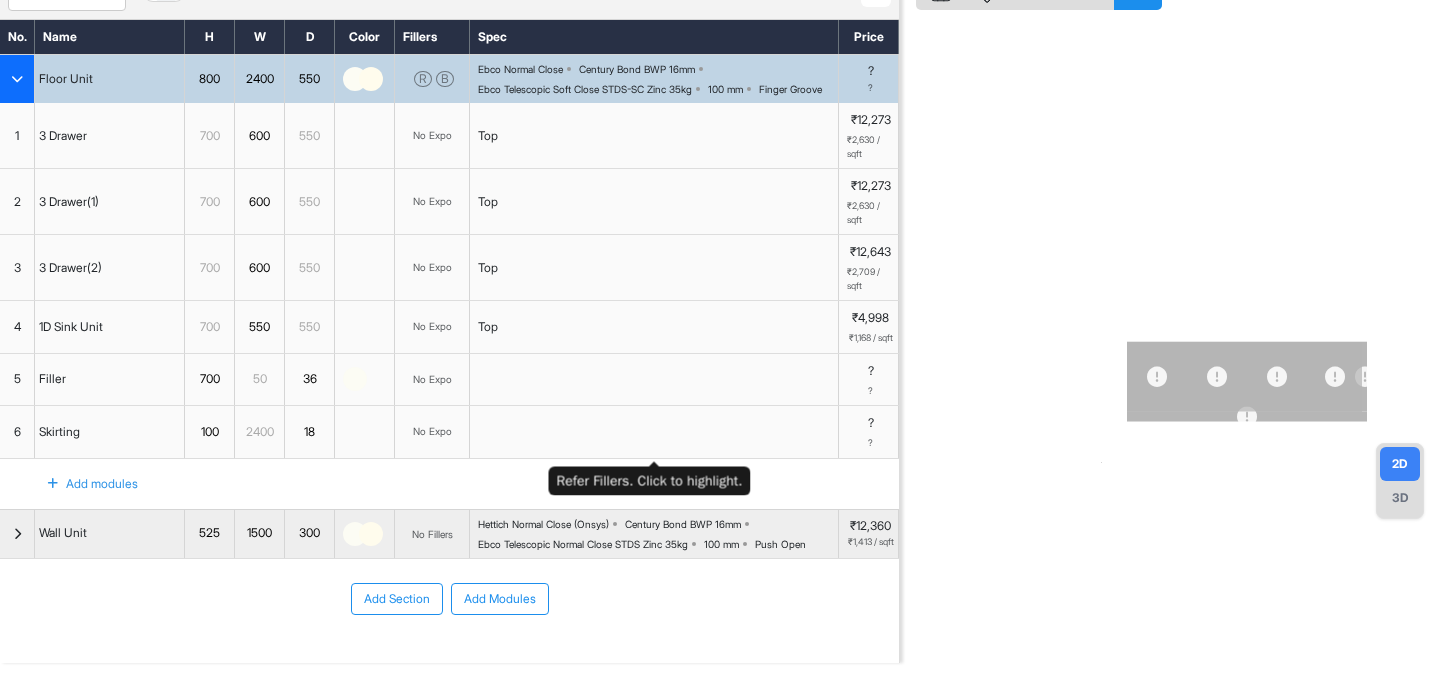 scroll, scrollTop: 0, scrollLeft: 0, axis: both 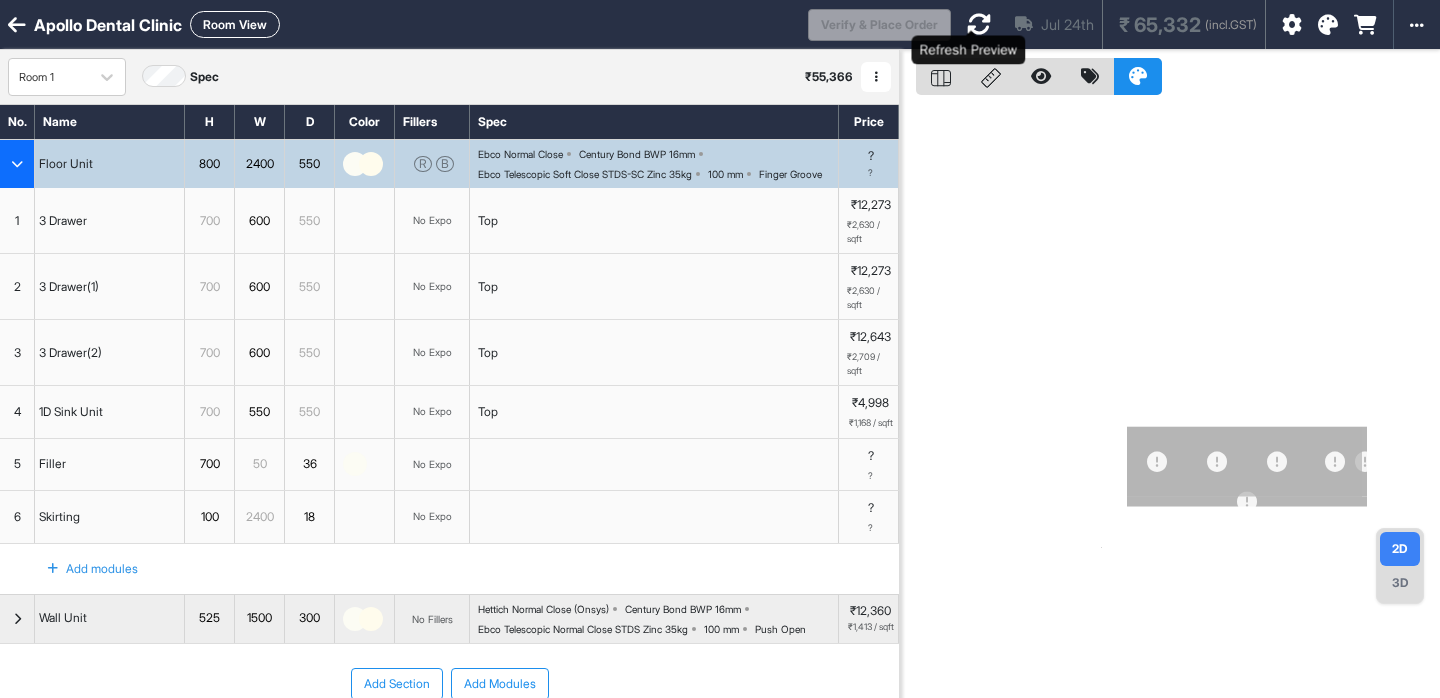 click at bounding box center (979, 24) 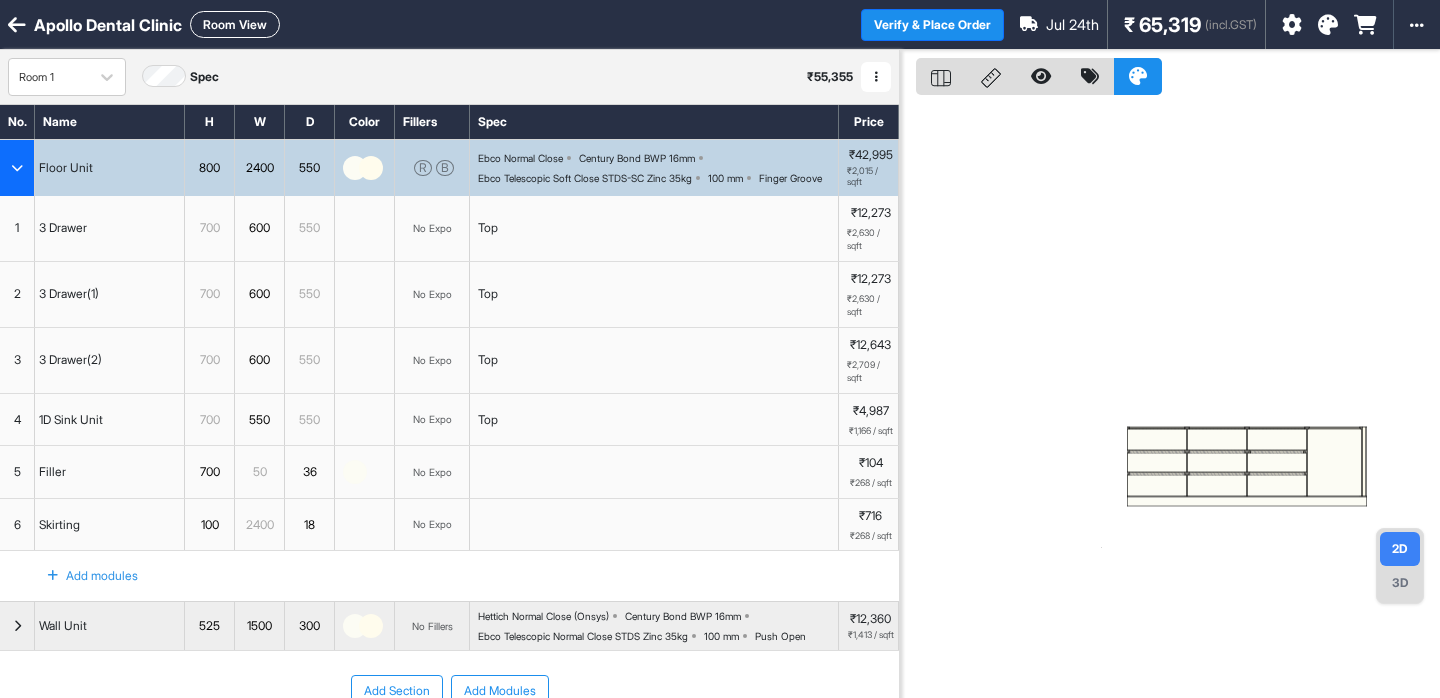 click on "Ebco Normal Close Century Bond BWP 16mm Ebco Telescopic Soft Close STDS-SC Zinc 35kg 100 mm Finger Groove" at bounding box center [658, 168] 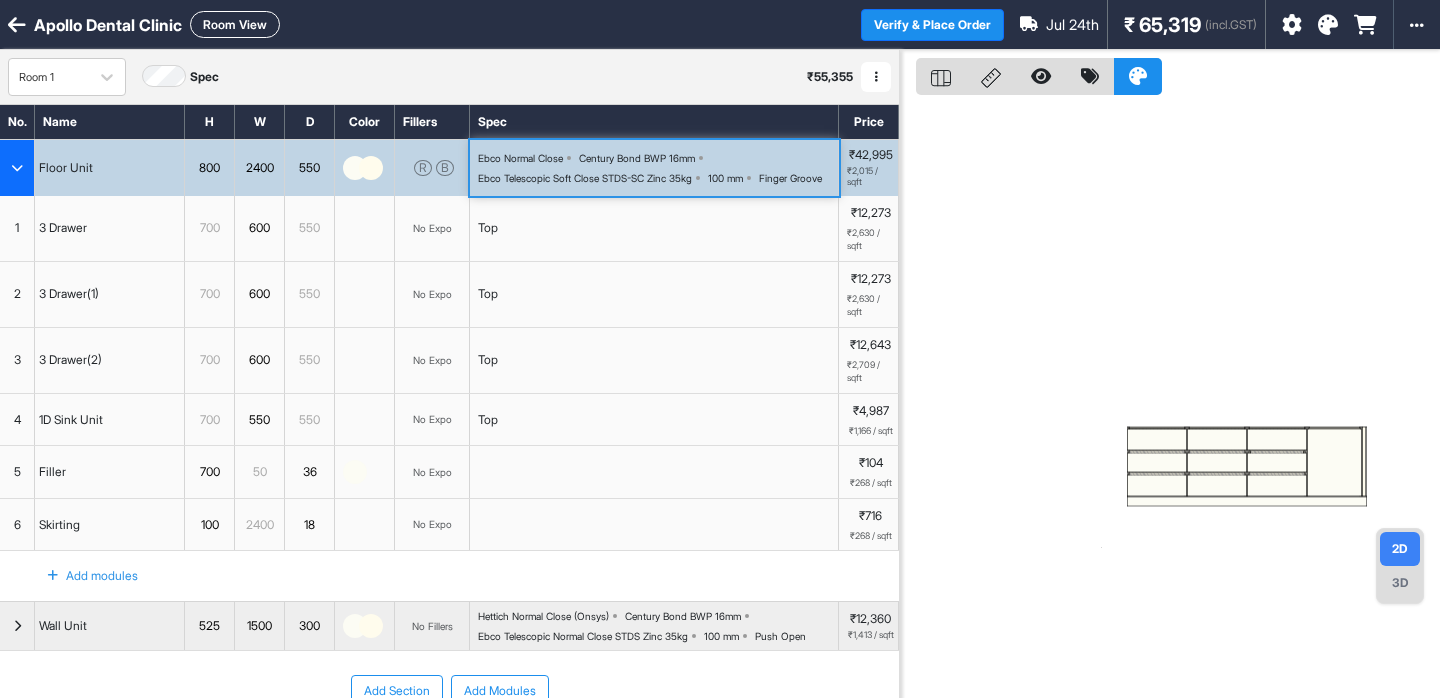 click on "Ebco Normal Close Century Bond BWP 16mm Ebco Telescopic Soft Close STDS-SC Zinc 35kg 100 mm Finger Groove" at bounding box center (658, 168) 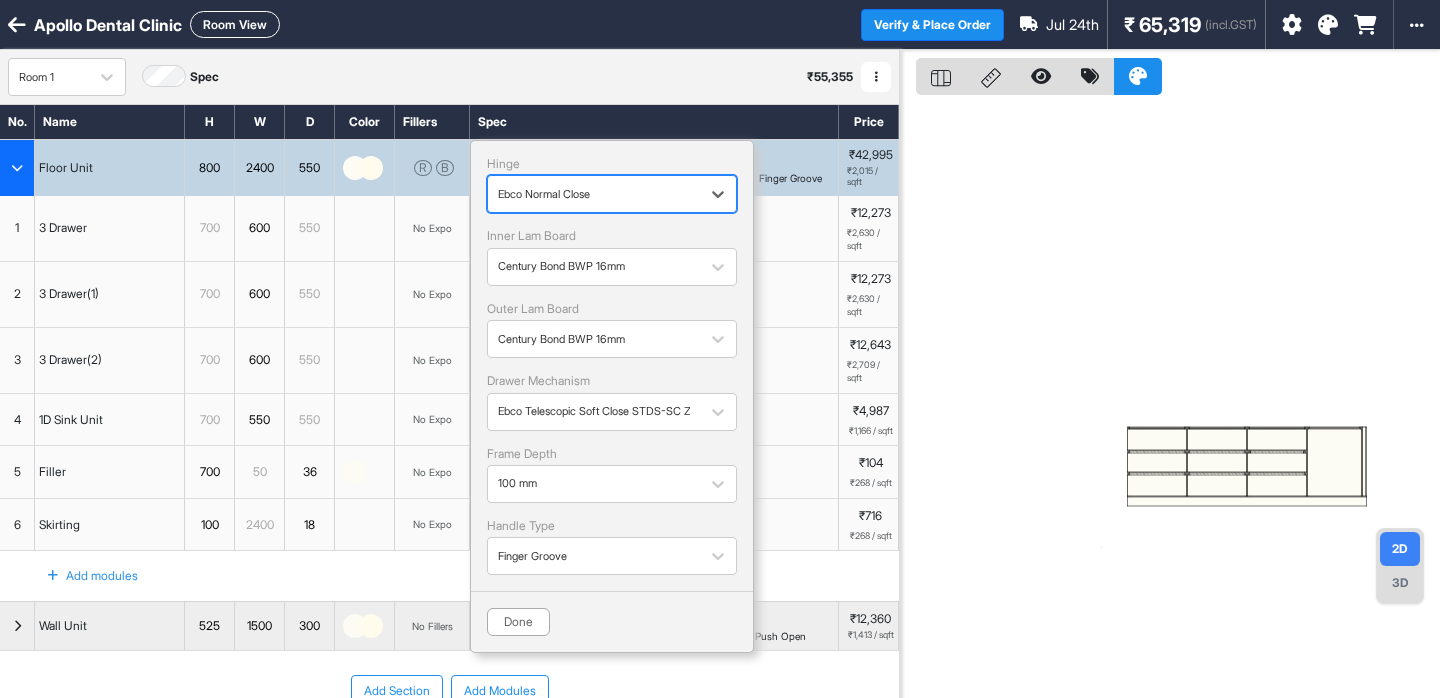 click at bounding box center (594, 194) 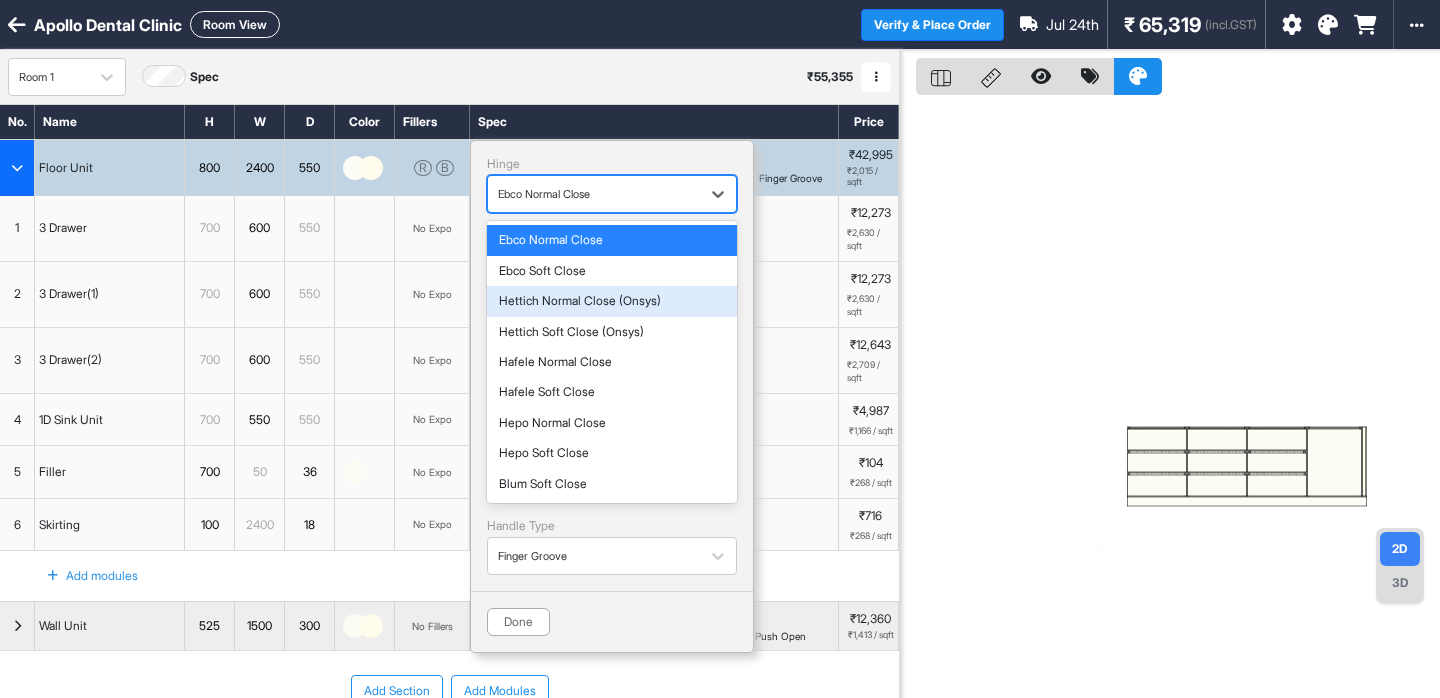 click on "Hettich Normal Close (Onsys)" at bounding box center (612, 301) 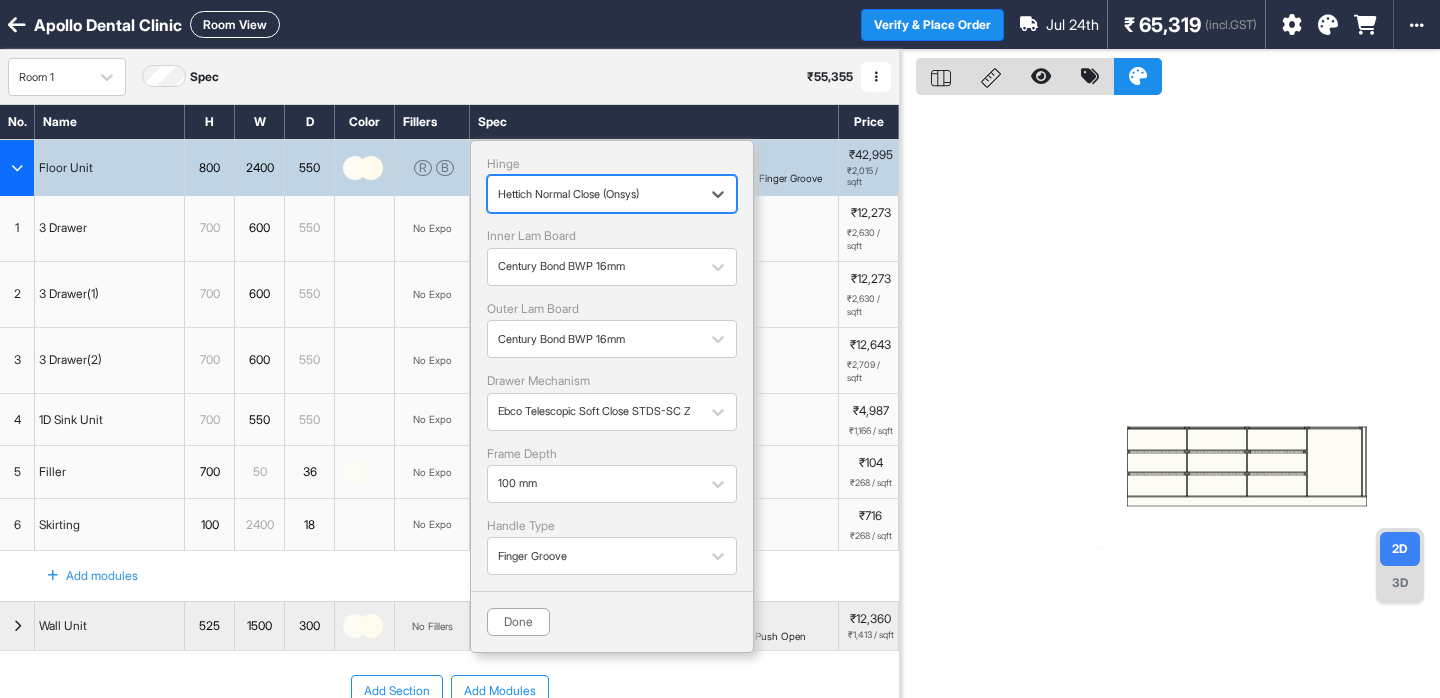 click at bounding box center (594, 194) 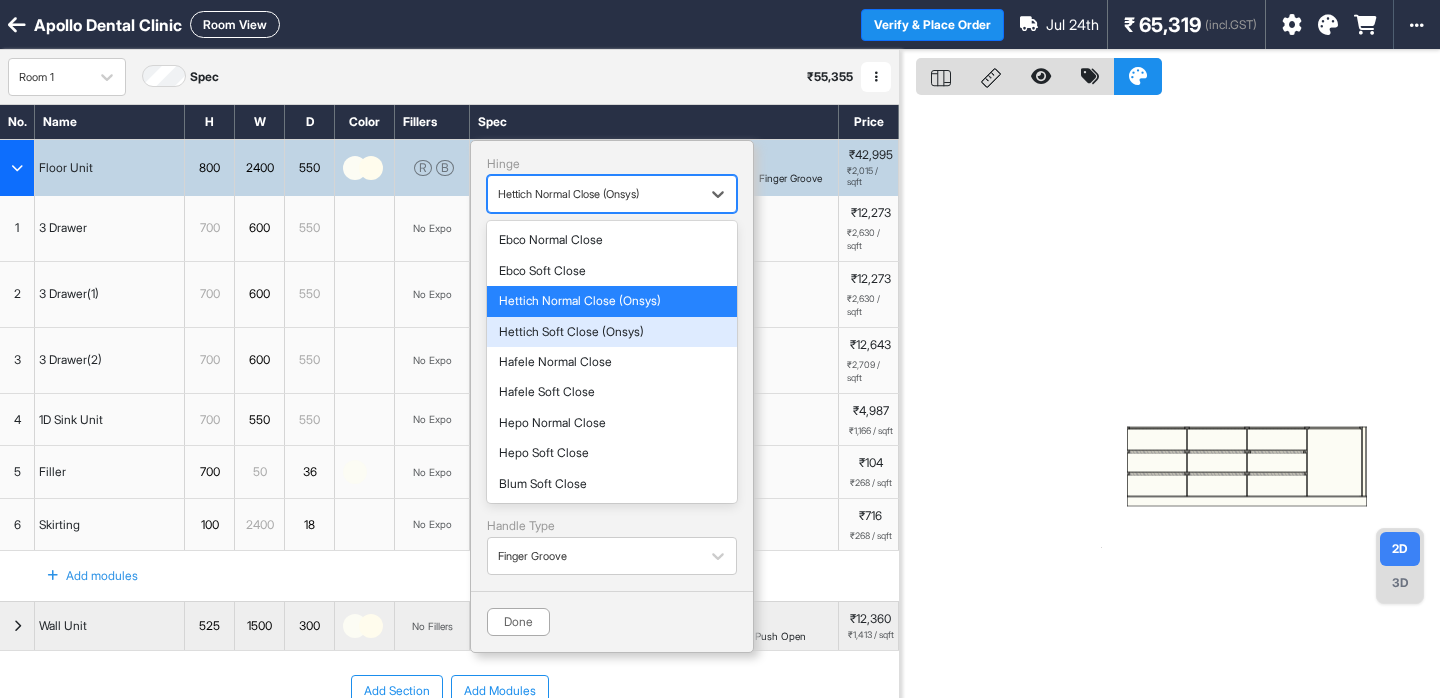 click on "Hettich Soft Close (Onsys)" at bounding box center (612, 332) 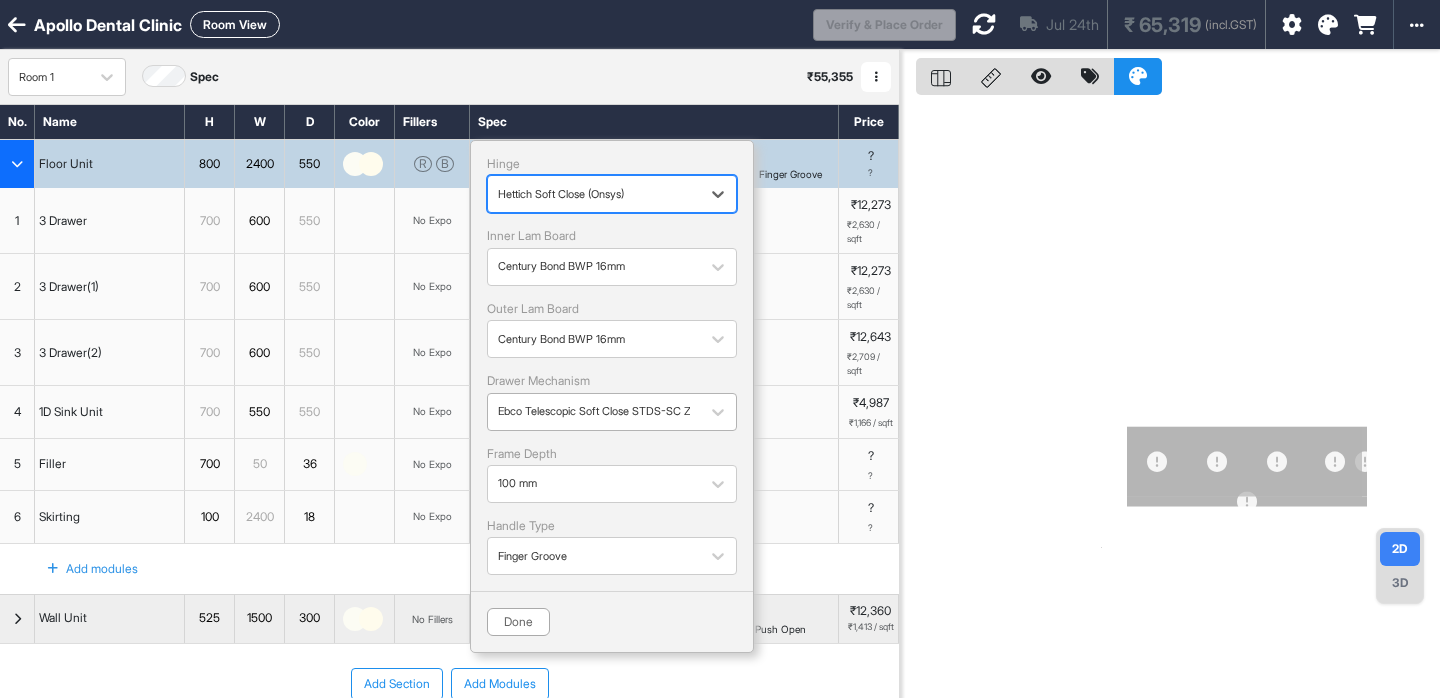 click at bounding box center (594, 411) 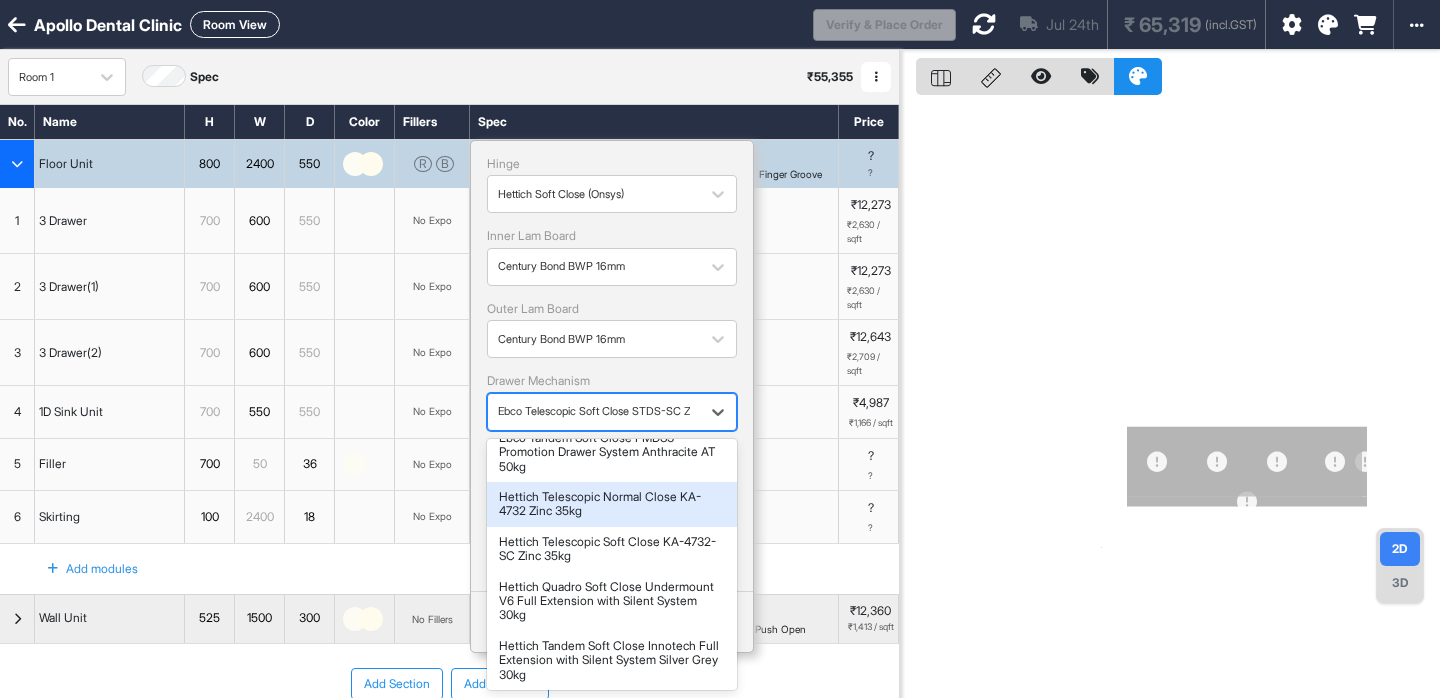 scroll, scrollTop: 159, scrollLeft: 0, axis: vertical 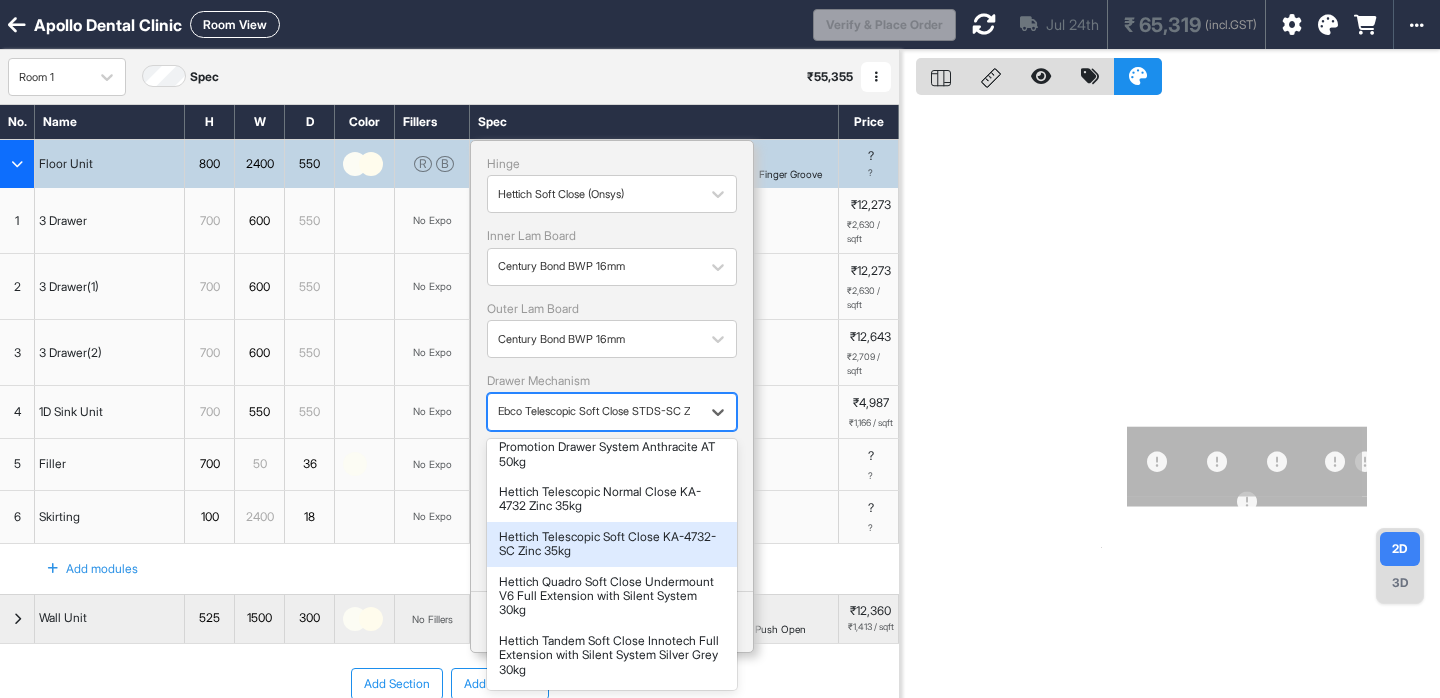 click on "Hettich Telescopic Soft Close KA-4732-SC Zinc 35kg" at bounding box center [612, 544] 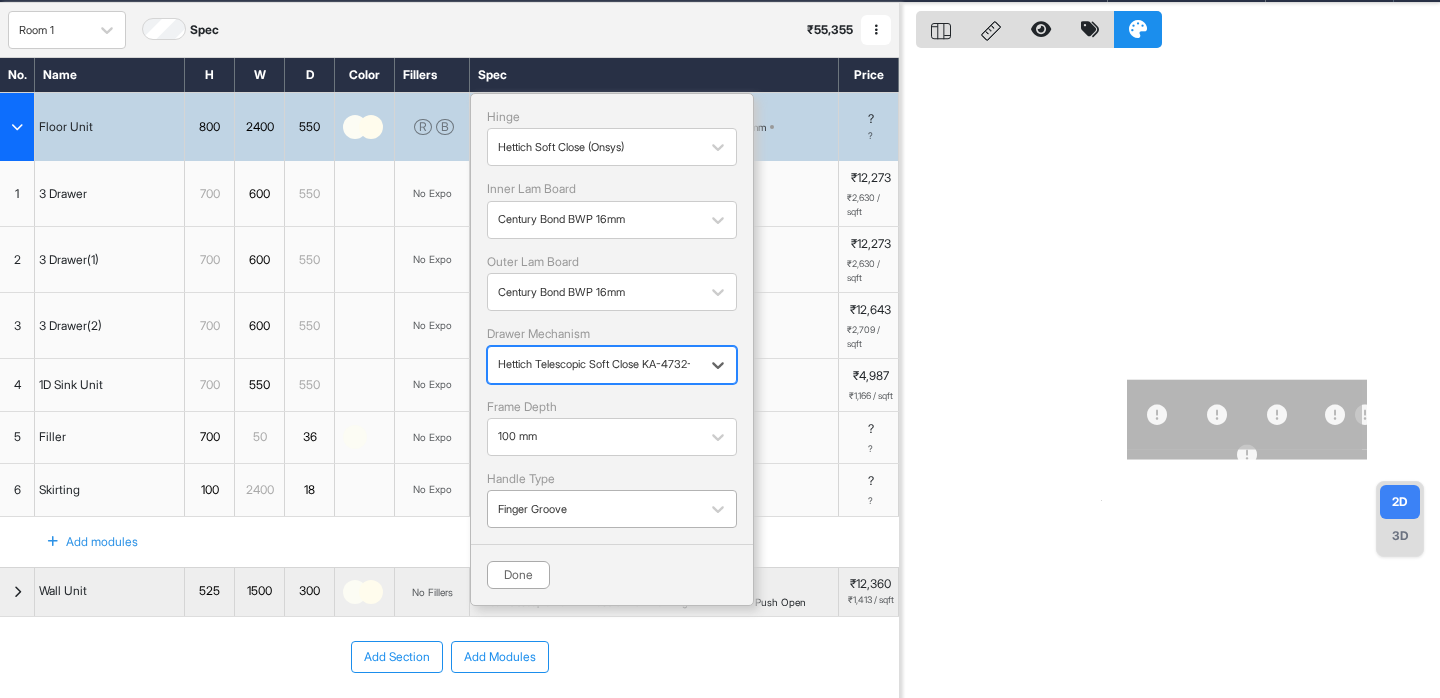 scroll, scrollTop: 51, scrollLeft: 0, axis: vertical 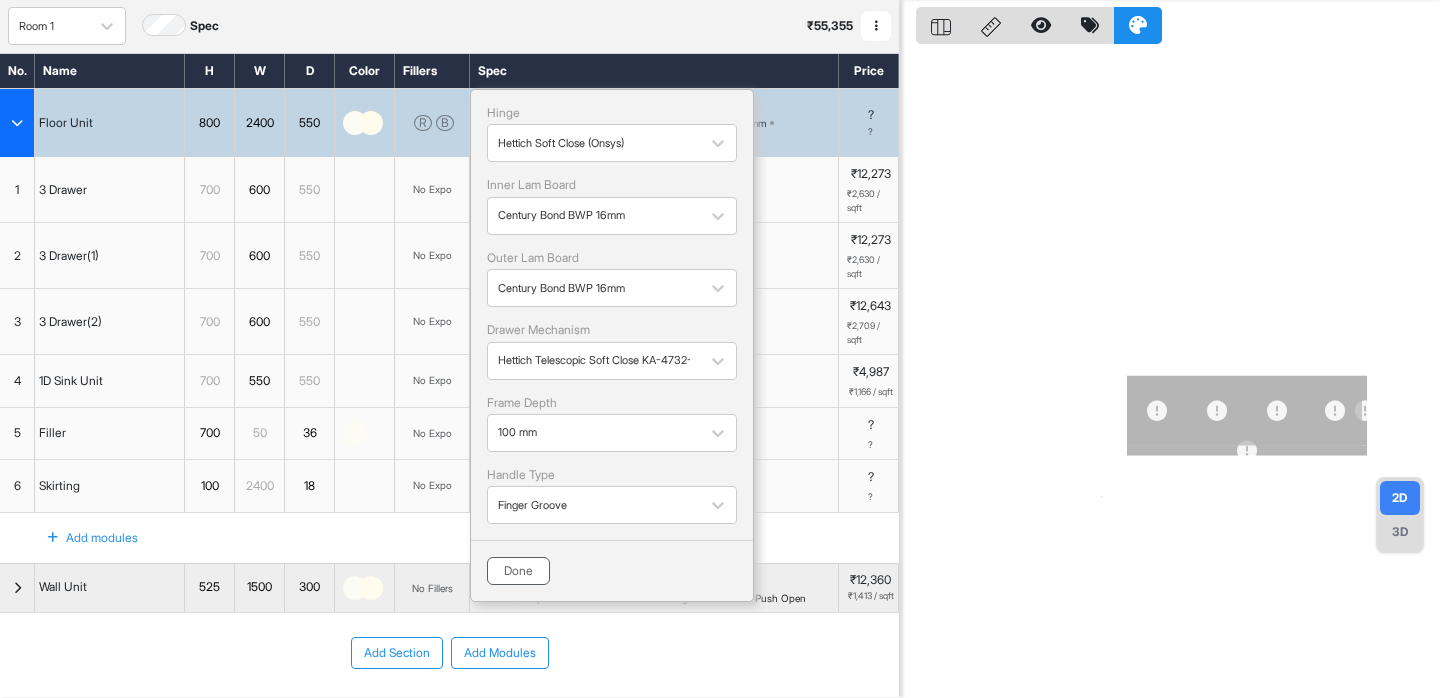 click on "Done" at bounding box center [518, 571] 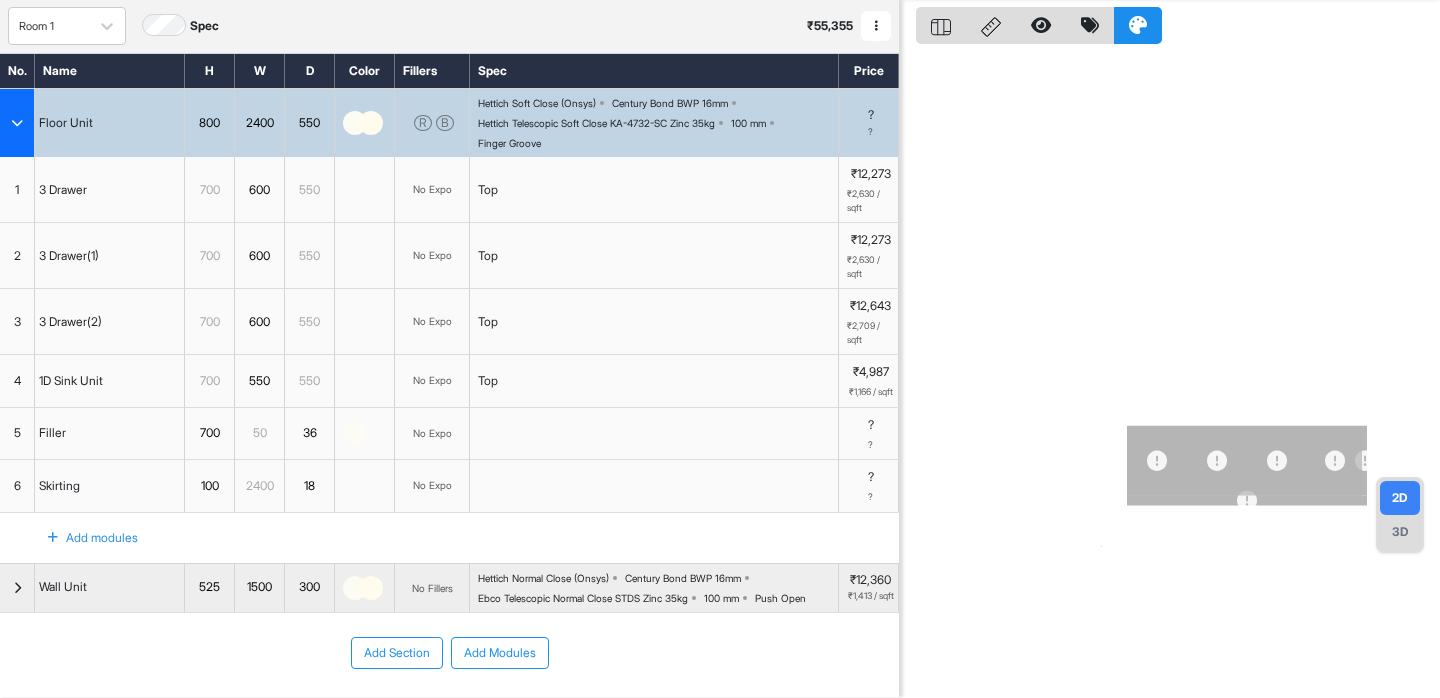 scroll, scrollTop: 0, scrollLeft: 0, axis: both 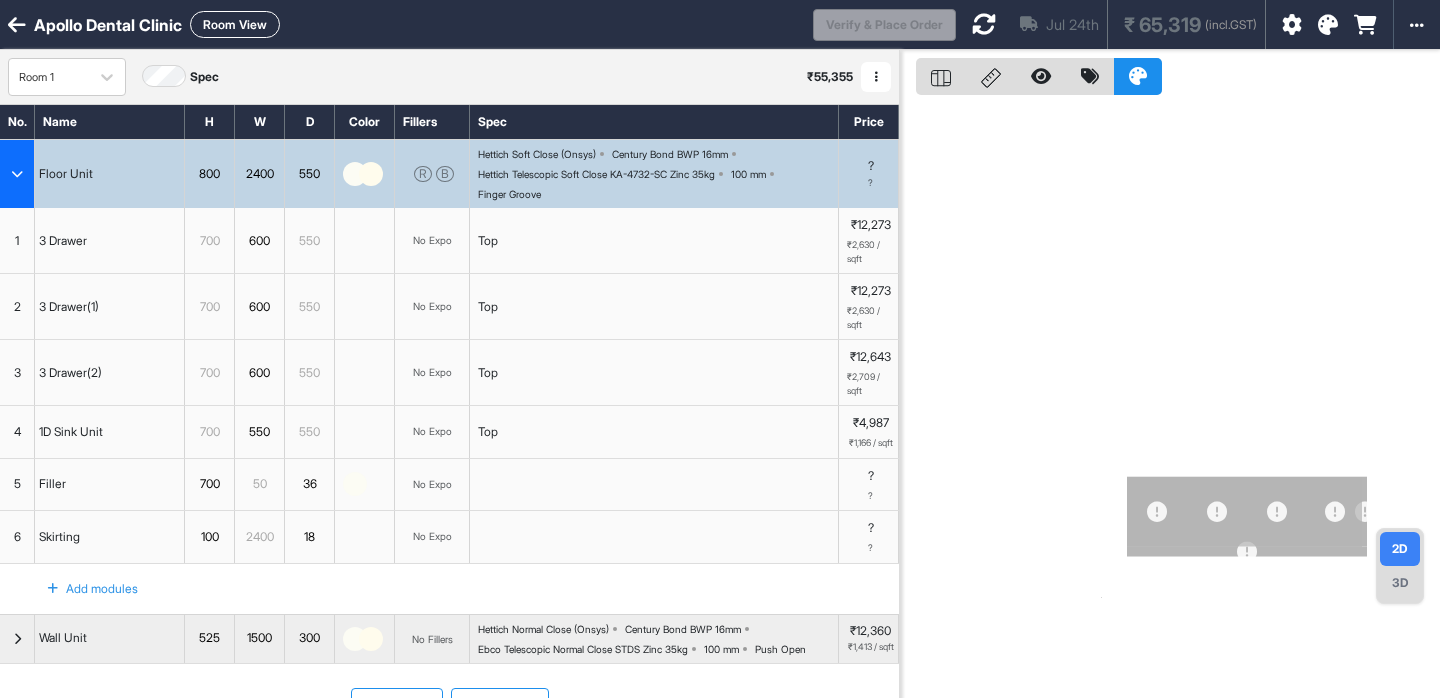 click on "[MONTH] [DAY]th ₹   [PRICE] (incl.GST)" at bounding box center (1110, 24) 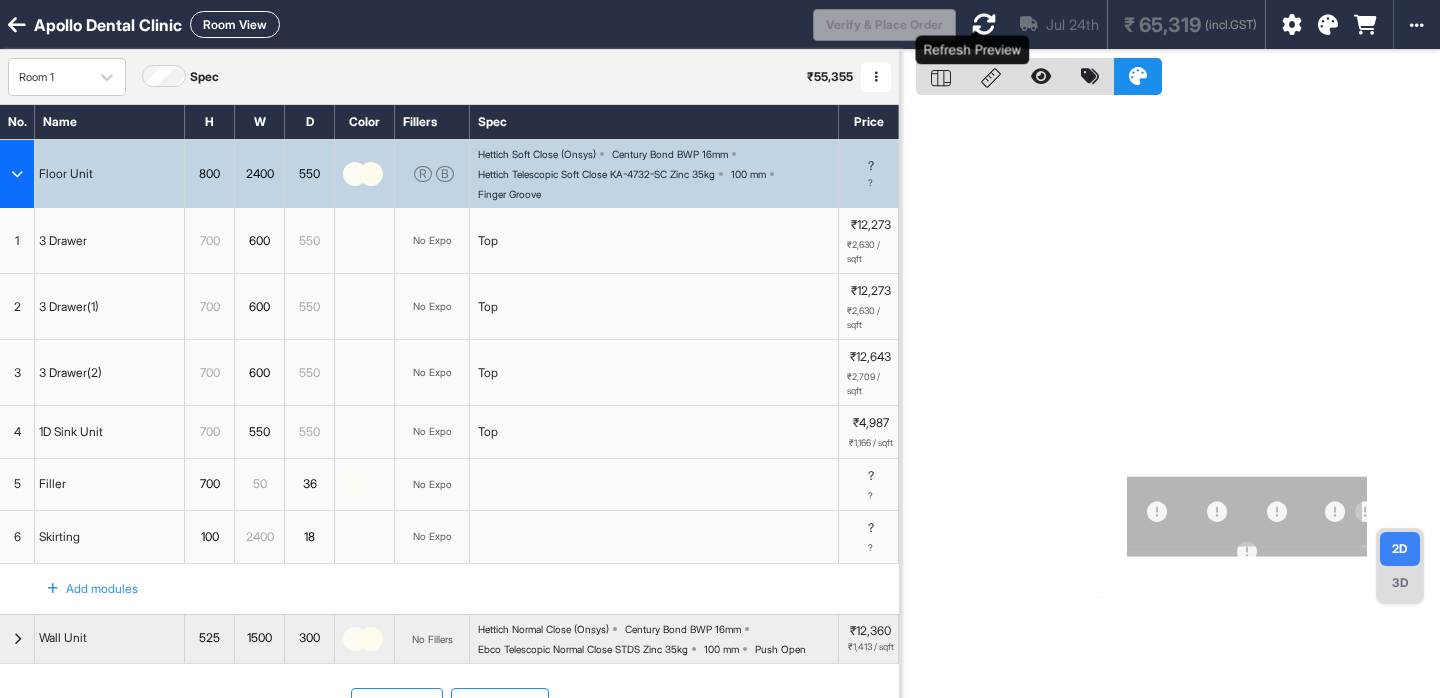 click at bounding box center (984, 24) 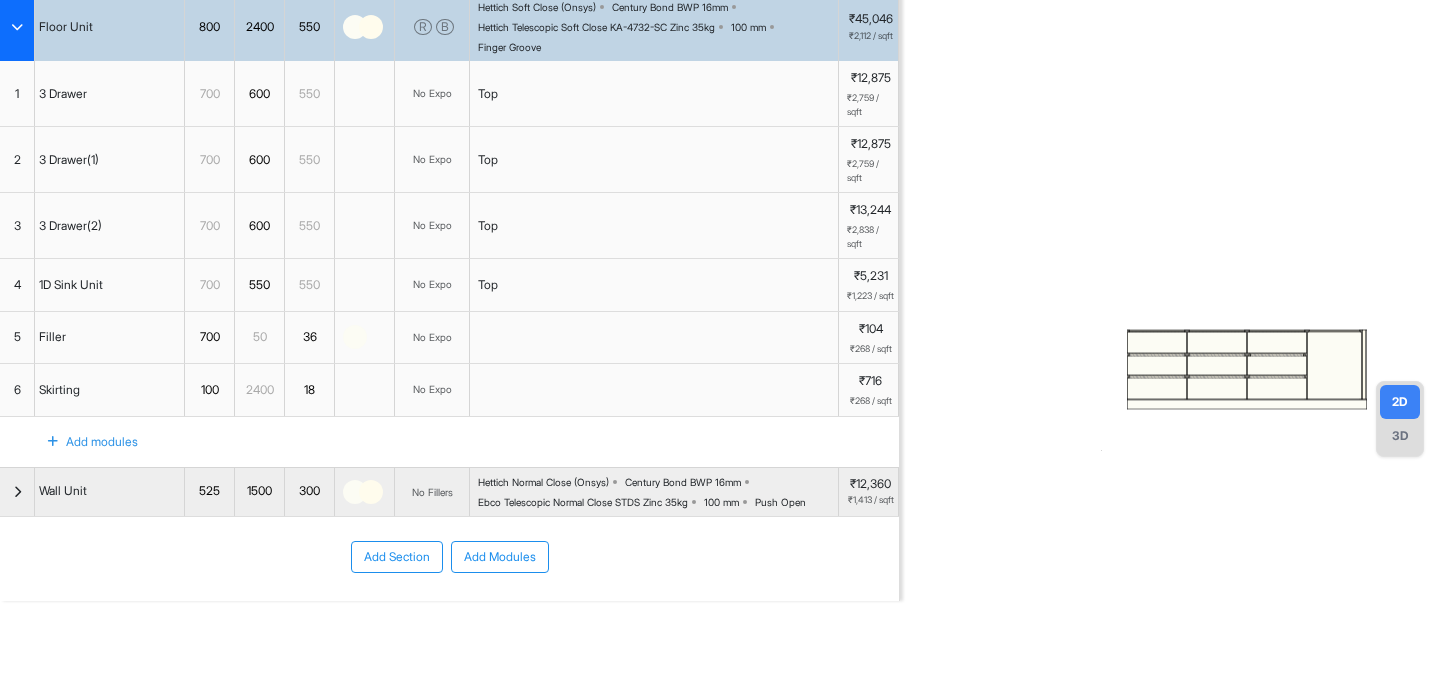 scroll, scrollTop: 150, scrollLeft: 0, axis: vertical 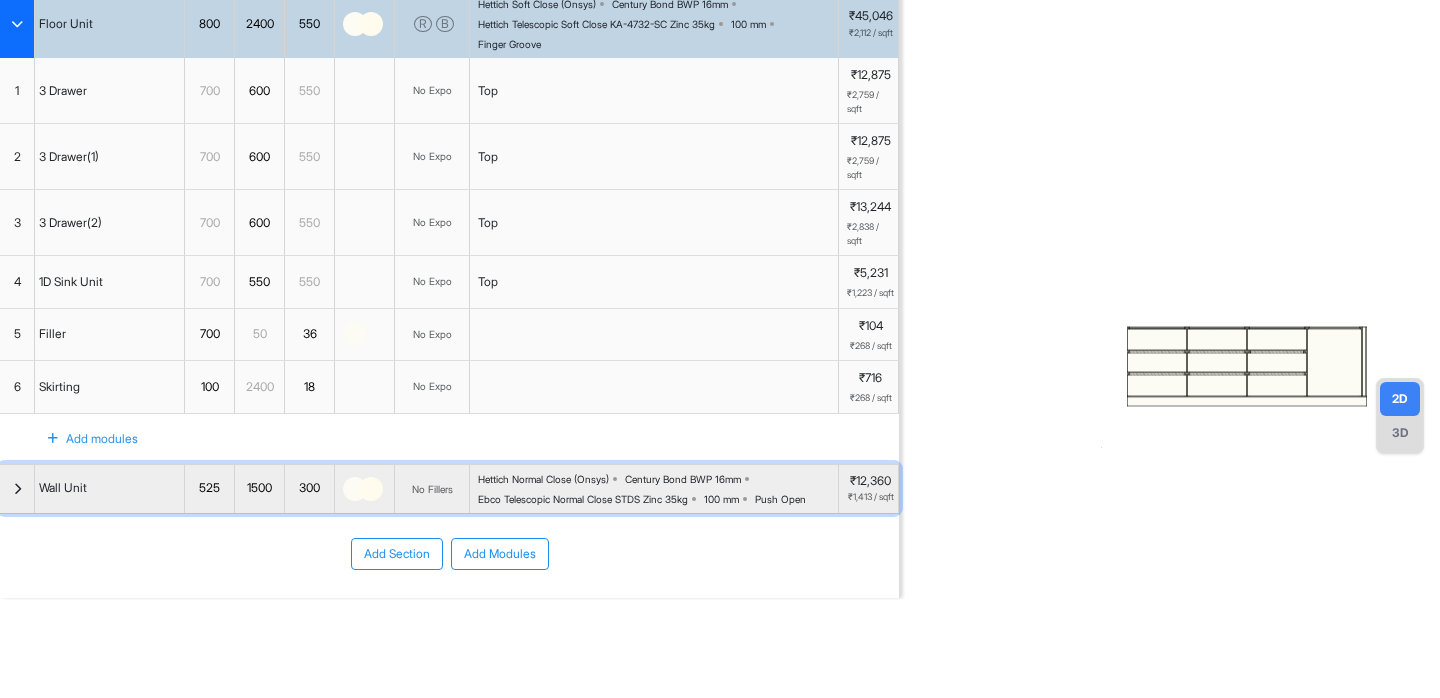 click on "Hettich Normal Close (Onsys) Century Bond BWP 16mm Ebco Telescopic Normal Close STDS Zinc 35kg 100 mm Push Open" at bounding box center (654, 489) 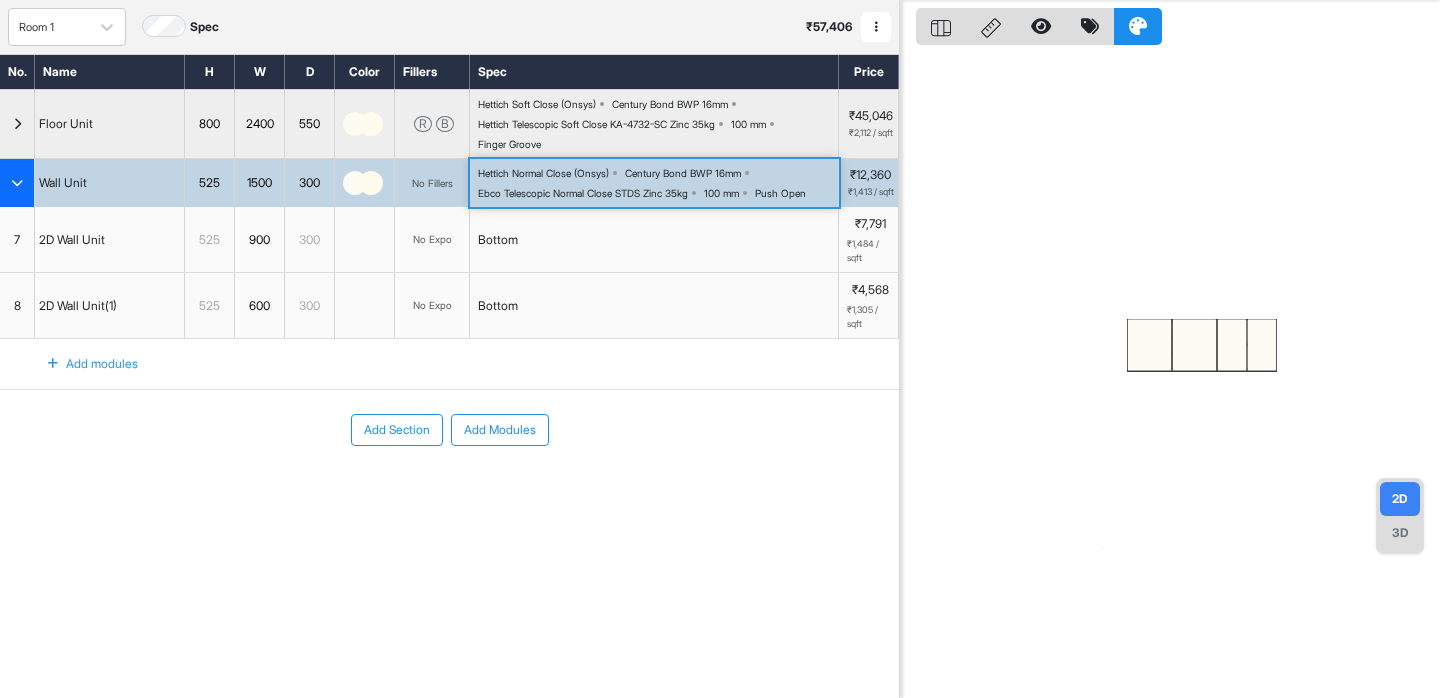 click on "Ebco Telescopic Normal Close STDS Zinc 35kg" at bounding box center (583, 193) 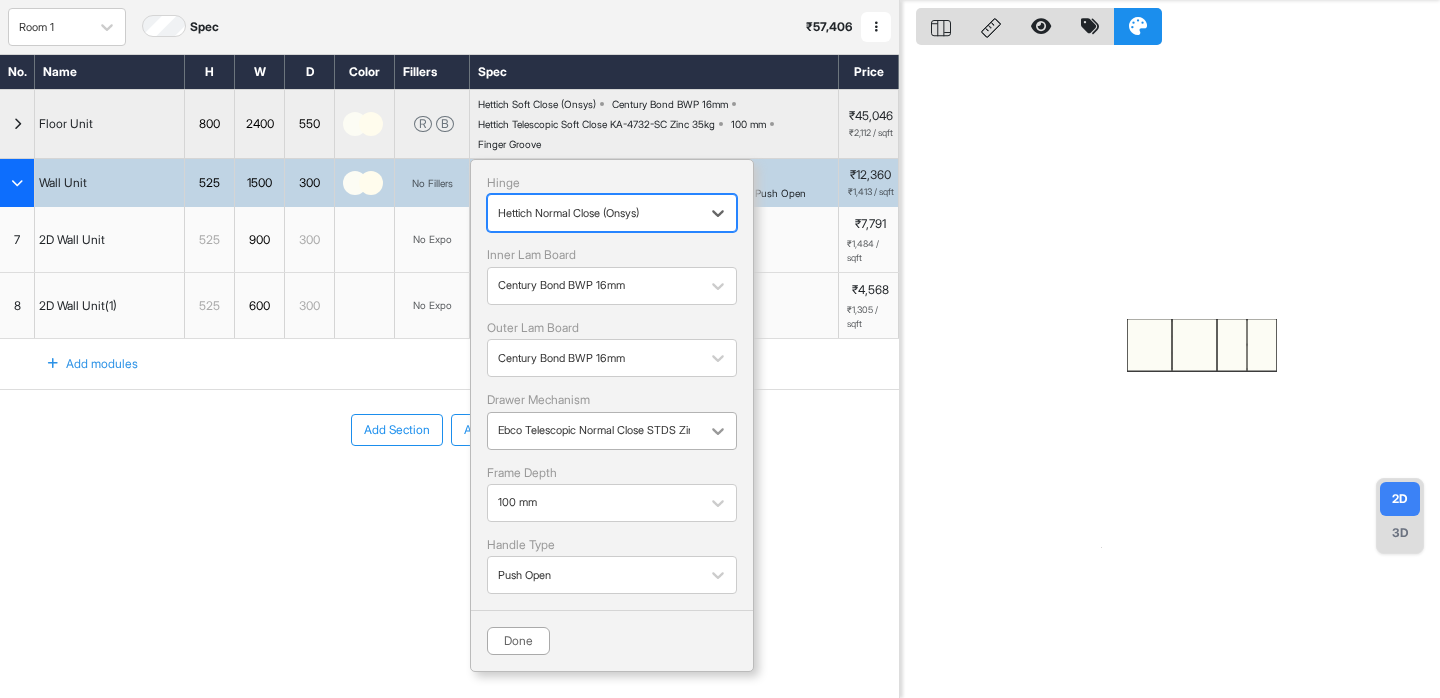 click 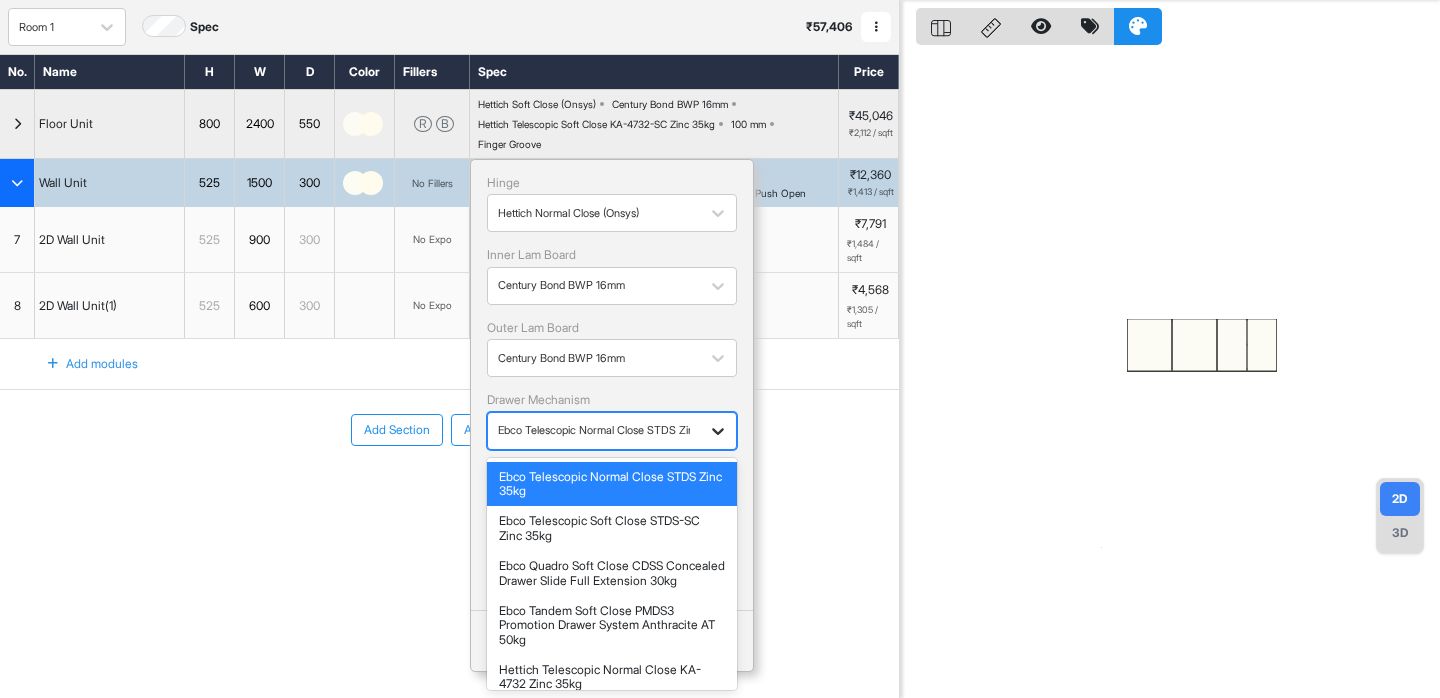 click 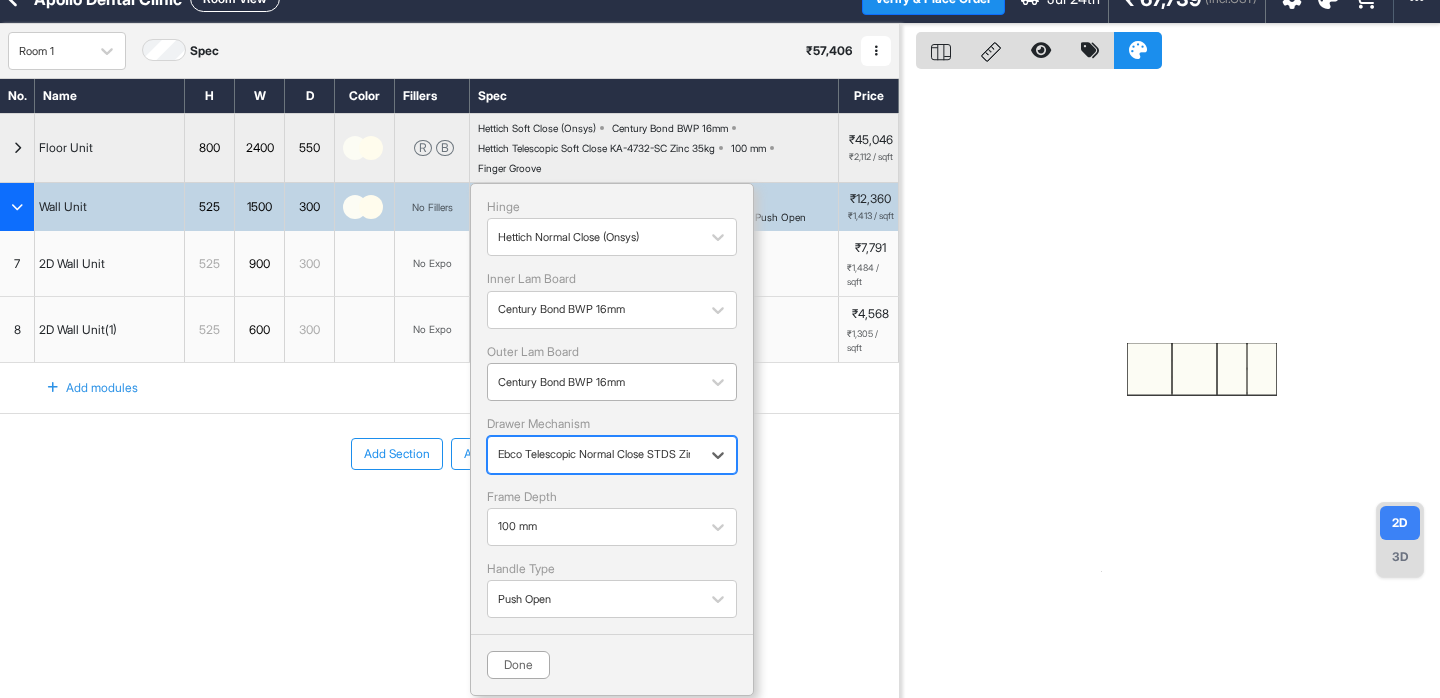 scroll, scrollTop: 50, scrollLeft: 0, axis: vertical 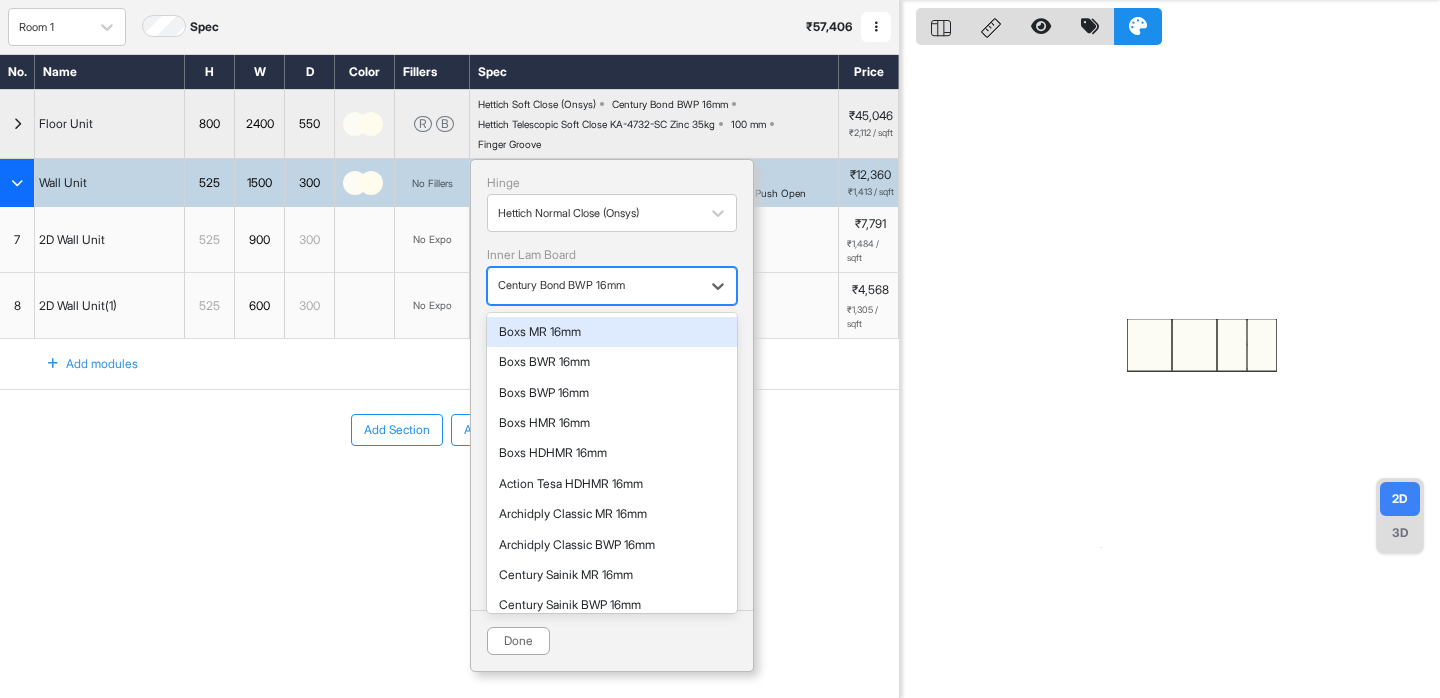 click at bounding box center [594, 286] 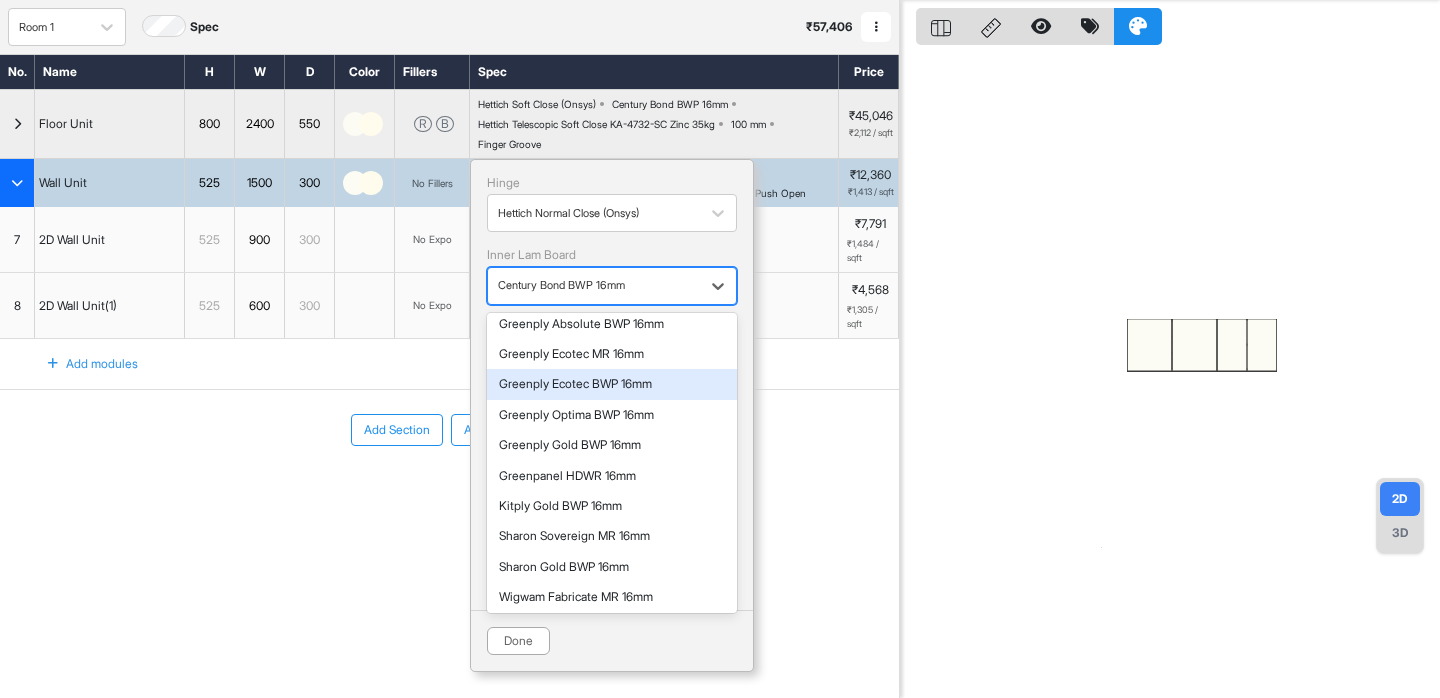 scroll, scrollTop: 459, scrollLeft: 0, axis: vertical 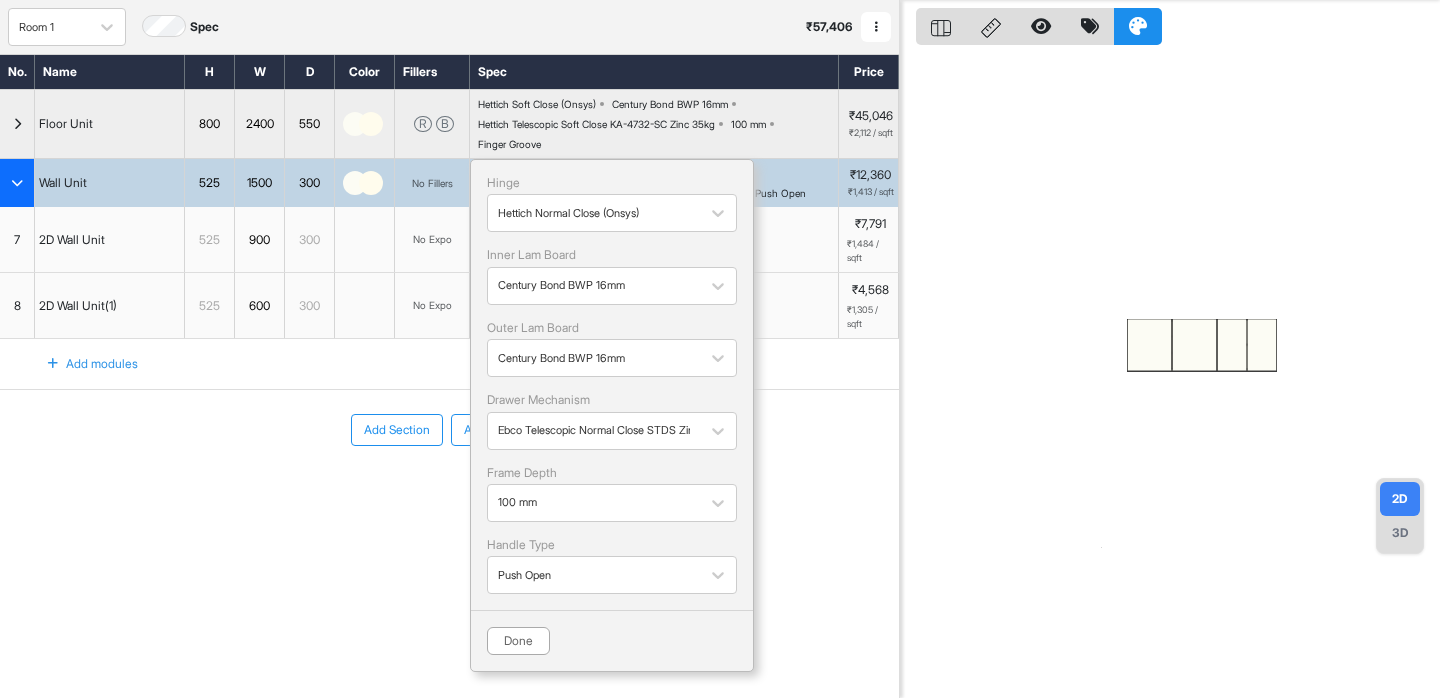 click on "Add Section Add Modules" at bounding box center [449, 490] 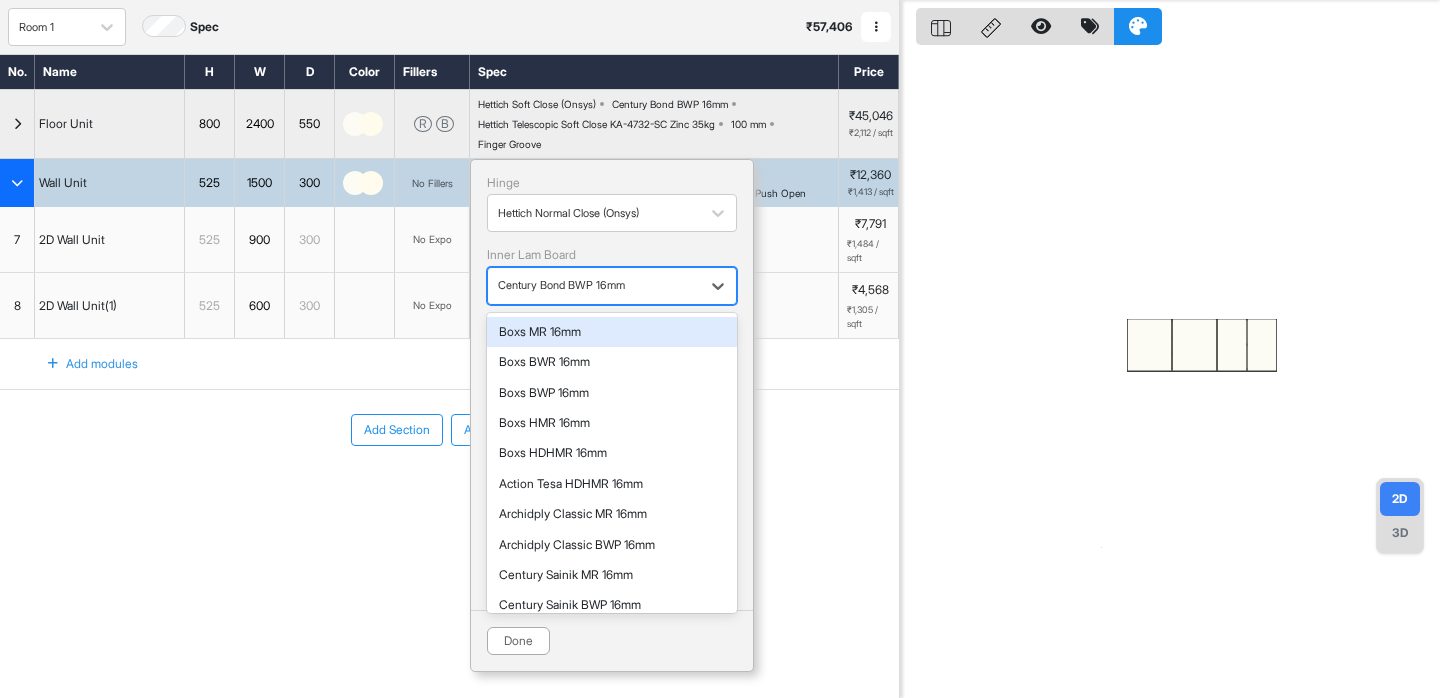 click on "Century Bond BWP 16mm" at bounding box center [594, 285] 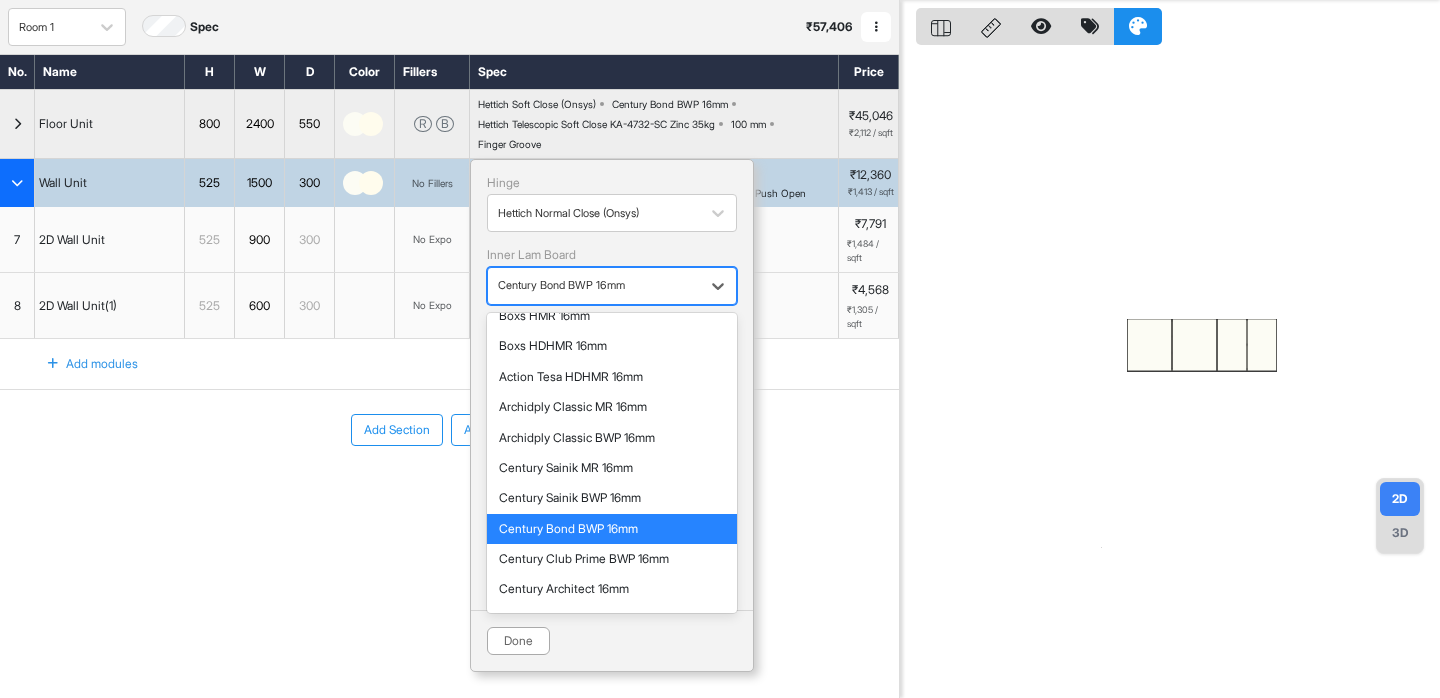 scroll, scrollTop: 105, scrollLeft: 0, axis: vertical 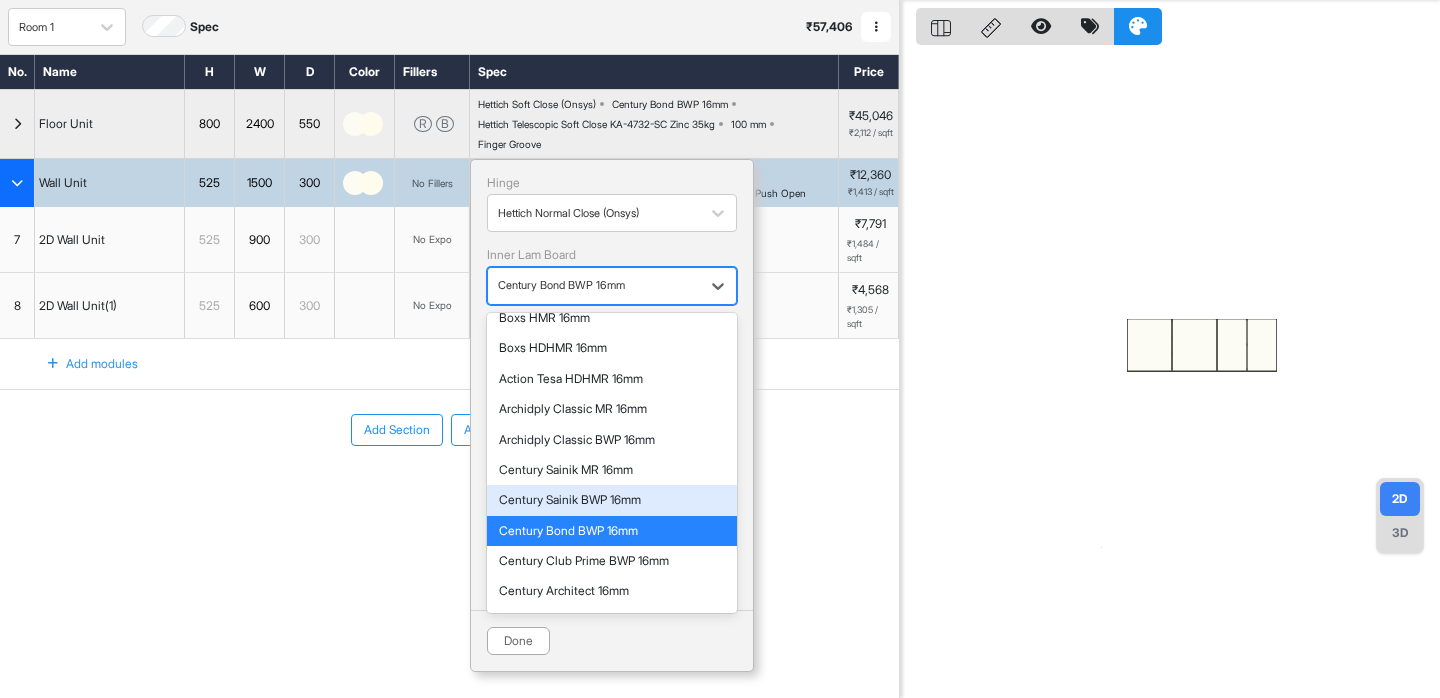 click on "Century Sainik BWP 16mm" at bounding box center [612, 500] 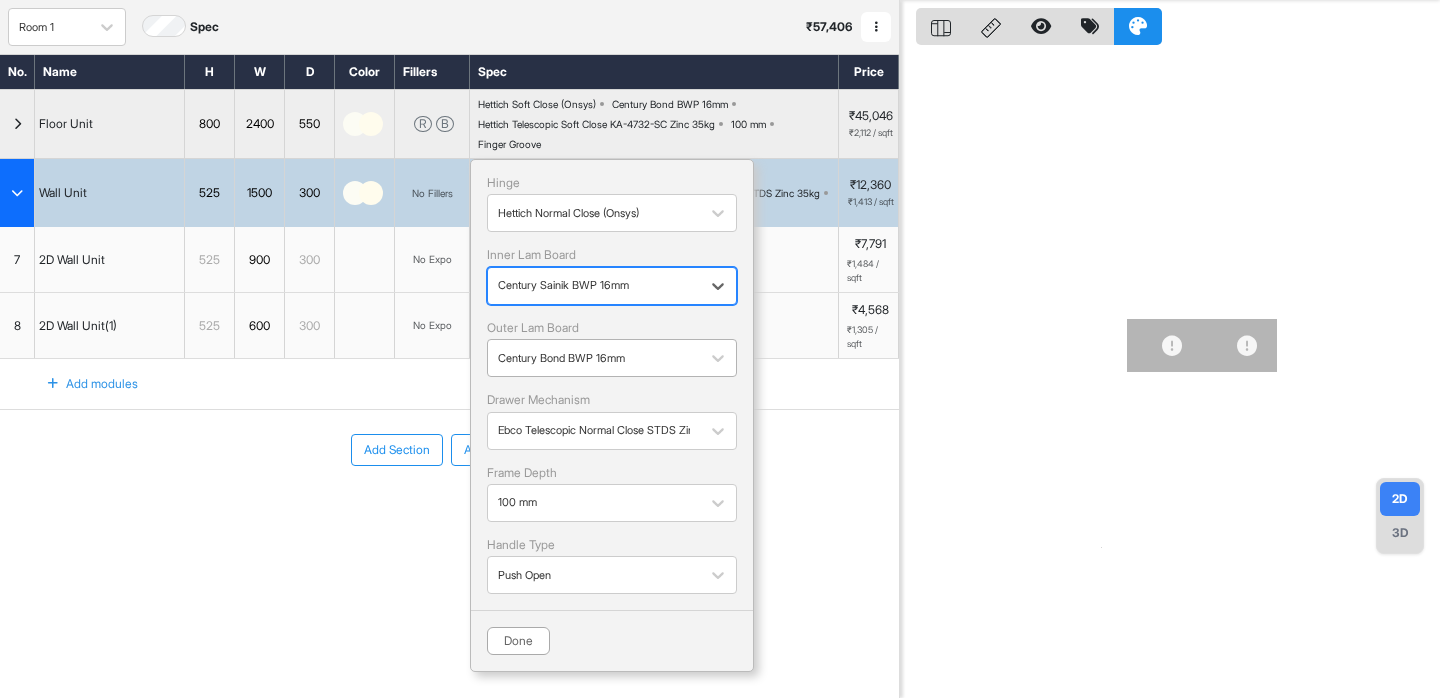 click at bounding box center [594, 358] 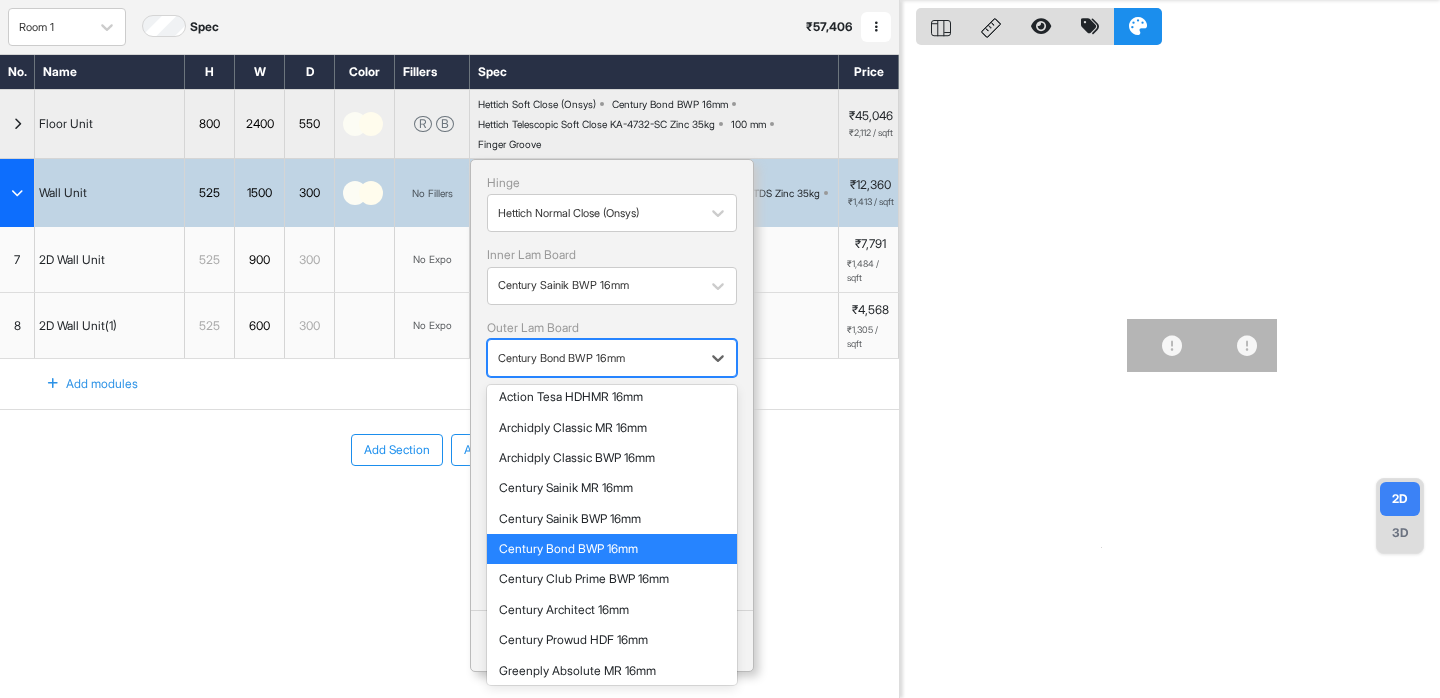 scroll, scrollTop: 160, scrollLeft: 0, axis: vertical 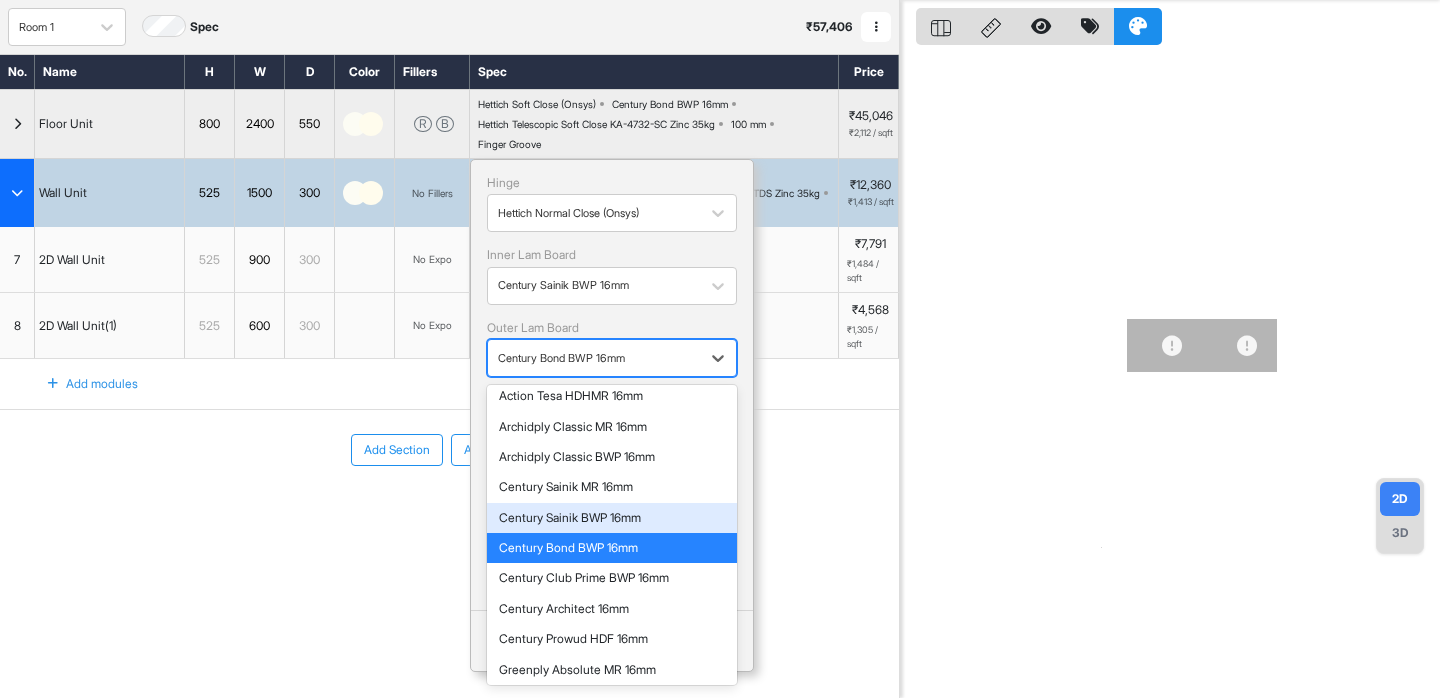 click on "Century Sainik BWP 16mm" at bounding box center (612, 518) 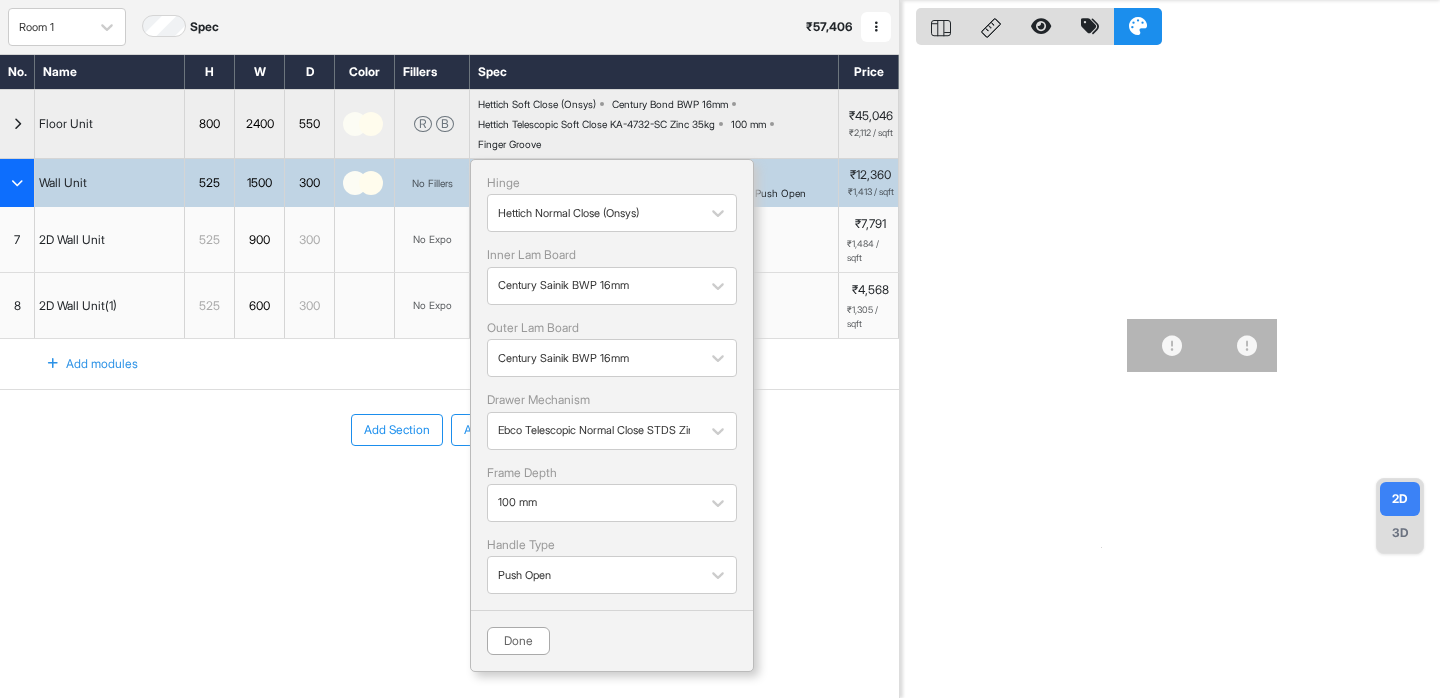 click on "Add Section Add Modules" at bounding box center (449, 490) 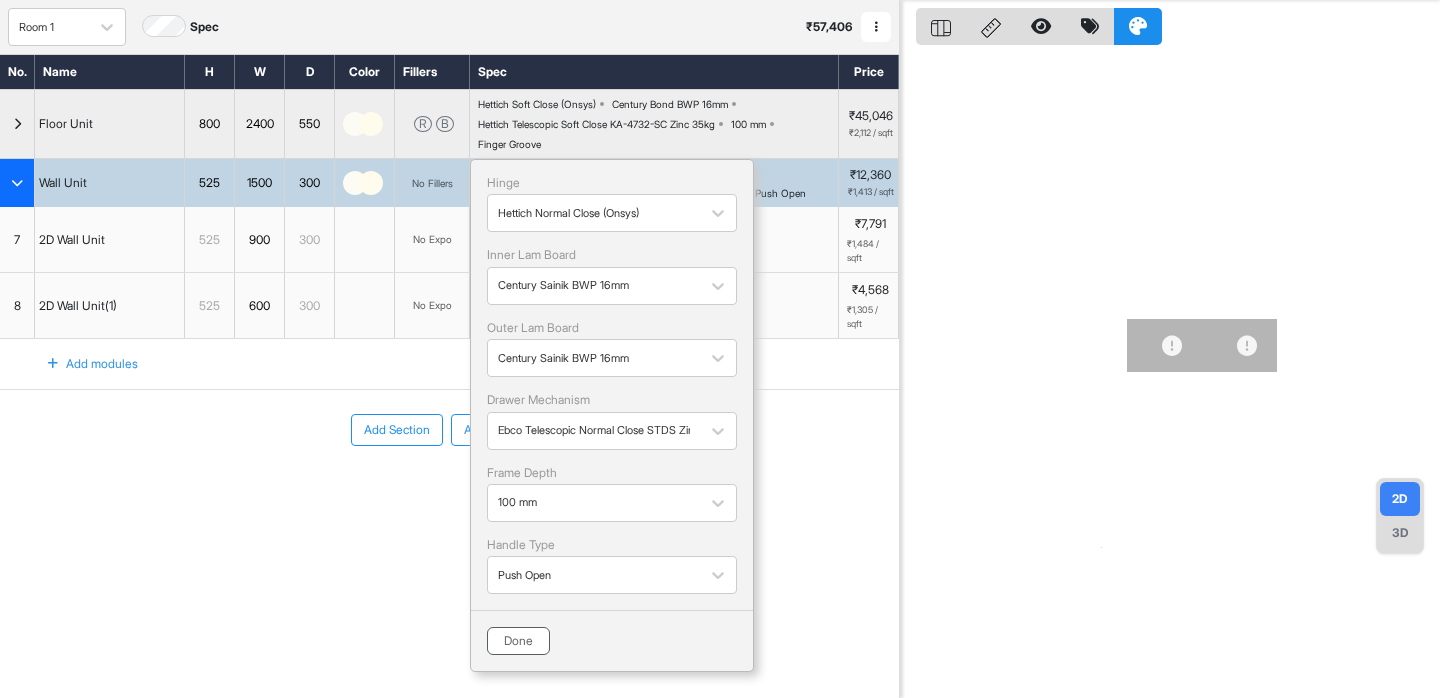 click on "Done" at bounding box center (518, 641) 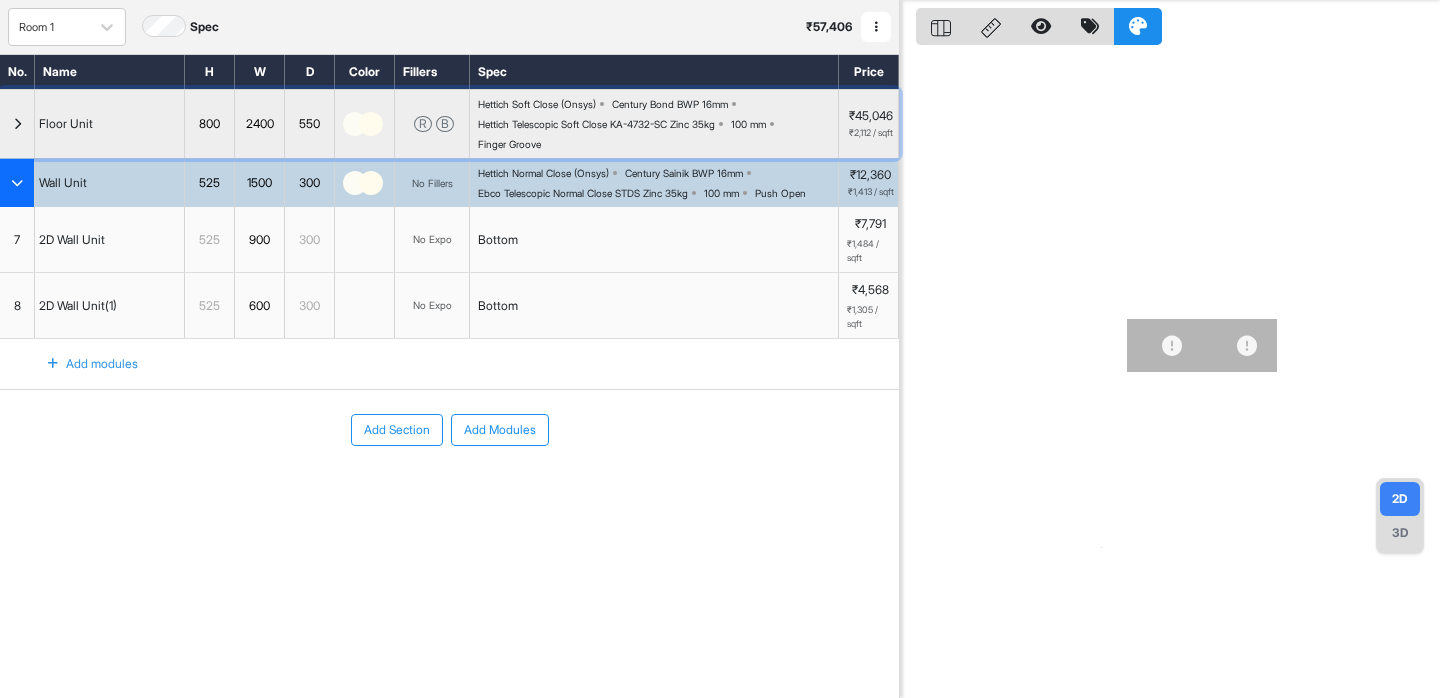 click on "Hettich Soft Close (Onsys) Century Bond BWP 16mm Hettich Telescopic Soft Close KA-4732-SC Zinc 35kg 100 mm Finger Groove" at bounding box center (658, 124) 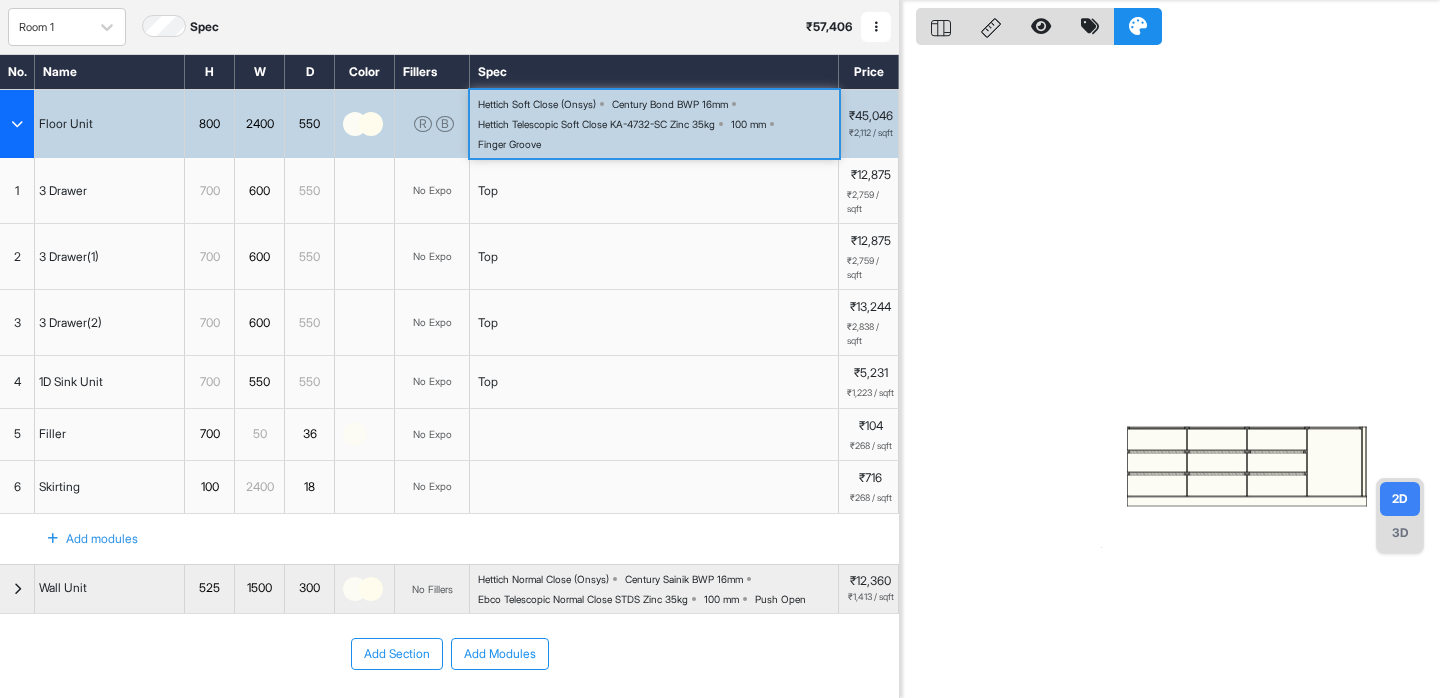 click on "Hettich Soft Close (Onsys) Century Bond BWP 16mm Hettich Telescopic Soft Close KA-4732-SC Zinc 35kg 100 mm Finger Groove" at bounding box center (658, 124) 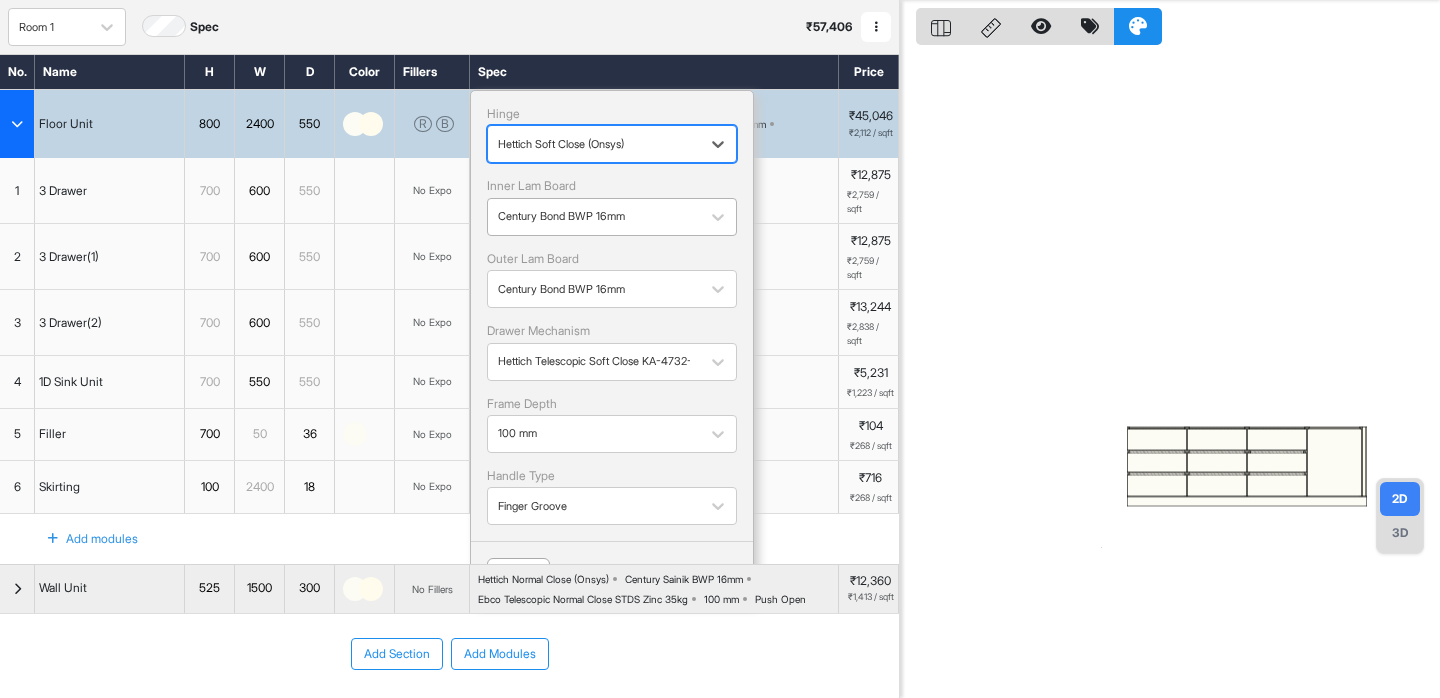 click at bounding box center [594, 217] 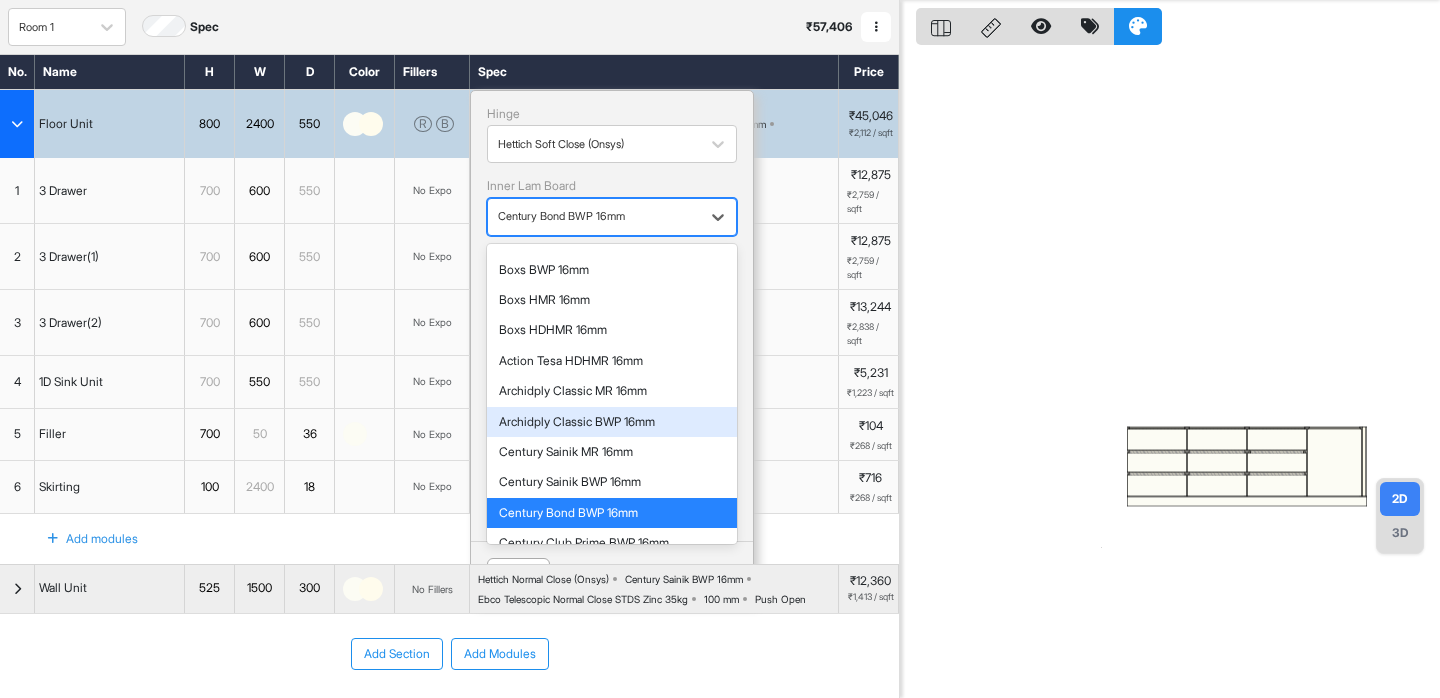 scroll, scrollTop: 103, scrollLeft: 0, axis: vertical 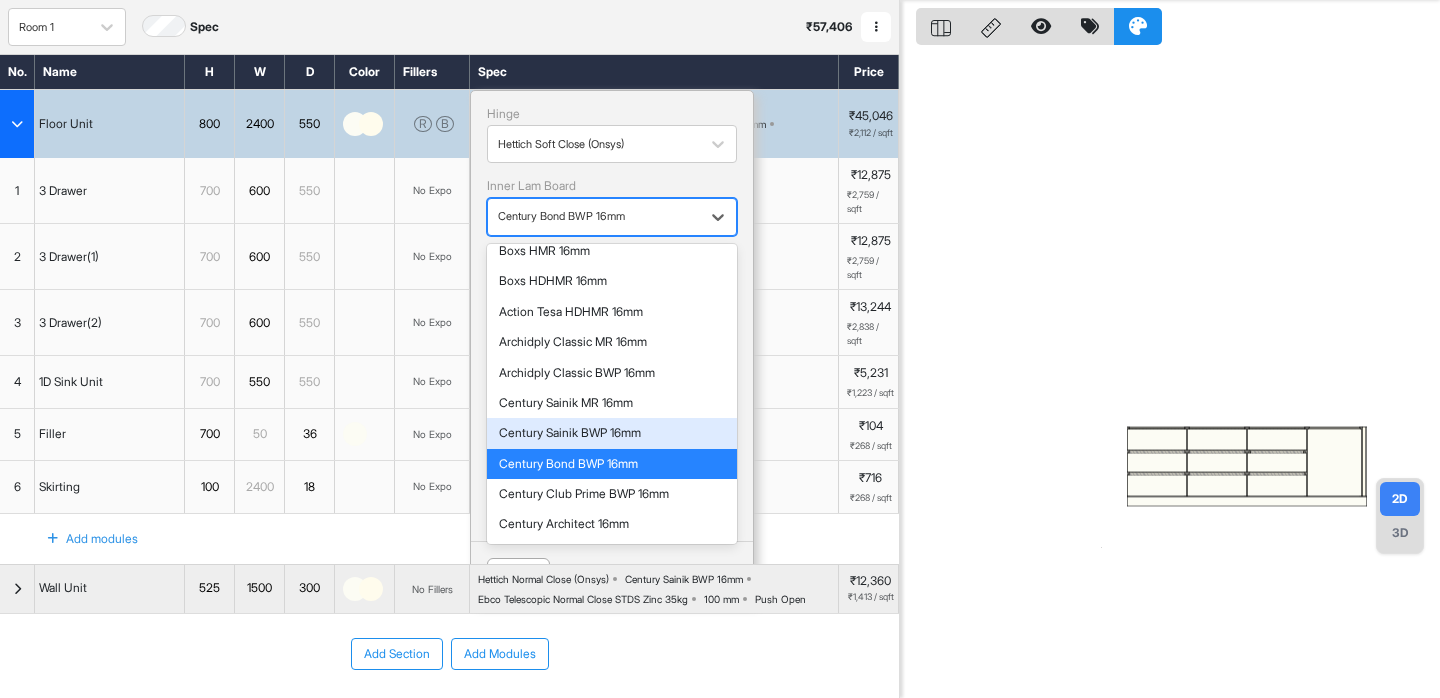 click on "Century Sainik BWP 16mm" at bounding box center [612, 433] 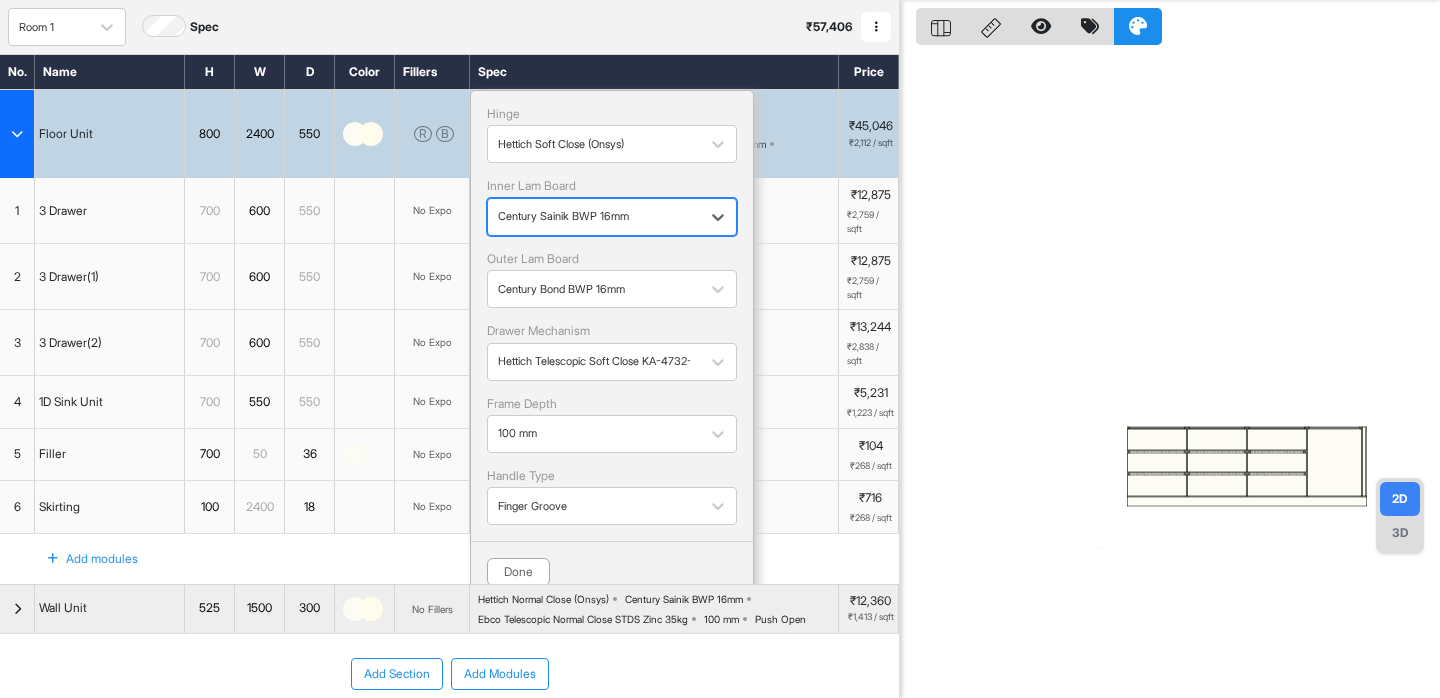 click on "Century Sainik BWP 16mm" at bounding box center (594, 216) 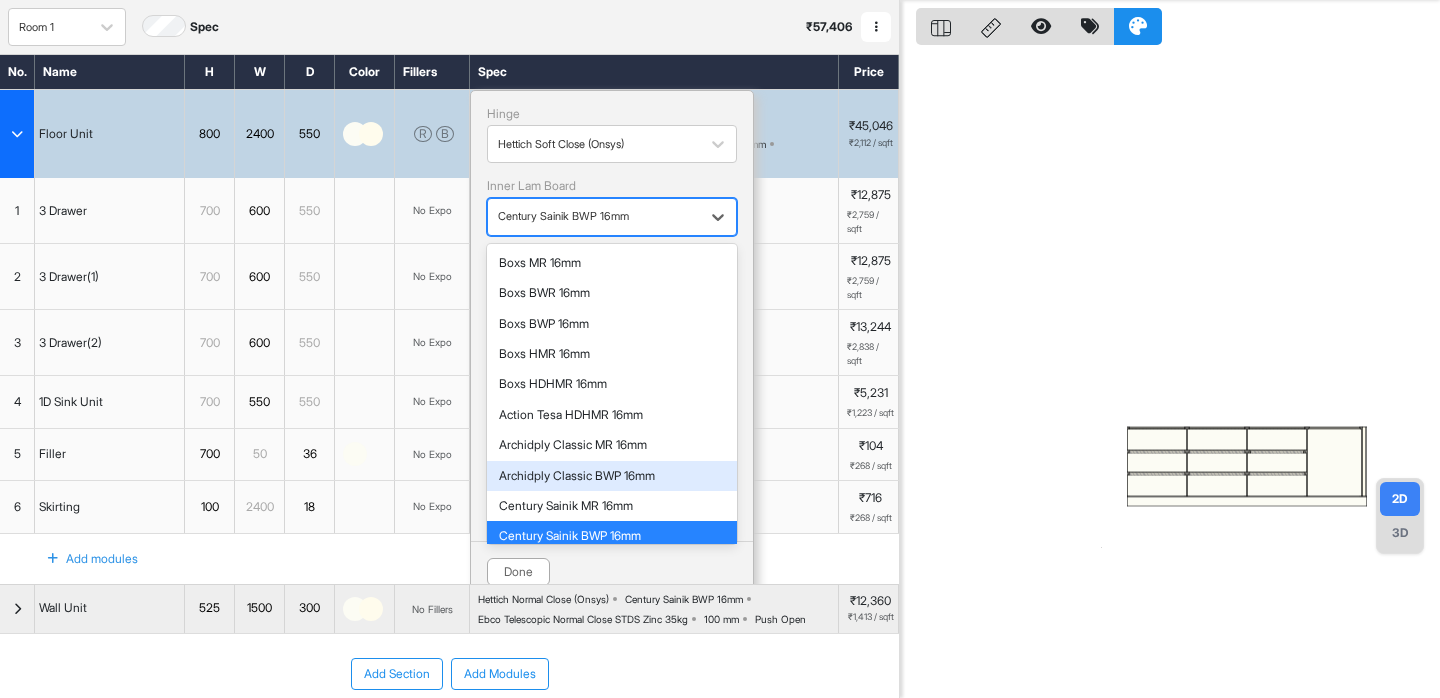 scroll, scrollTop: 53, scrollLeft: 0, axis: vertical 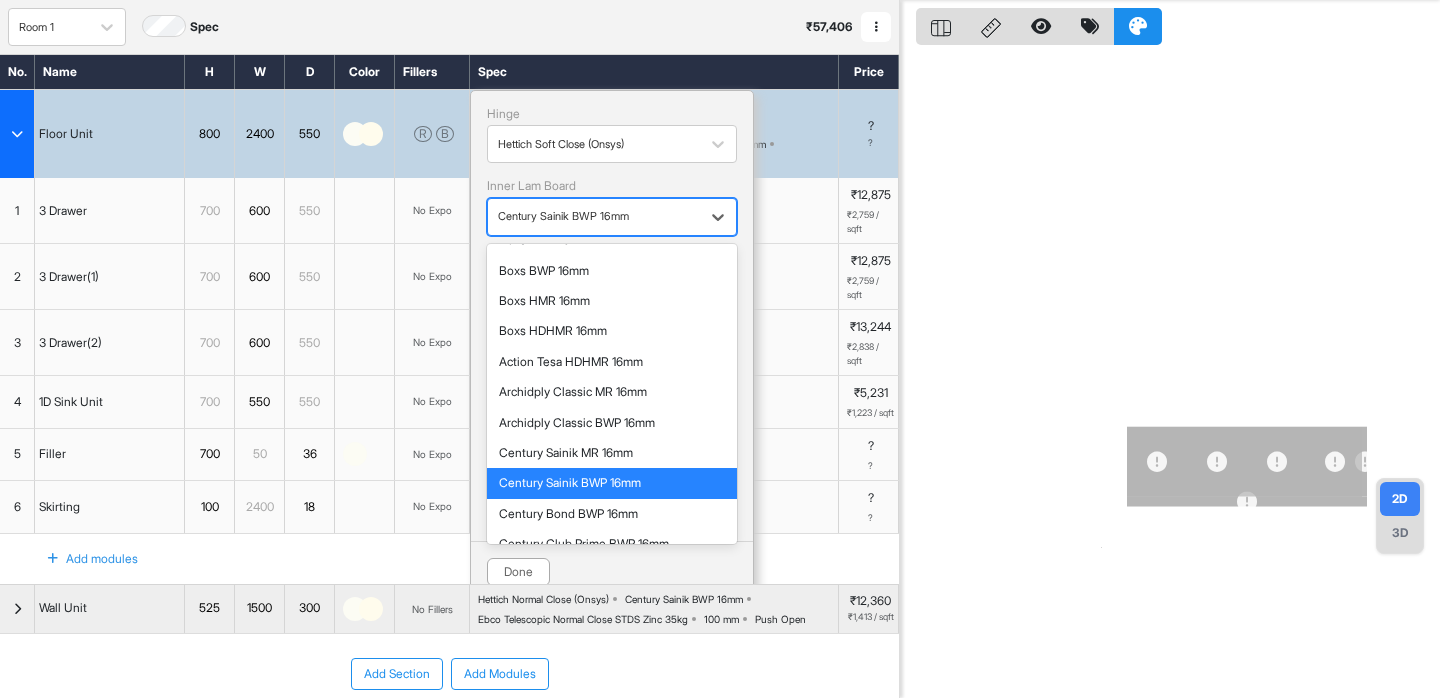click on "Century Sainik MR 16mm" at bounding box center (612, 453) 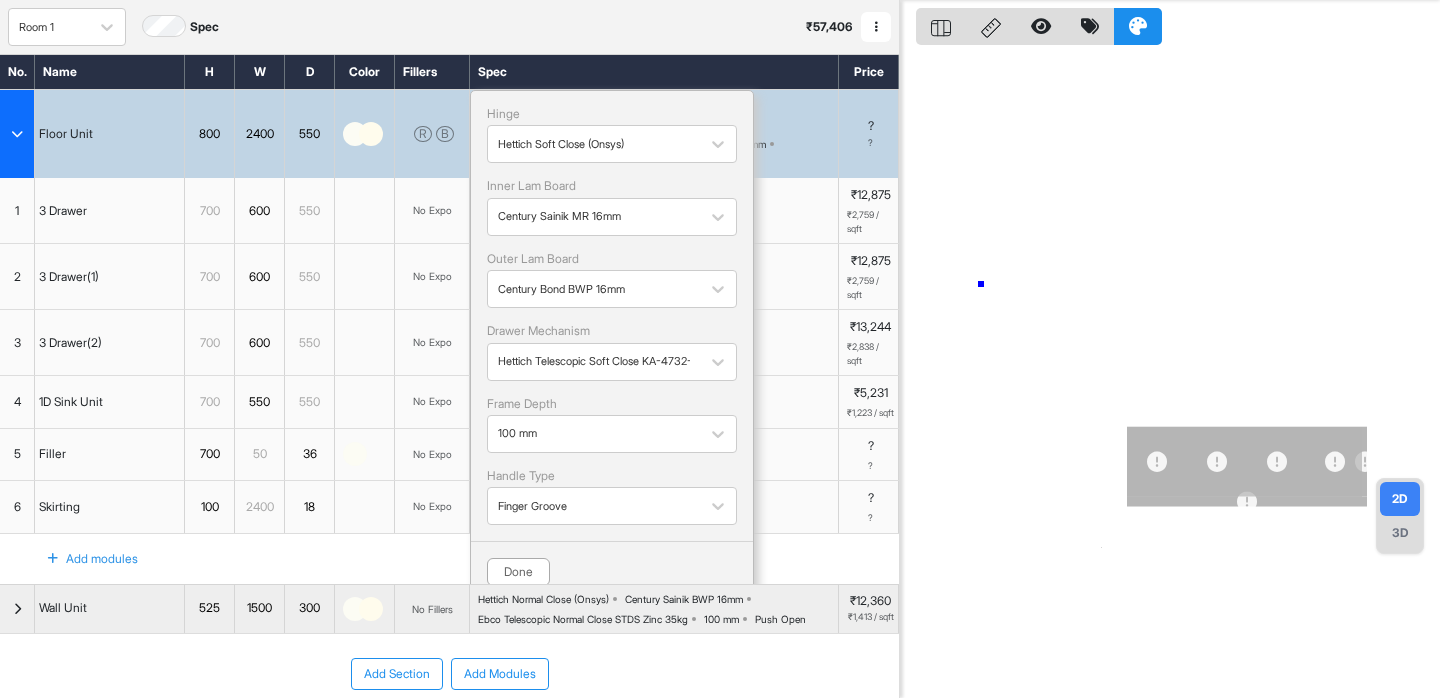 click at bounding box center (1170, 349) 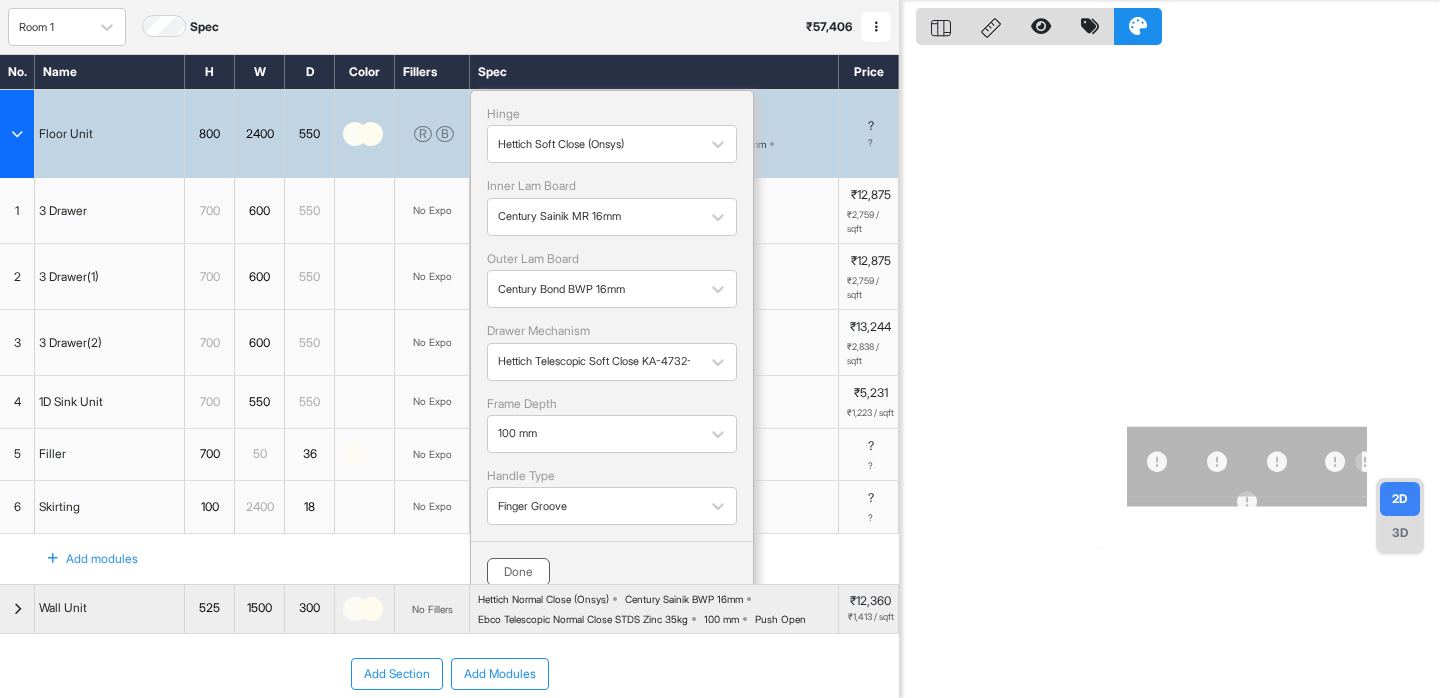click on "Done" at bounding box center (518, 572) 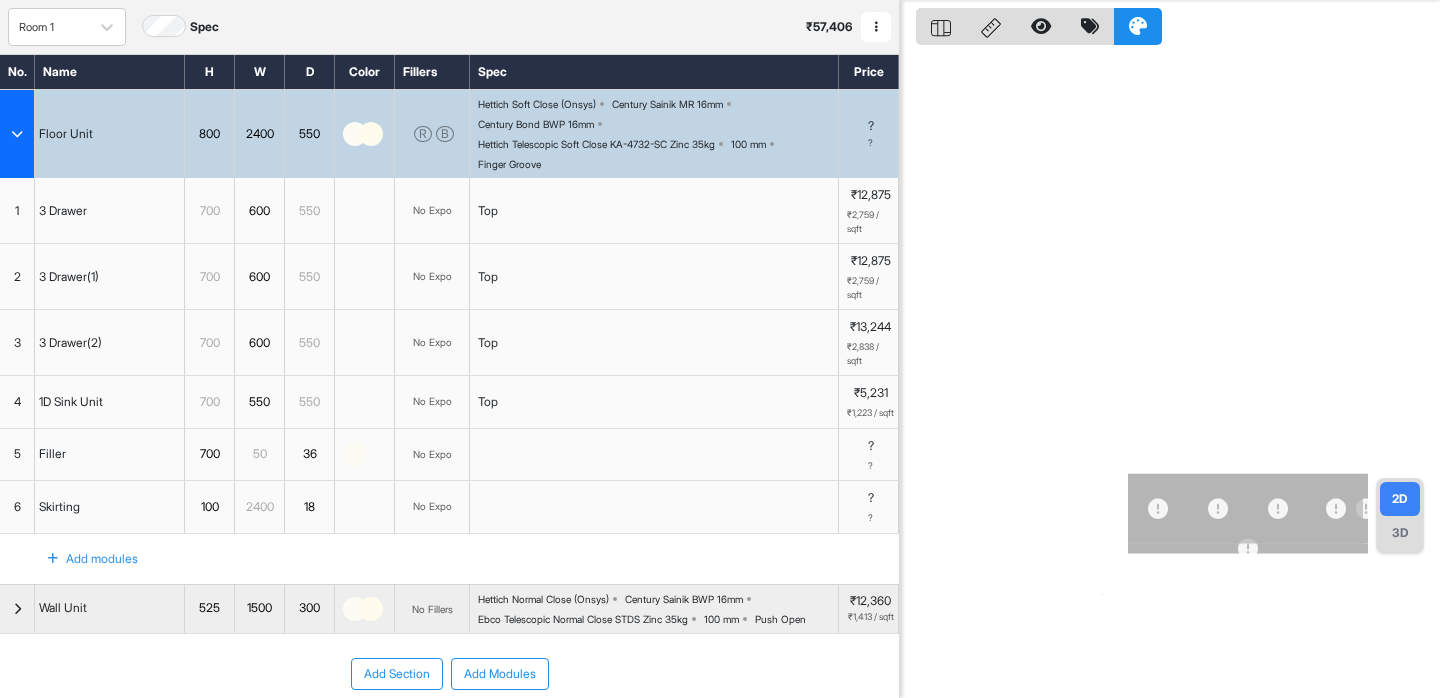 scroll, scrollTop: 0, scrollLeft: 0, axis: both 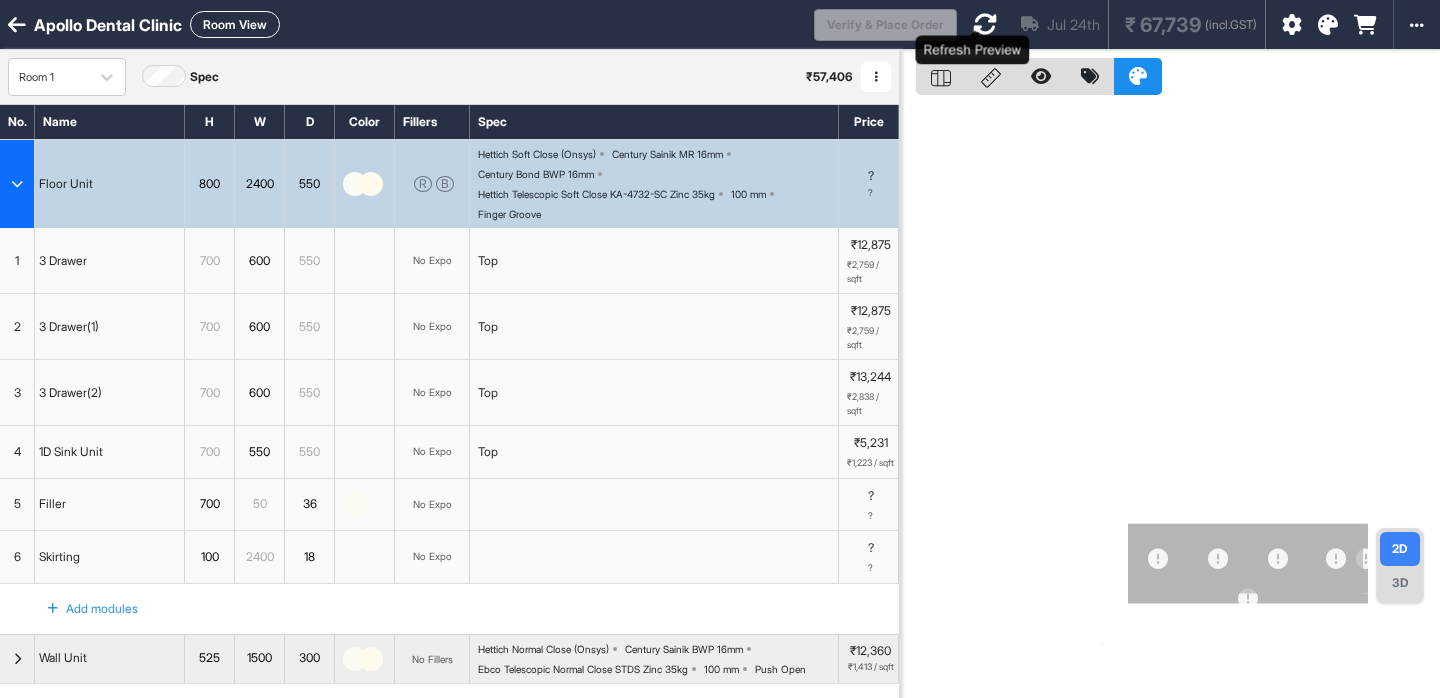 click at bounding box center (985, 24) 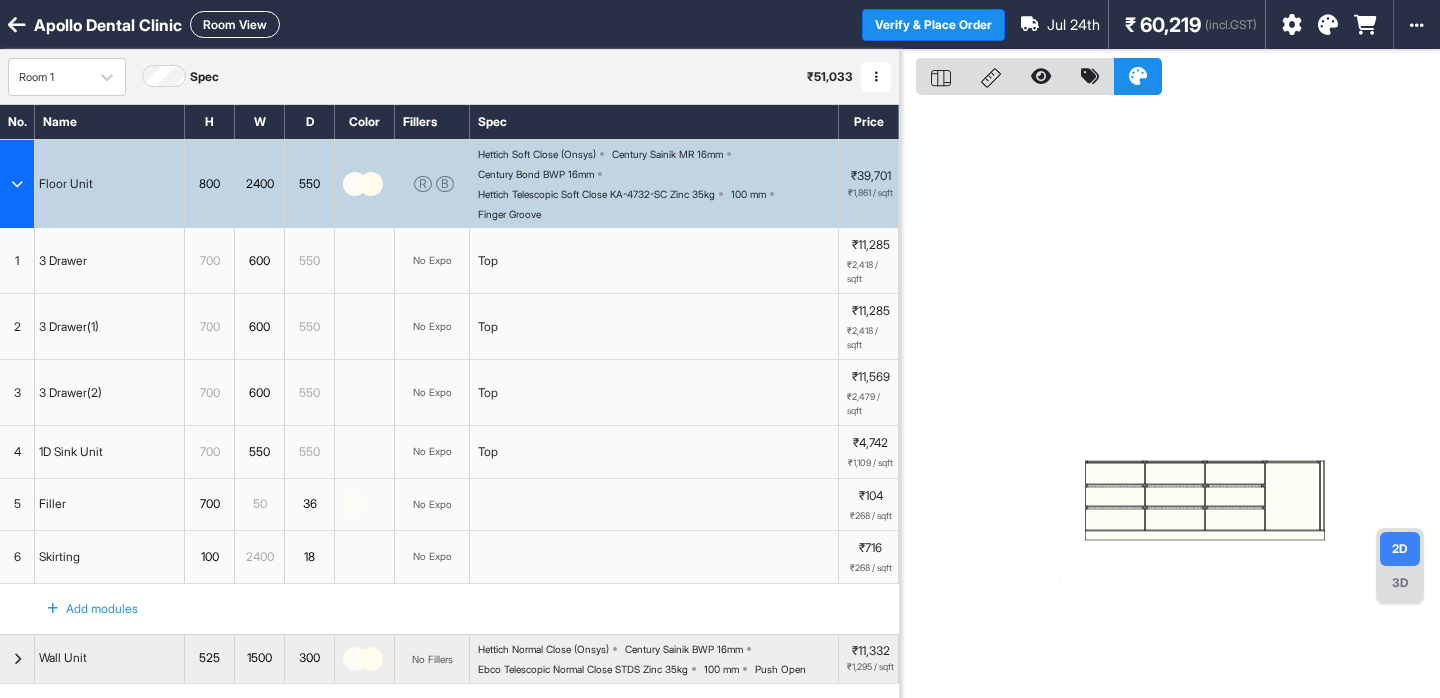 click at bounding box center (17, 184) 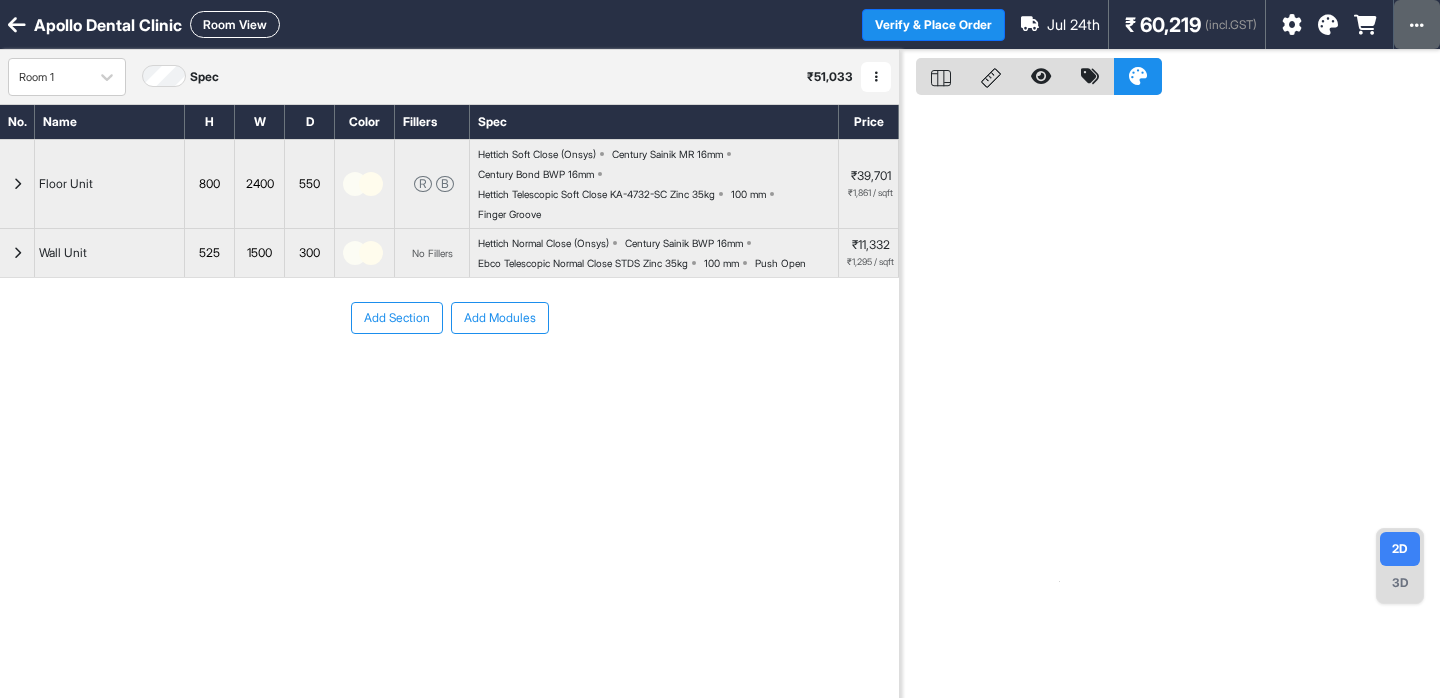 click at bounding box center [1417, 24] 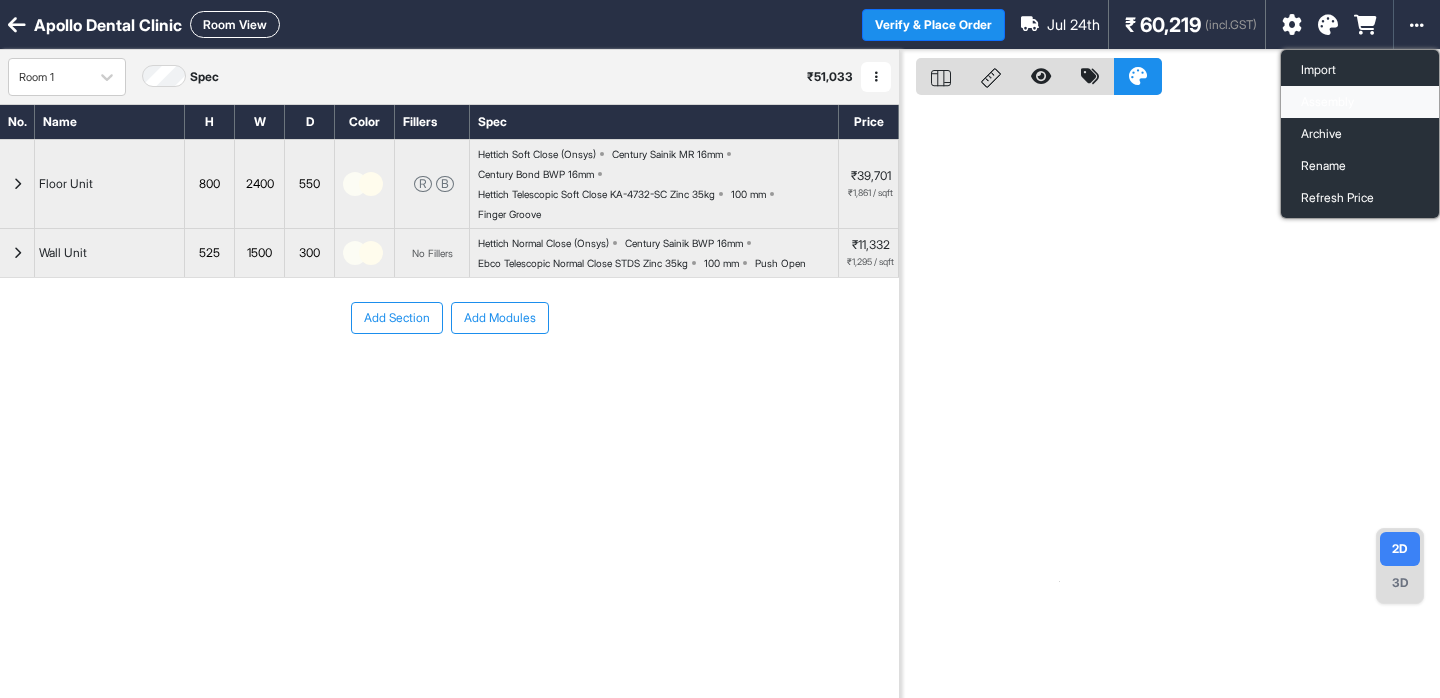 click on "Assembly" at bounding box center [1360, 102] 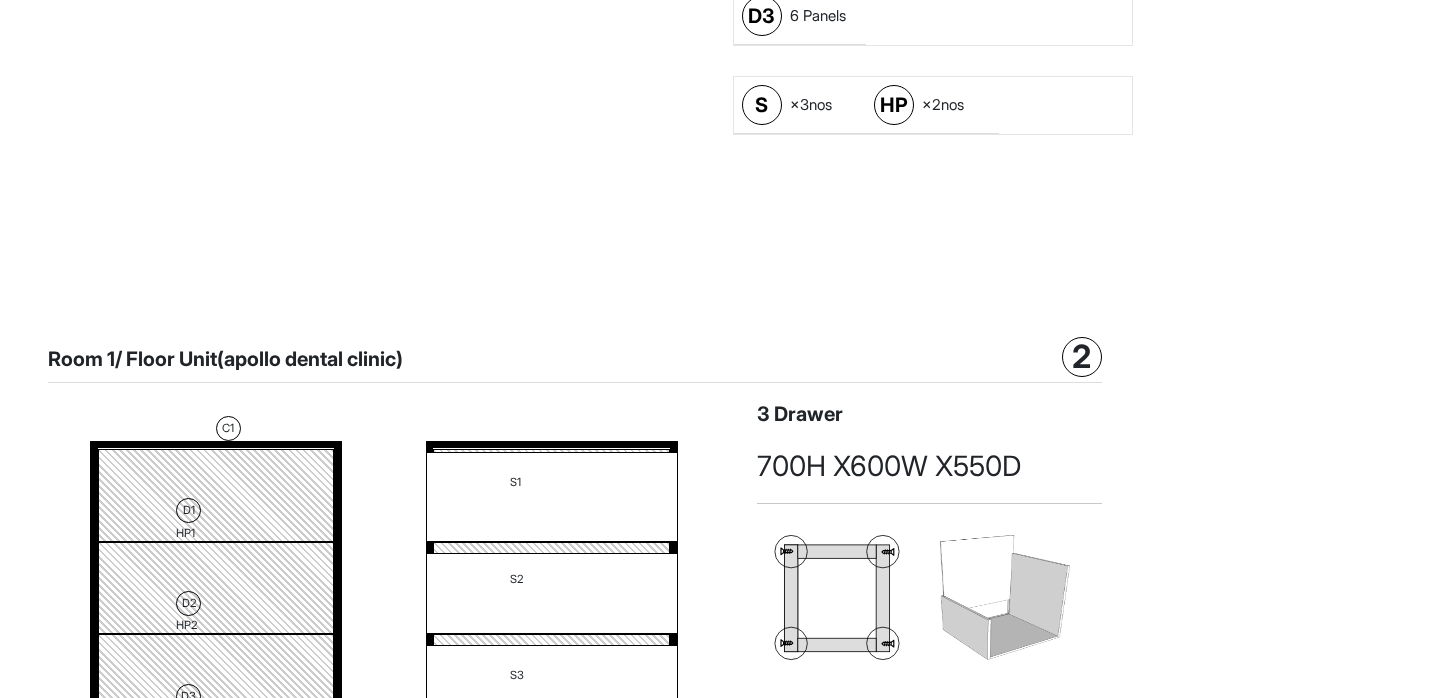 scroll, scrollTop: 0, scrollLeft: 0, axis: both 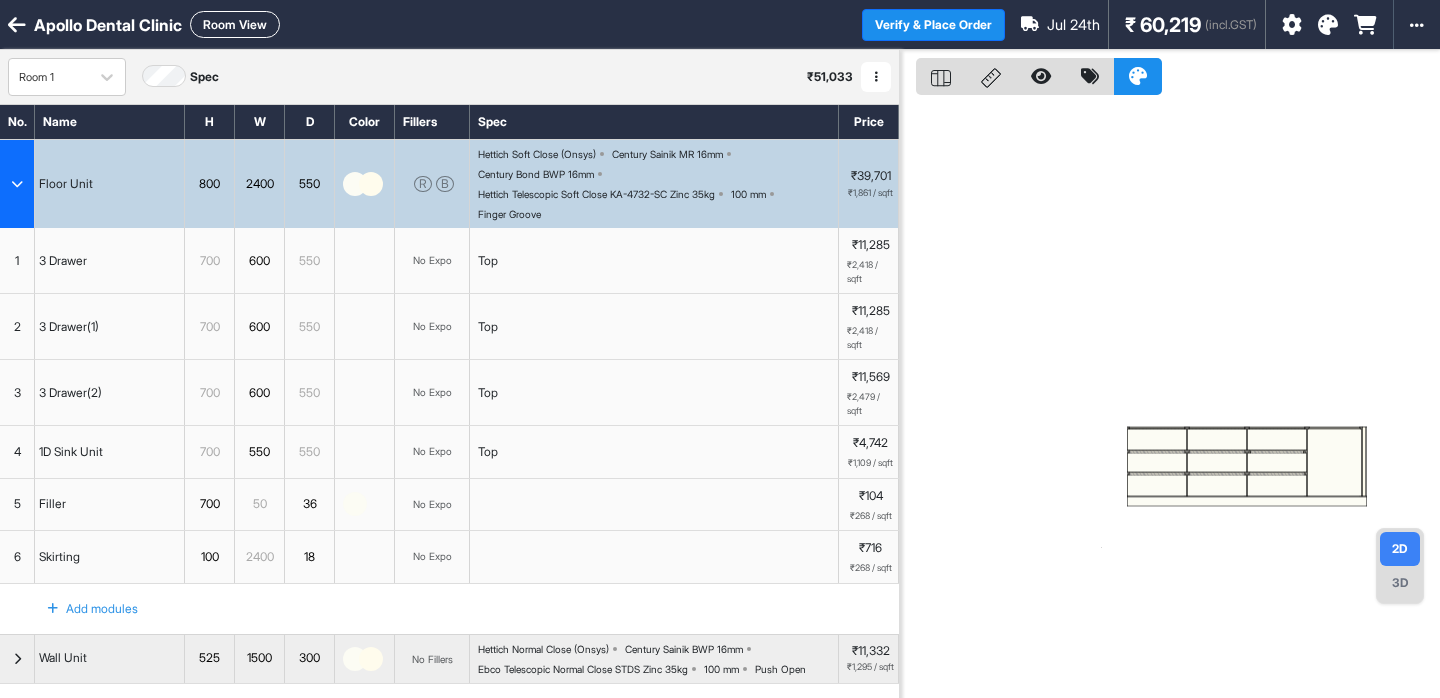 click at bounding box center [1292, 25] 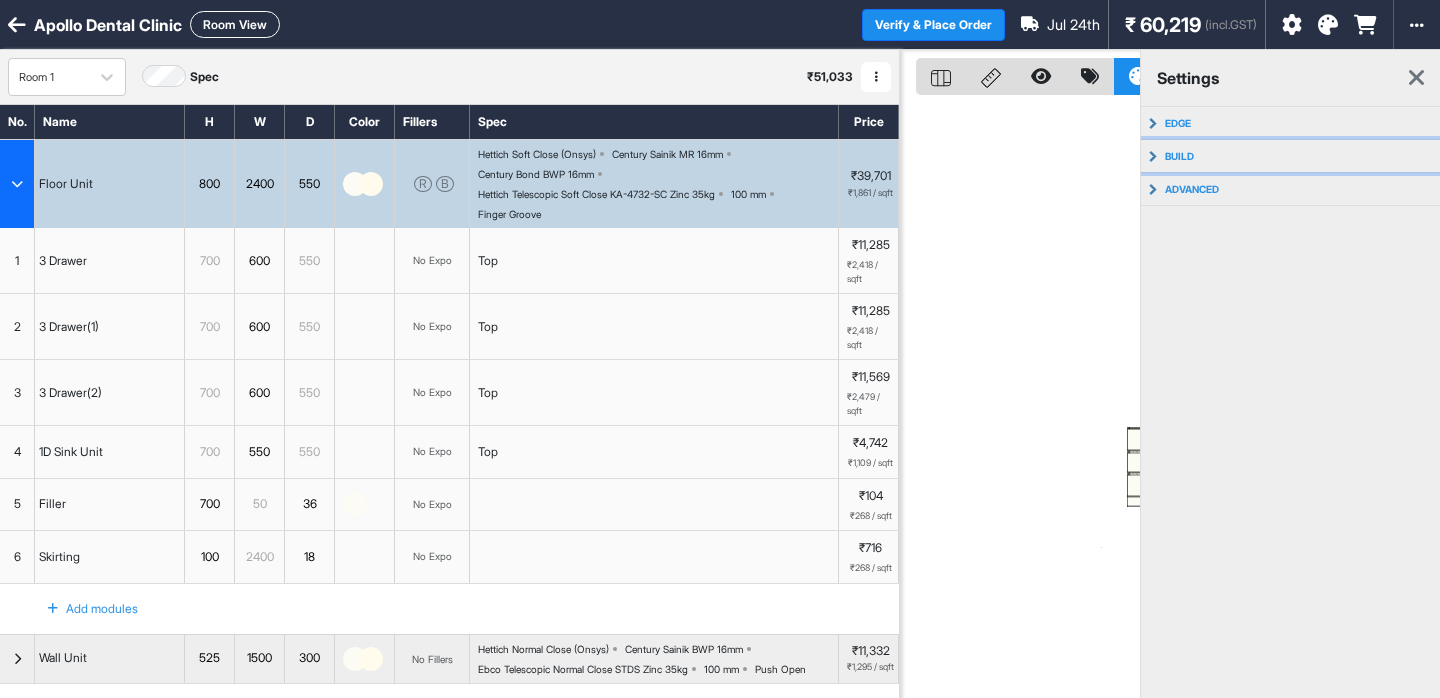 click on "build" at bounding box center (1179, 156) 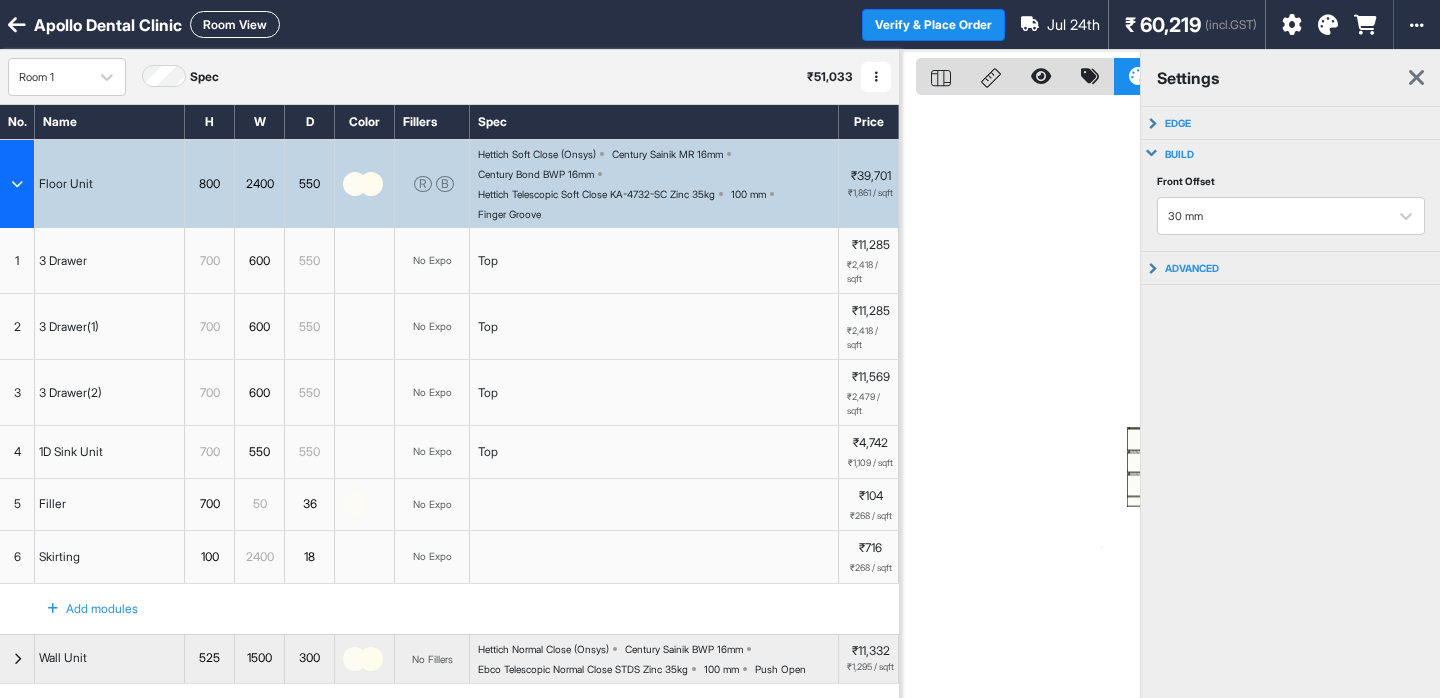 click on "build" at bounding box center (1291, 154) 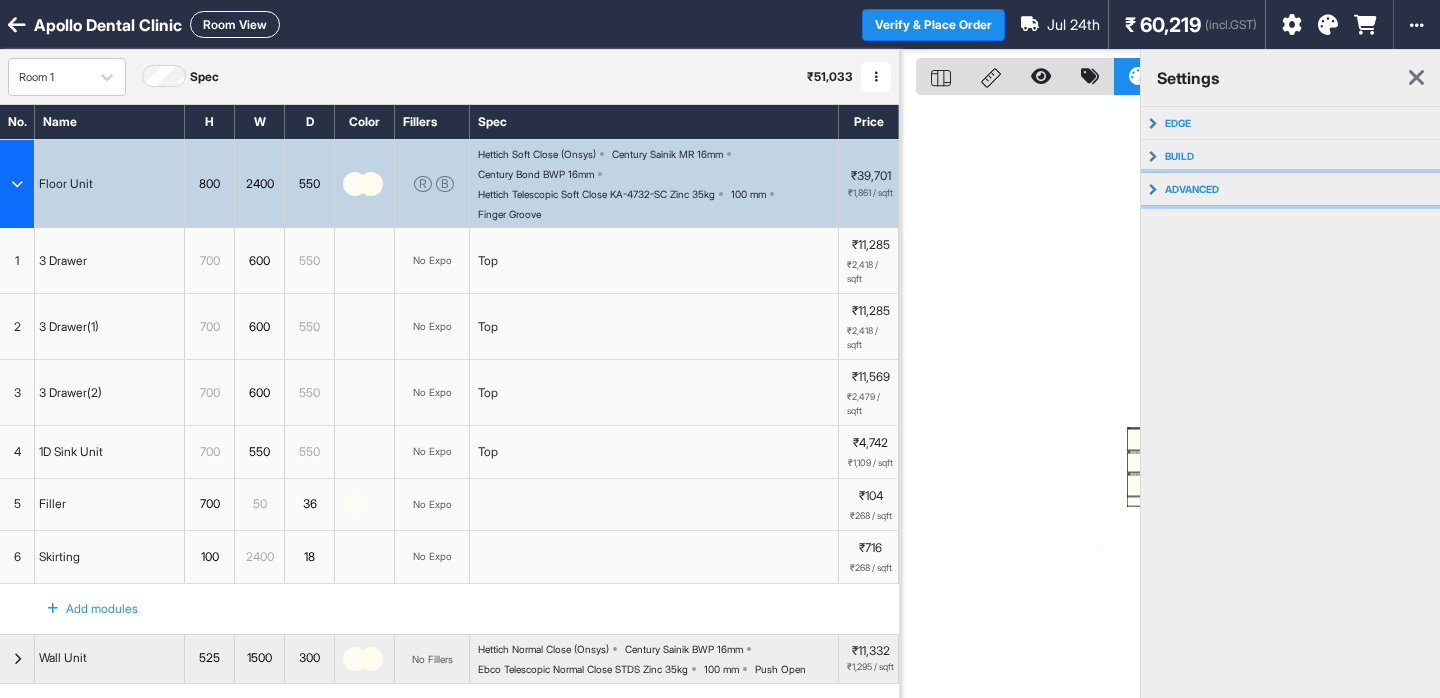 click on "advanced" at bounding box center [1291, 189] 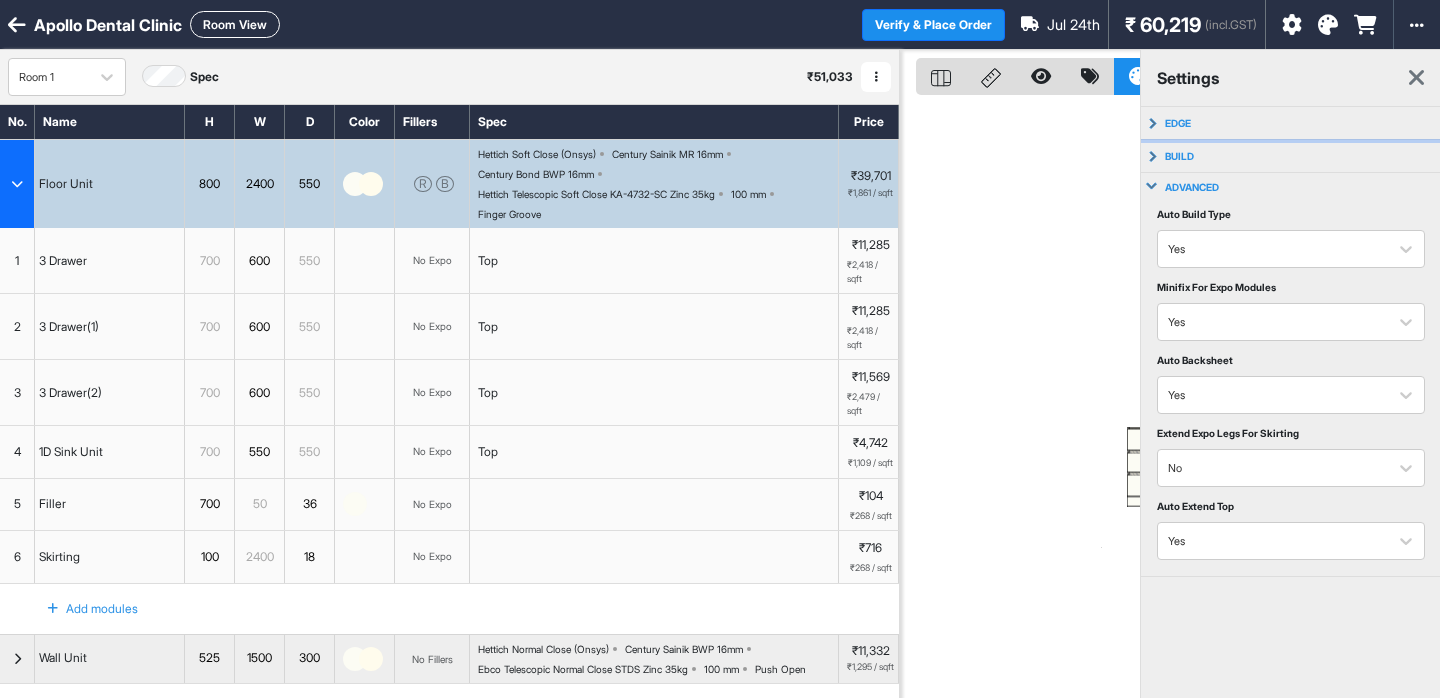 click on "edge" at bounding box center [1178, 123] 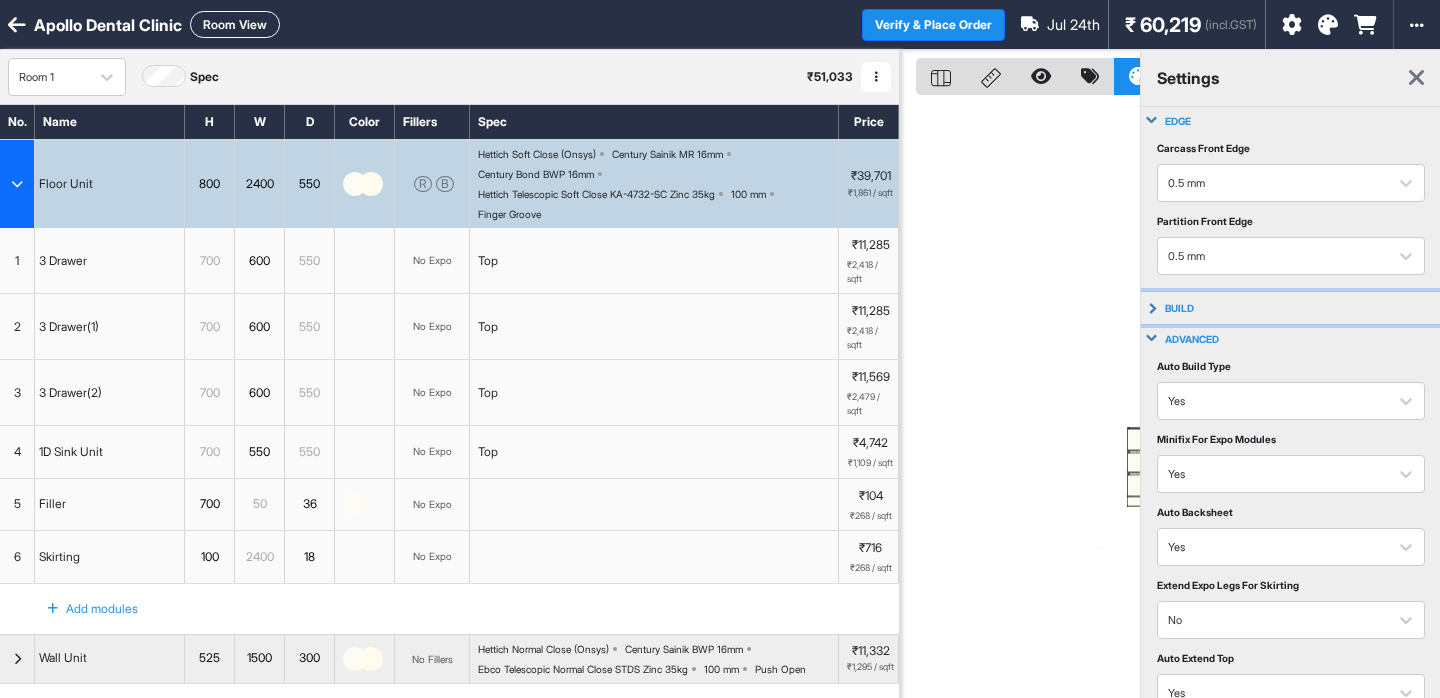 click on "build" at bounding box center (1291, 308) 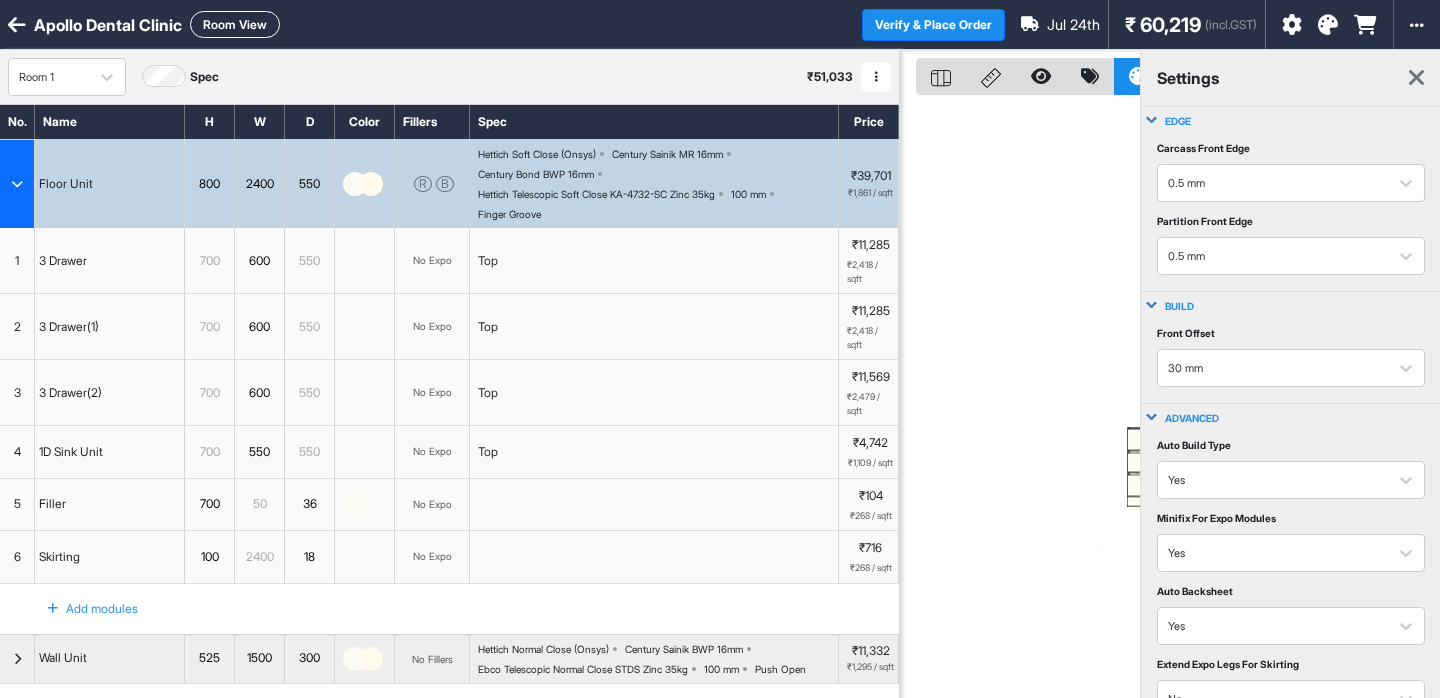 click on "build" at bounding box center [1291, 306] 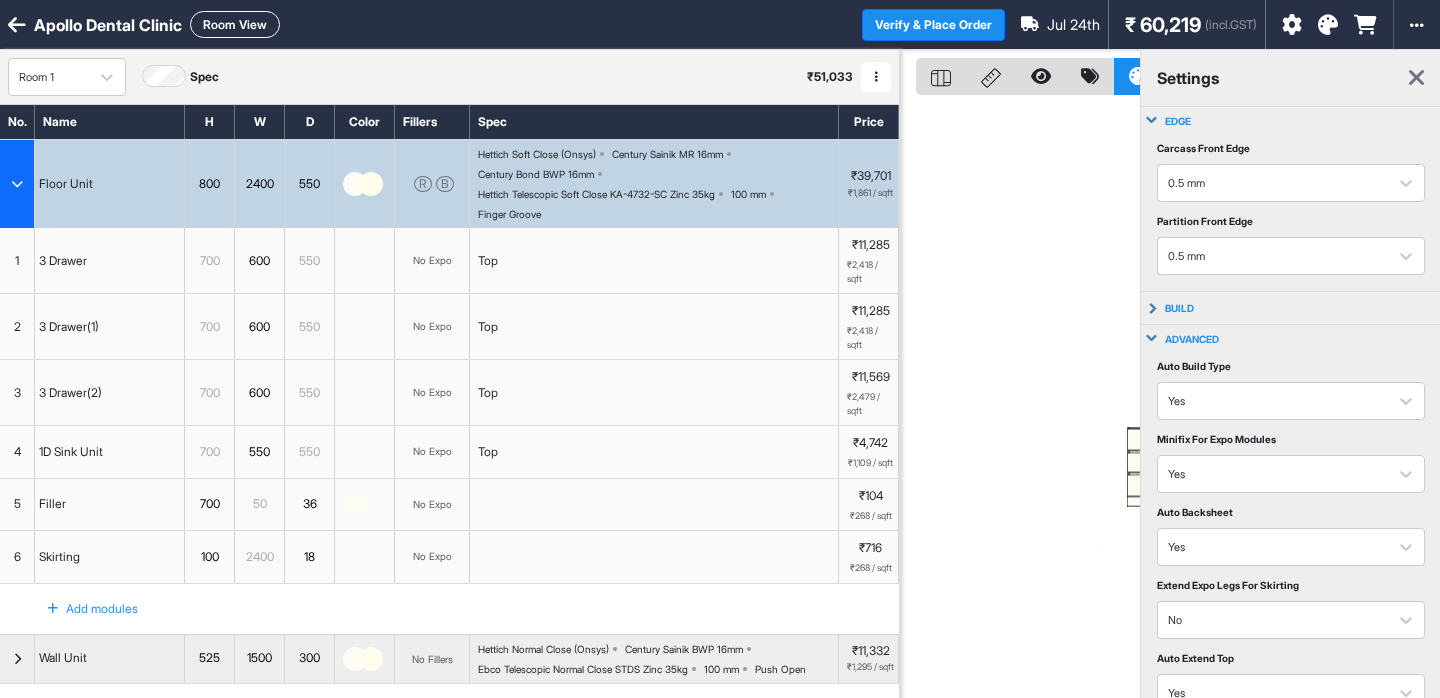 click on "advanced" at bounding box center (1291, 339) 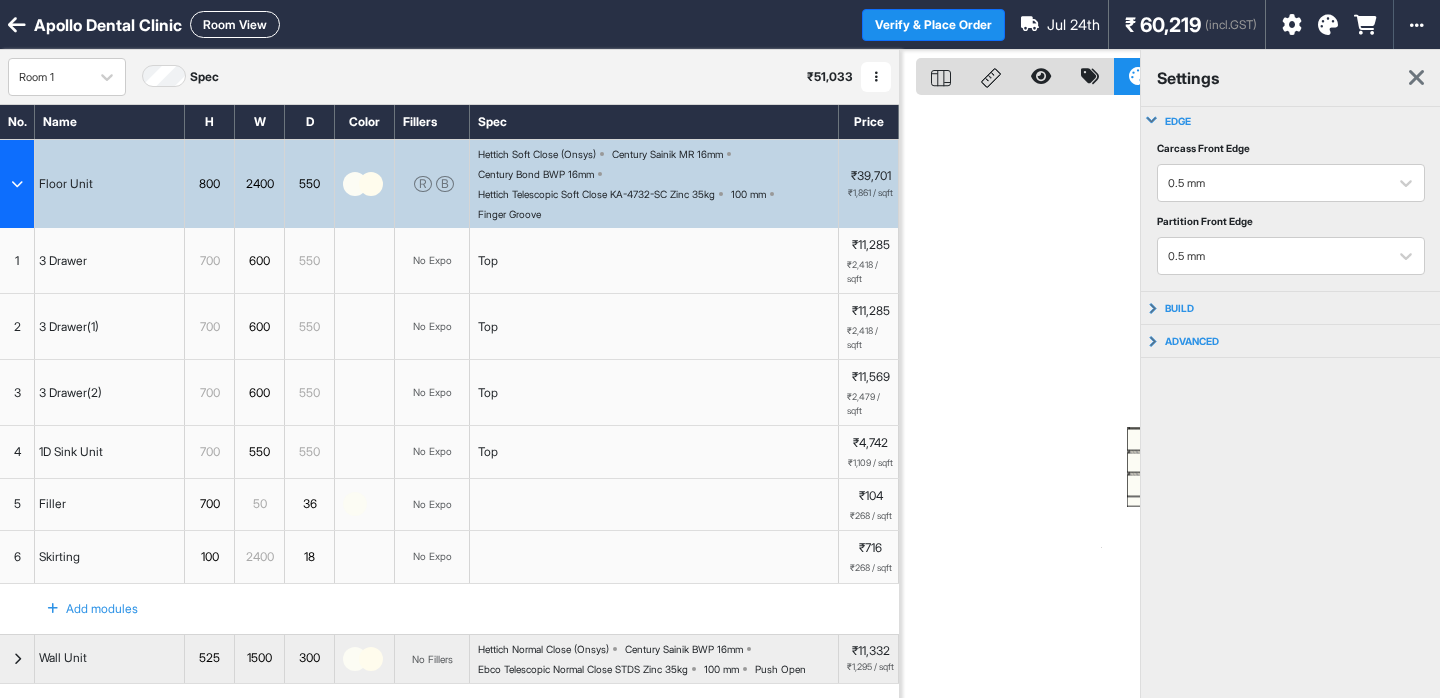 click on "edge" at bounding box center (1291, 121) 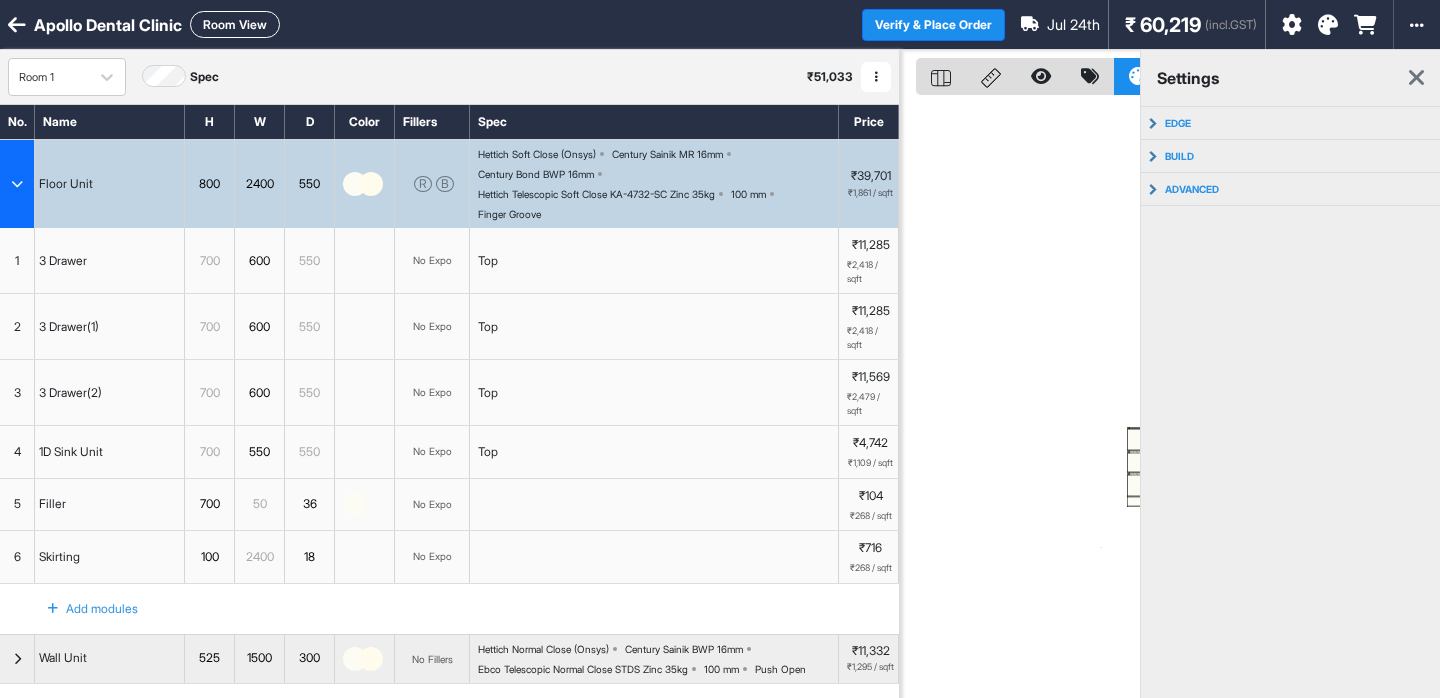click at bounding box center (1020, 399) 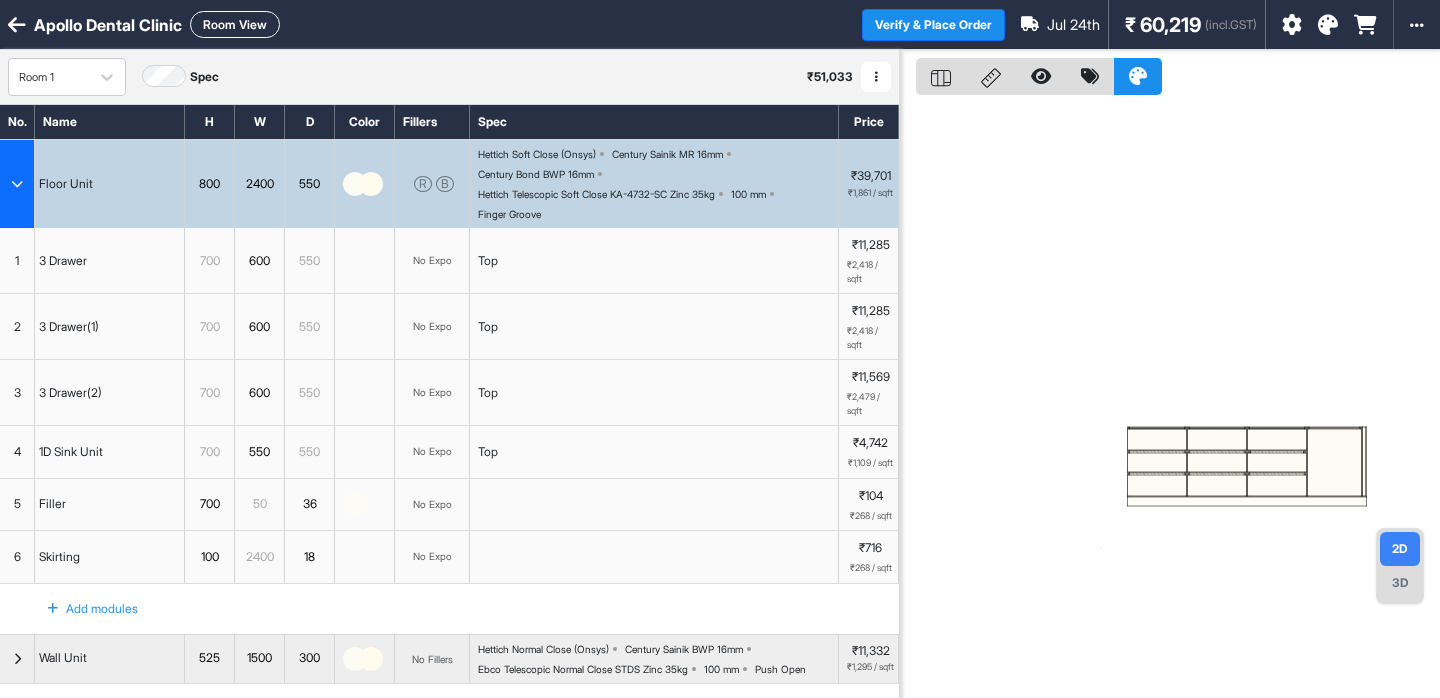 click on "Hettich Telescopic Soft Close KA-4732-SC Zinc 35kg" at bounding box center (596, 194) 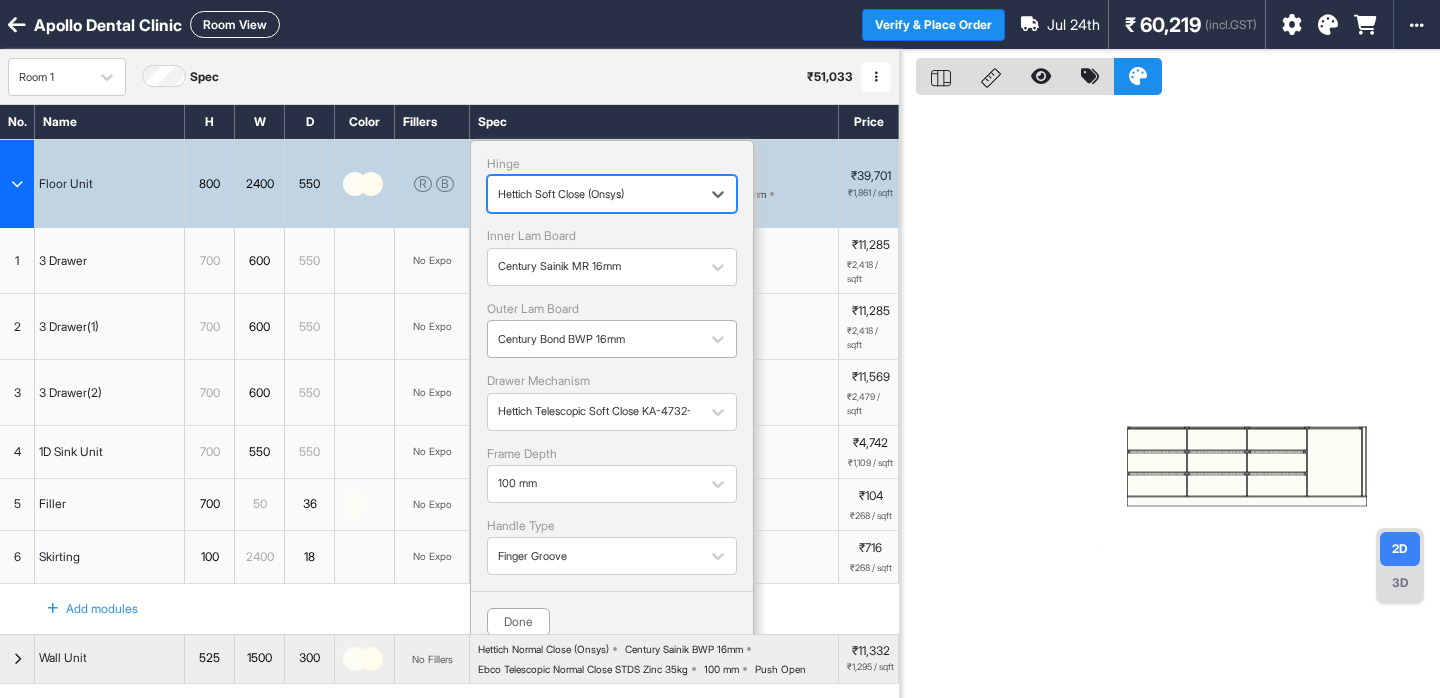 click at bounding box center [594, 339] 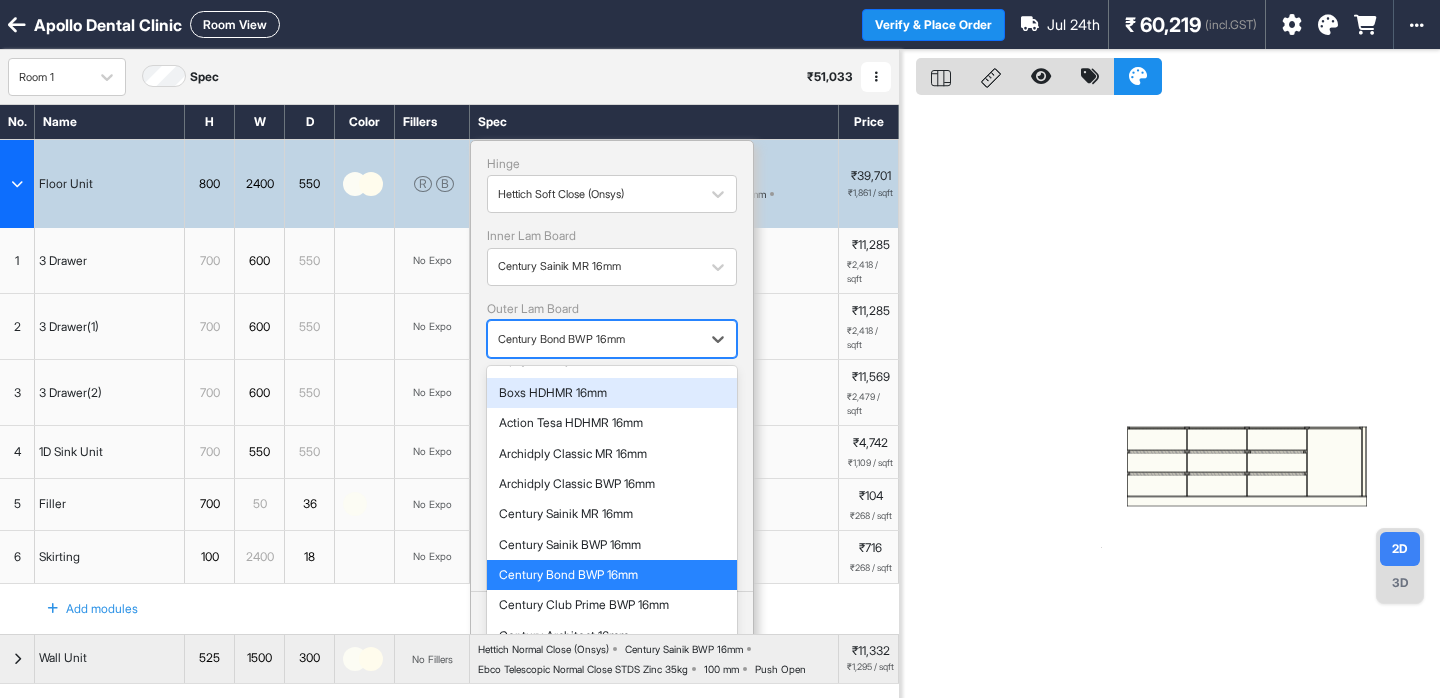 scroll, scrollTop: 140, scrollLeft: 0, axis: vertical 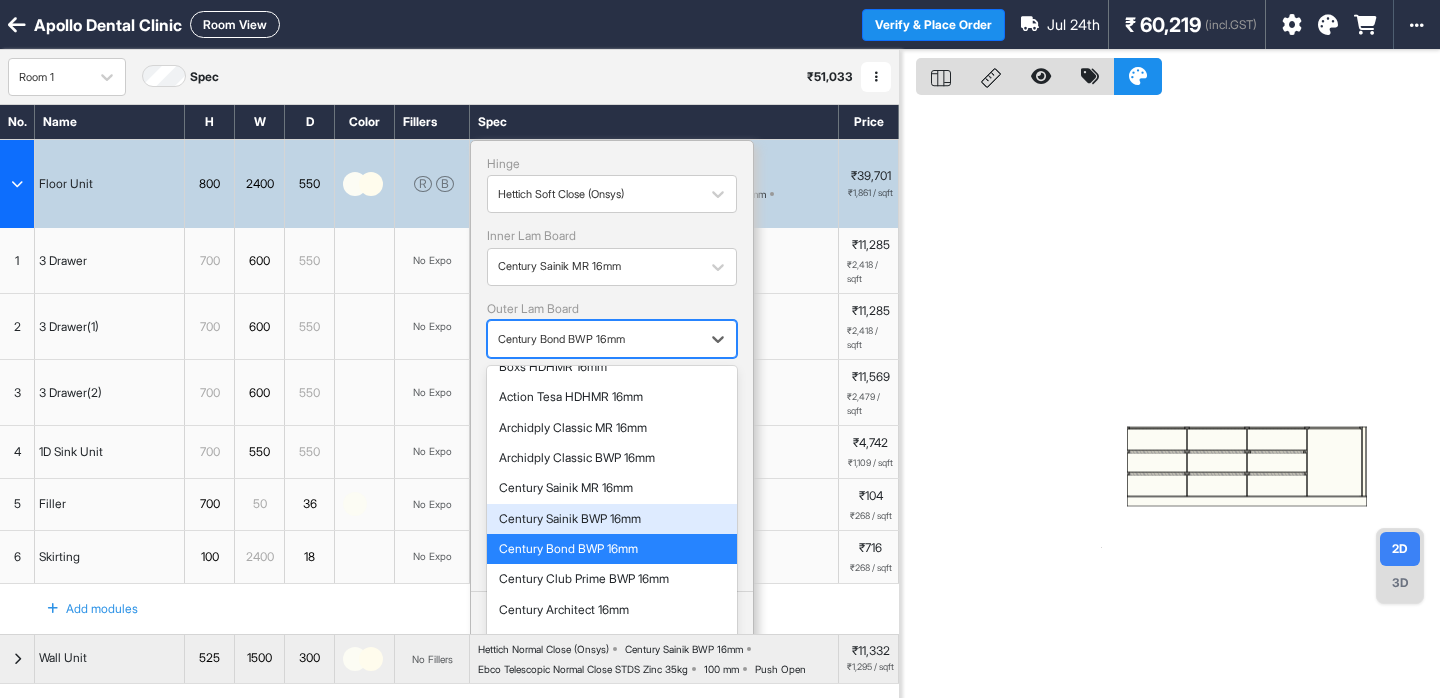 click on "Century Sainik BWP 16mm" at bounding box center [612, 519] 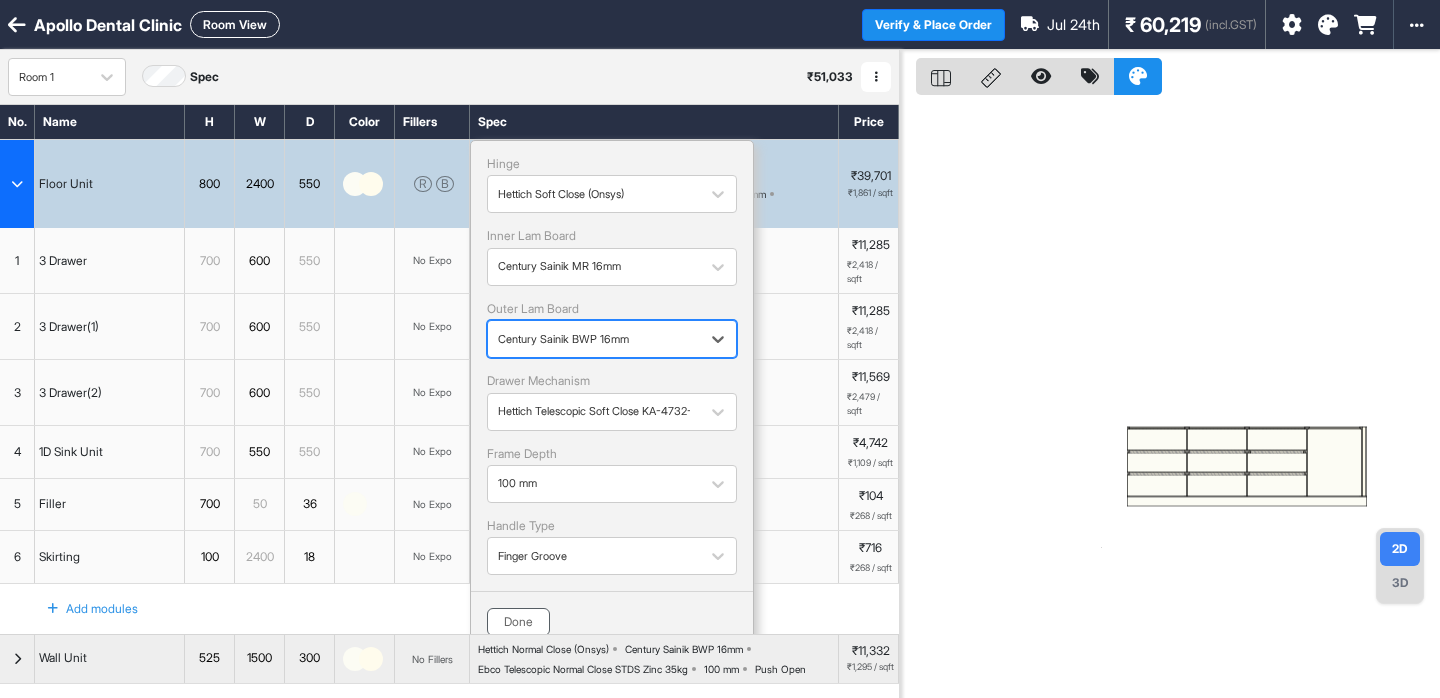 click on "Done" at bounding box center (518, 622) 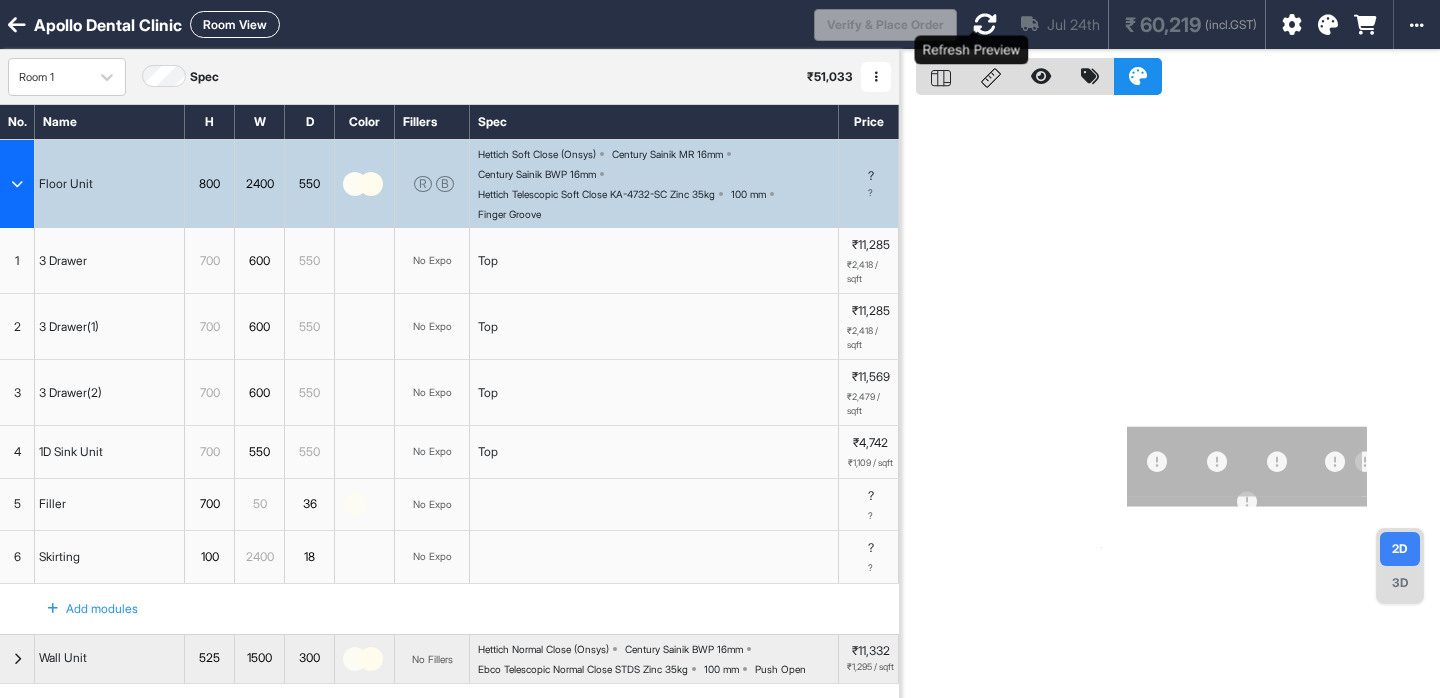 click at bounding box center [985, 24] 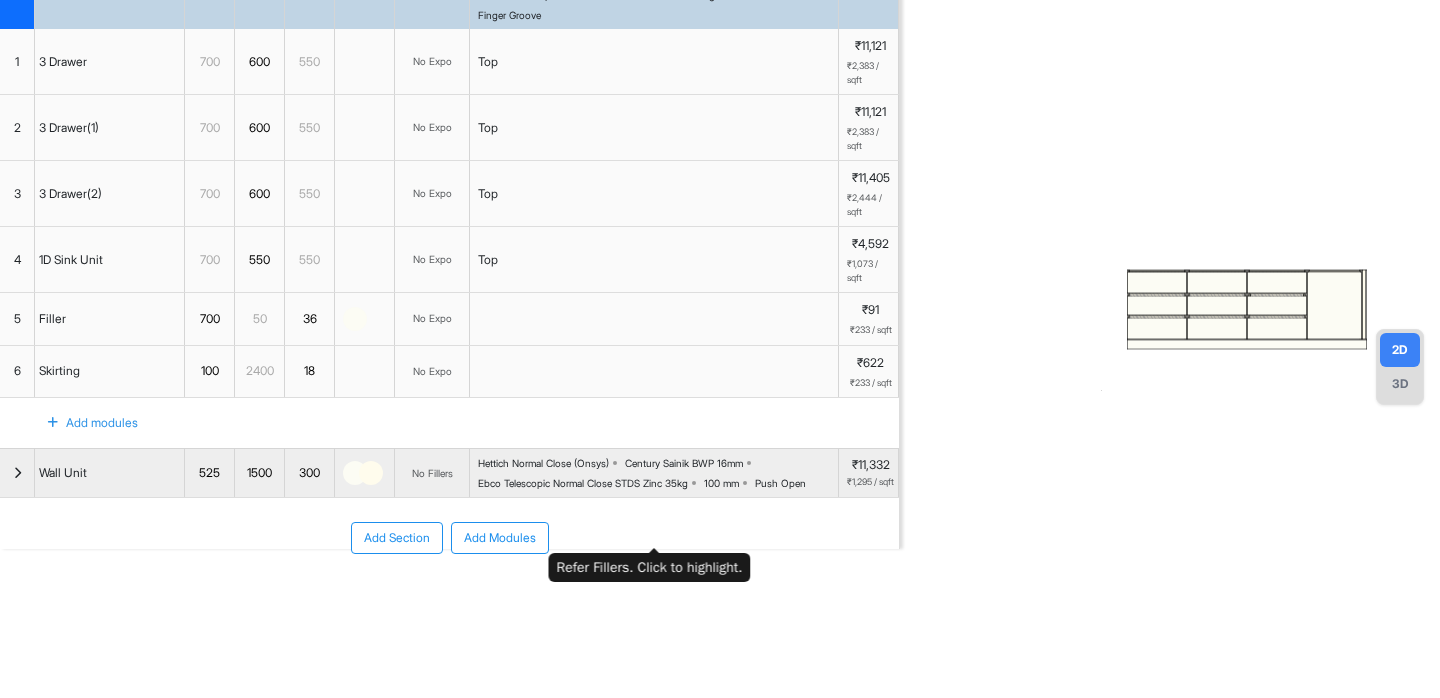 scroll, scrollTop: 0, scrollLeft: 0, axis: both 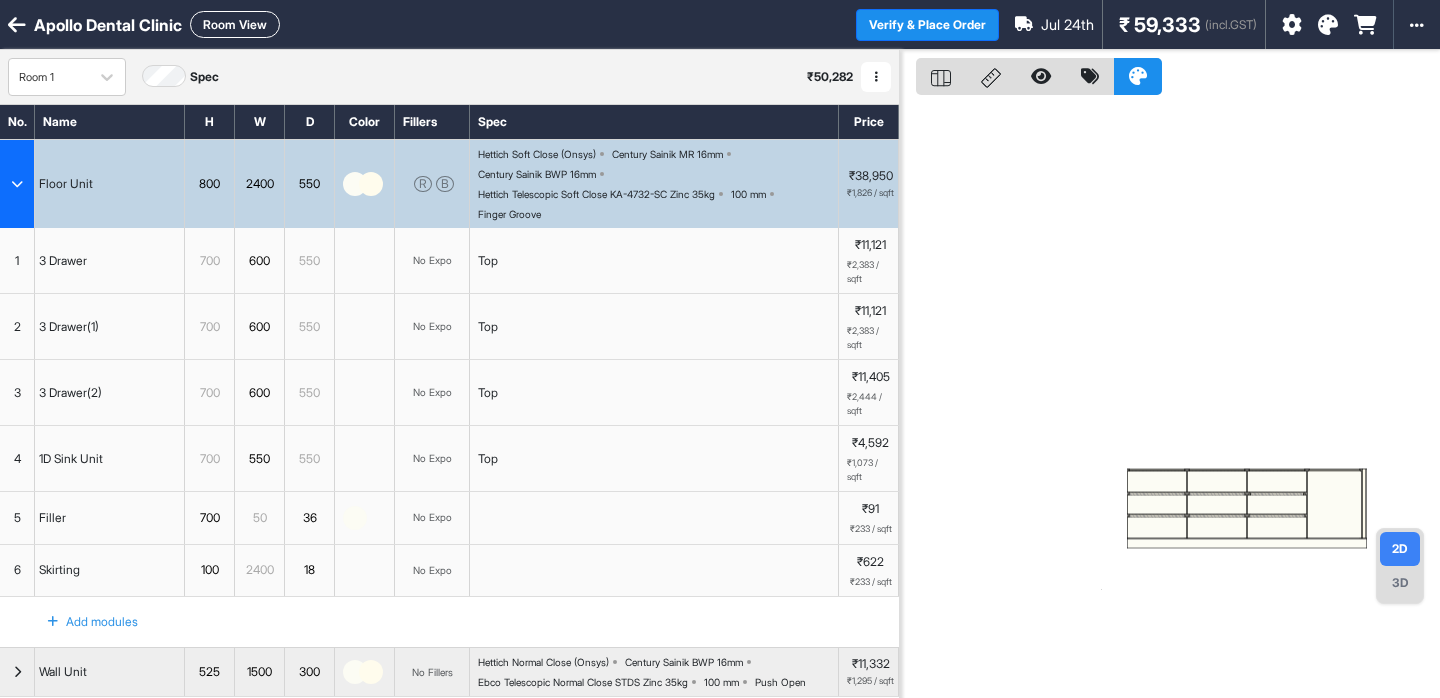 click at bounding box center (17, 184) 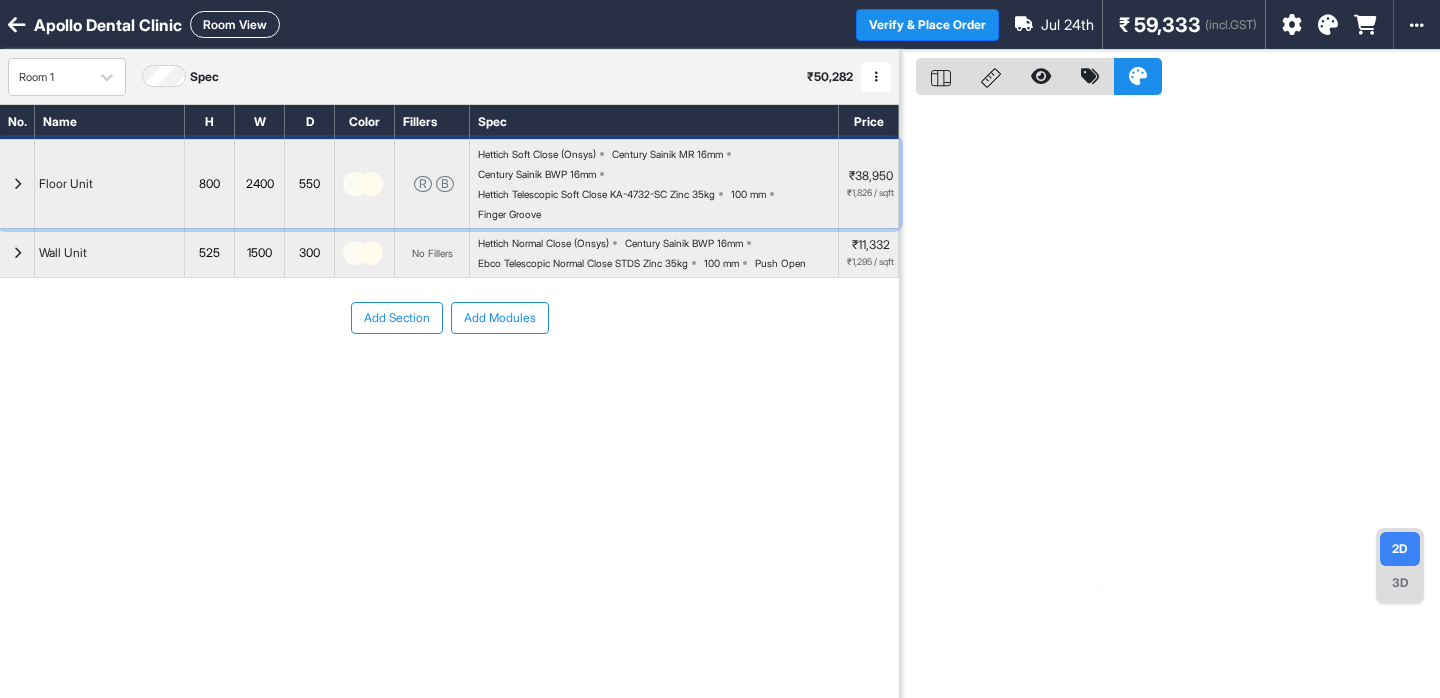 click at bounding box center (17, 184) 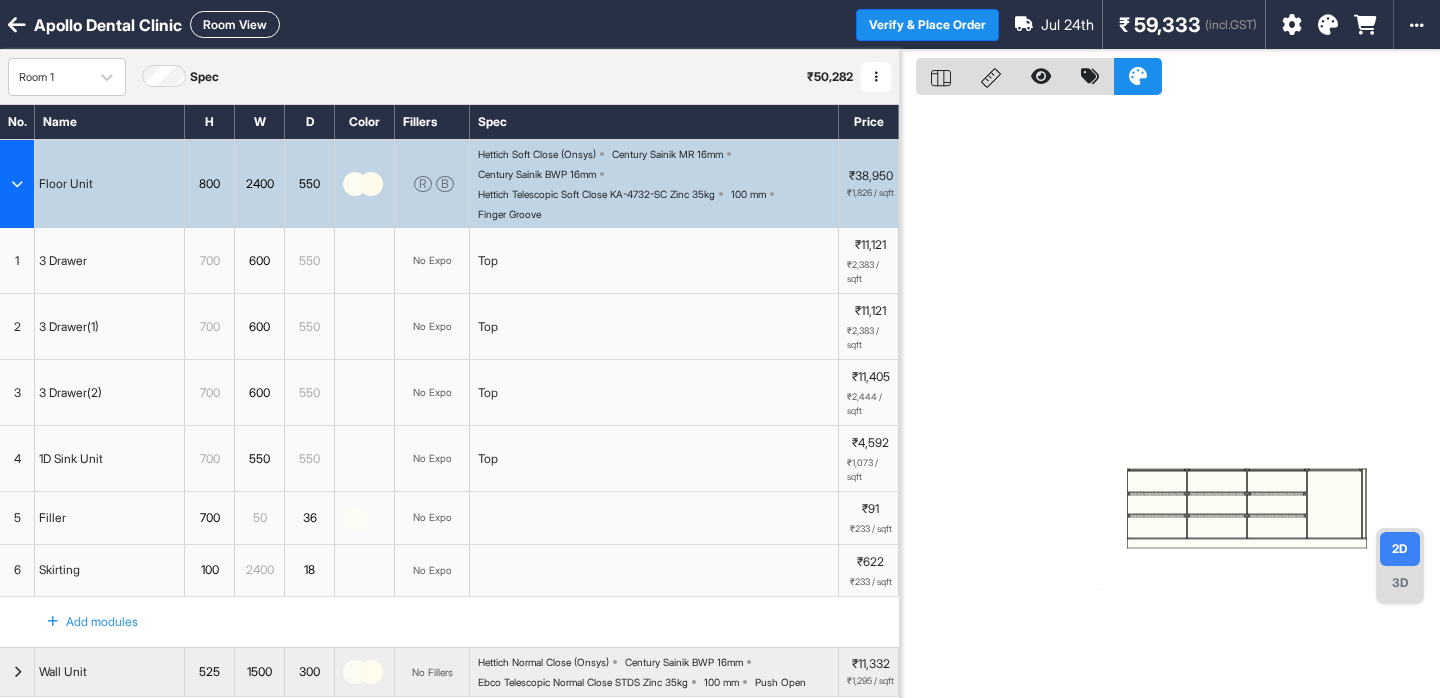 click at bounding box center [17, 184] 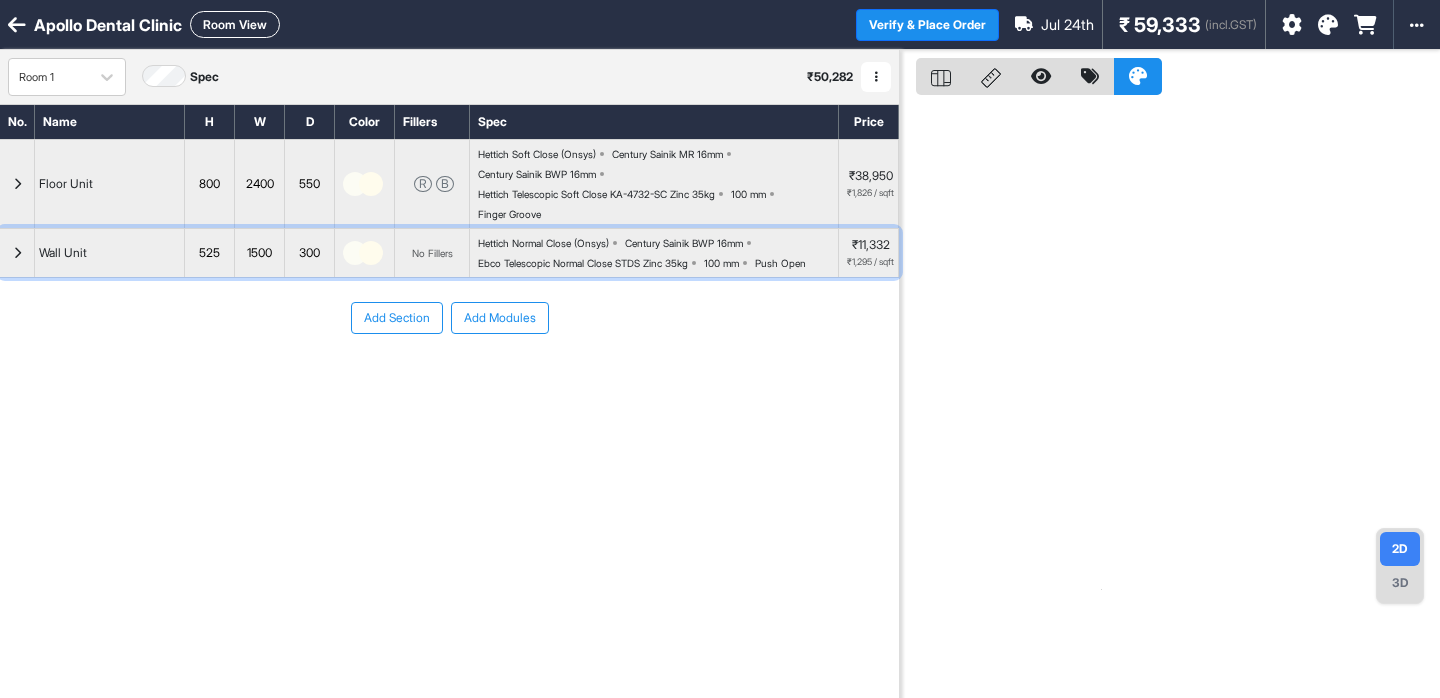 click at bounding box center [17, 253] 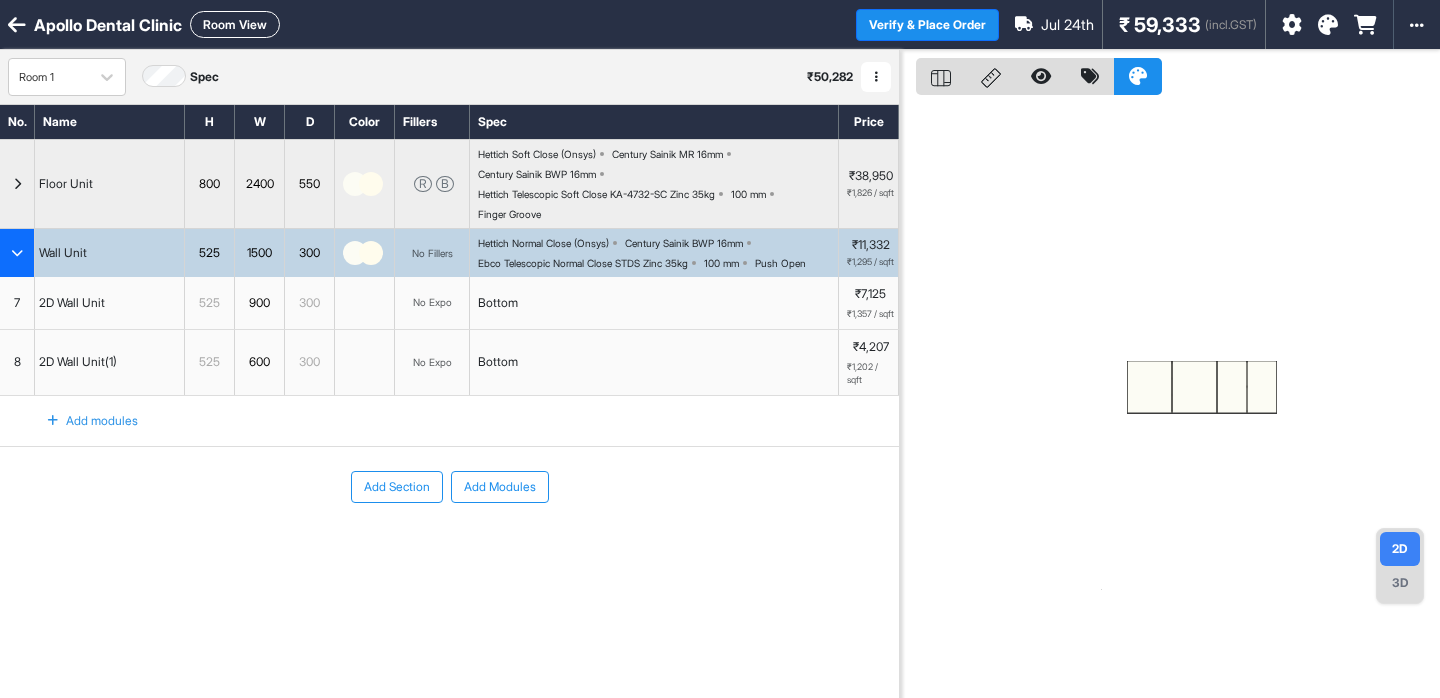 click at bounding box center [17, 253] 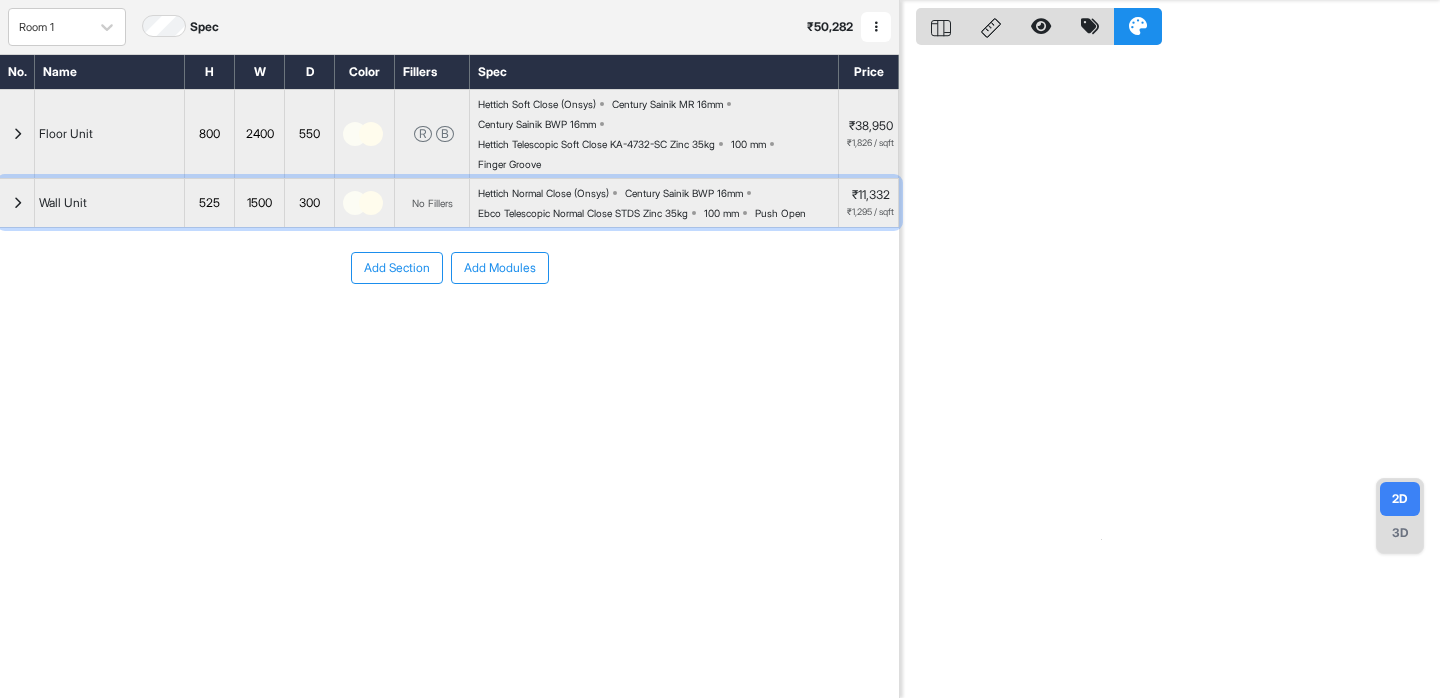 scroll, scrollTop: 0, scrollLeft: 0, axis: both 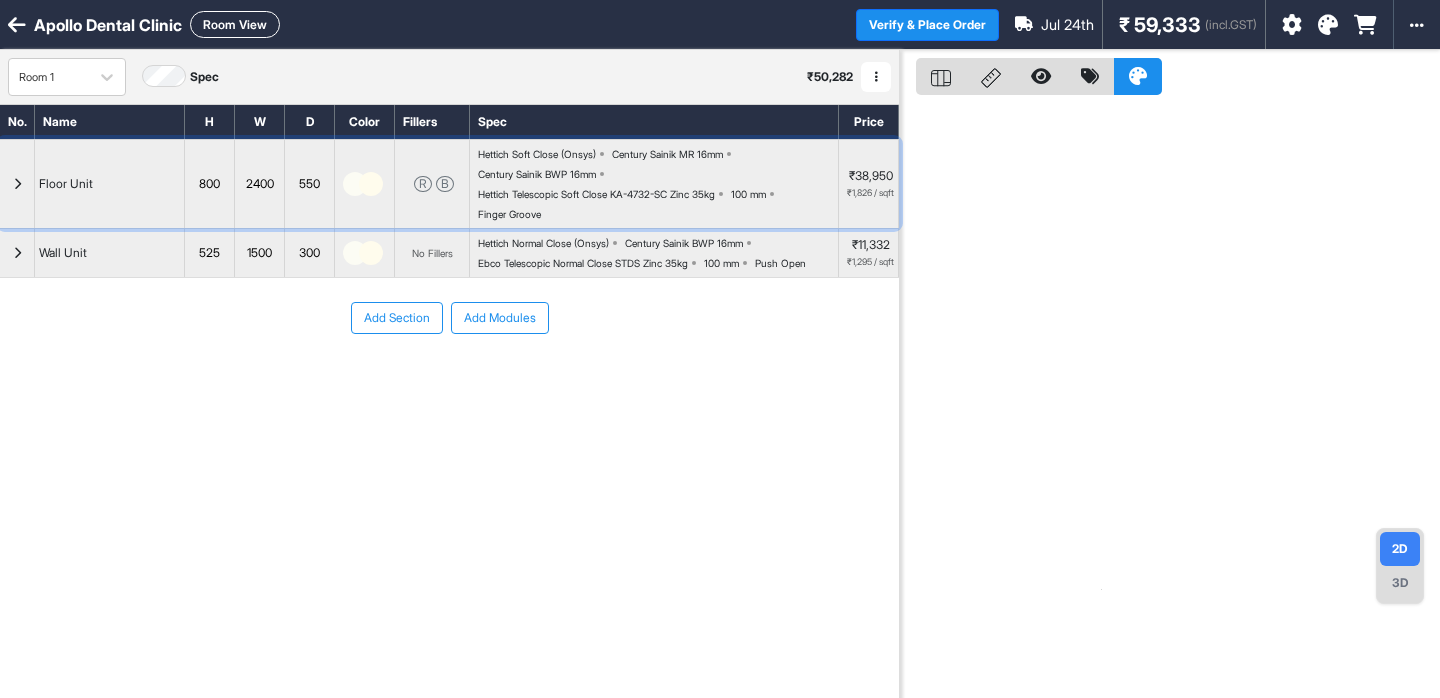 click at bounding box center [371, 184] 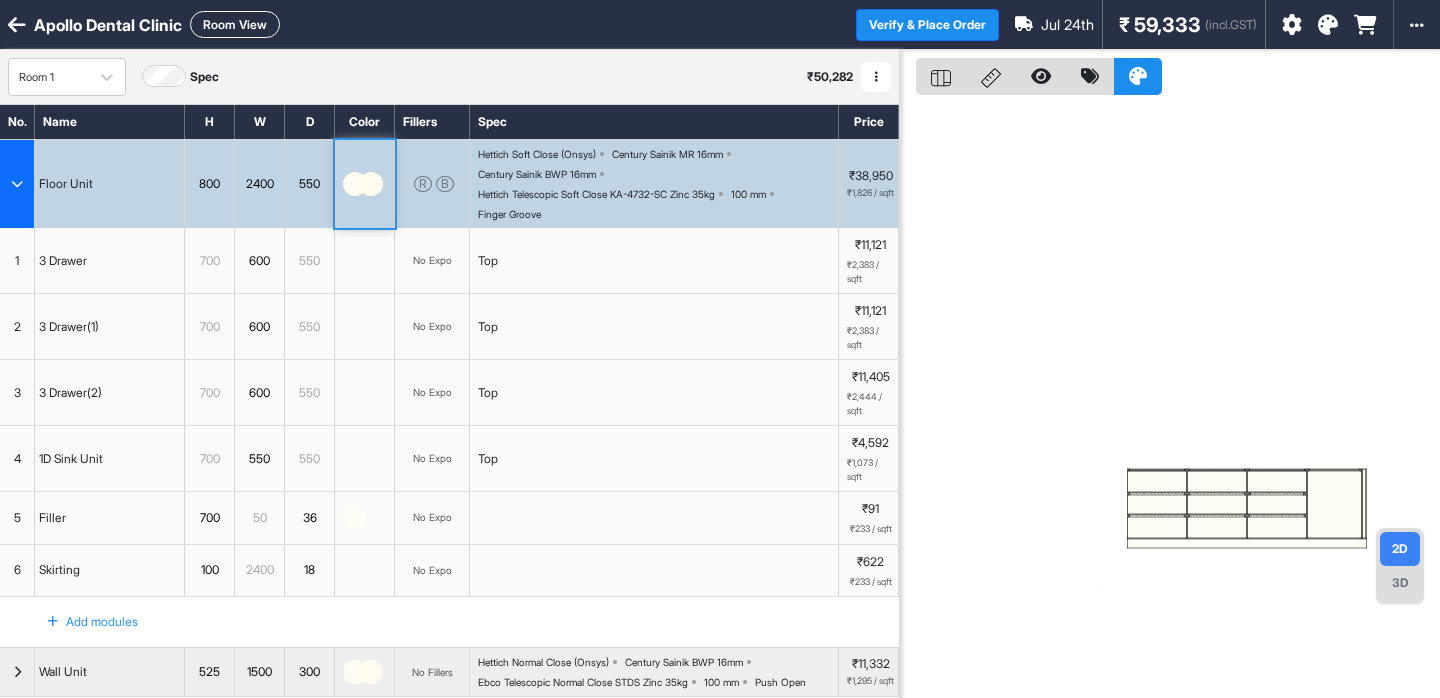 click at bounding box center (1170, 399) 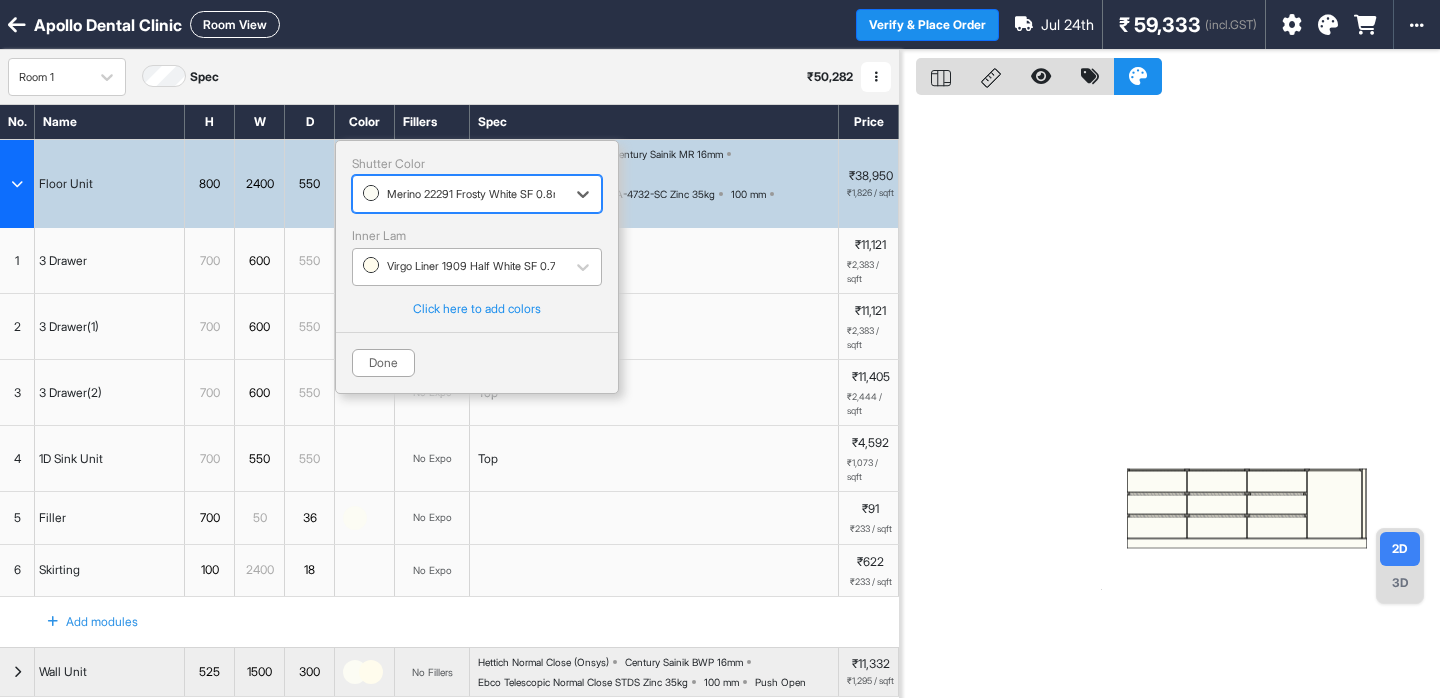 click at bounding box center (459, 267) 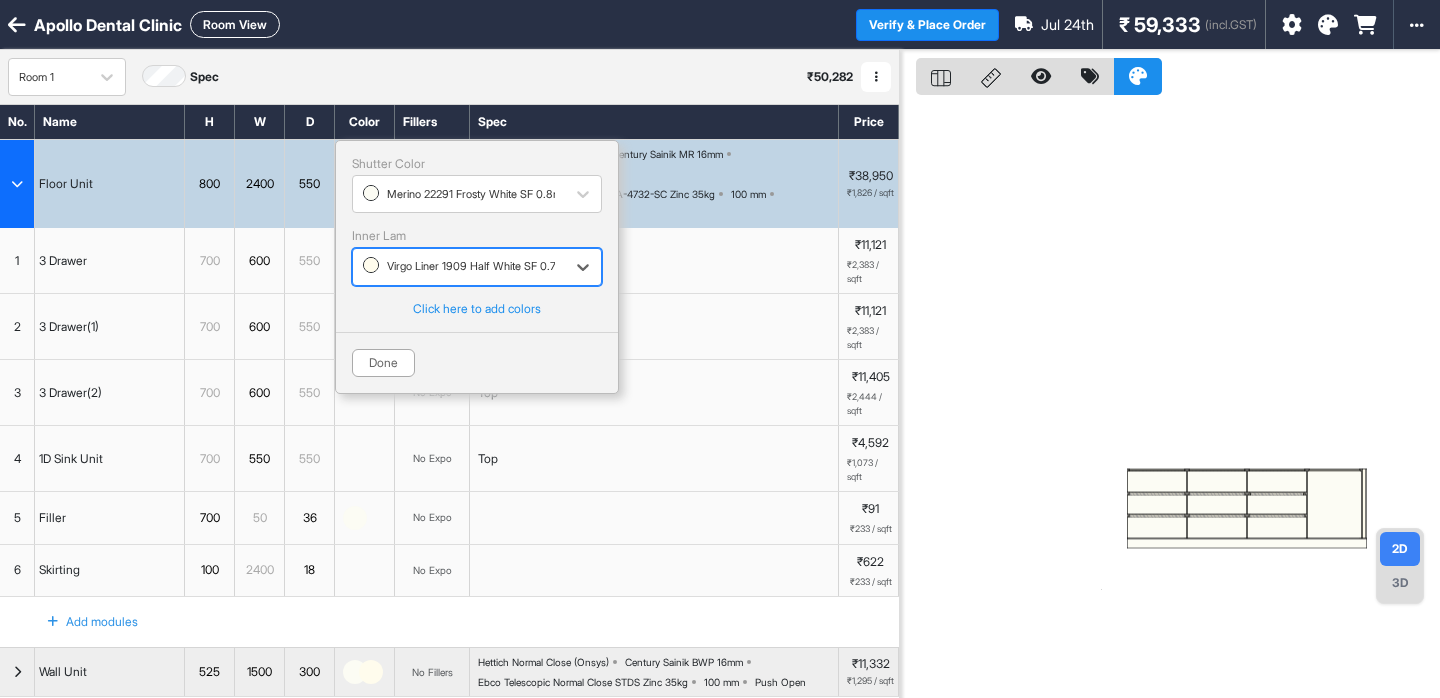 click at bounding box center (459, 267) 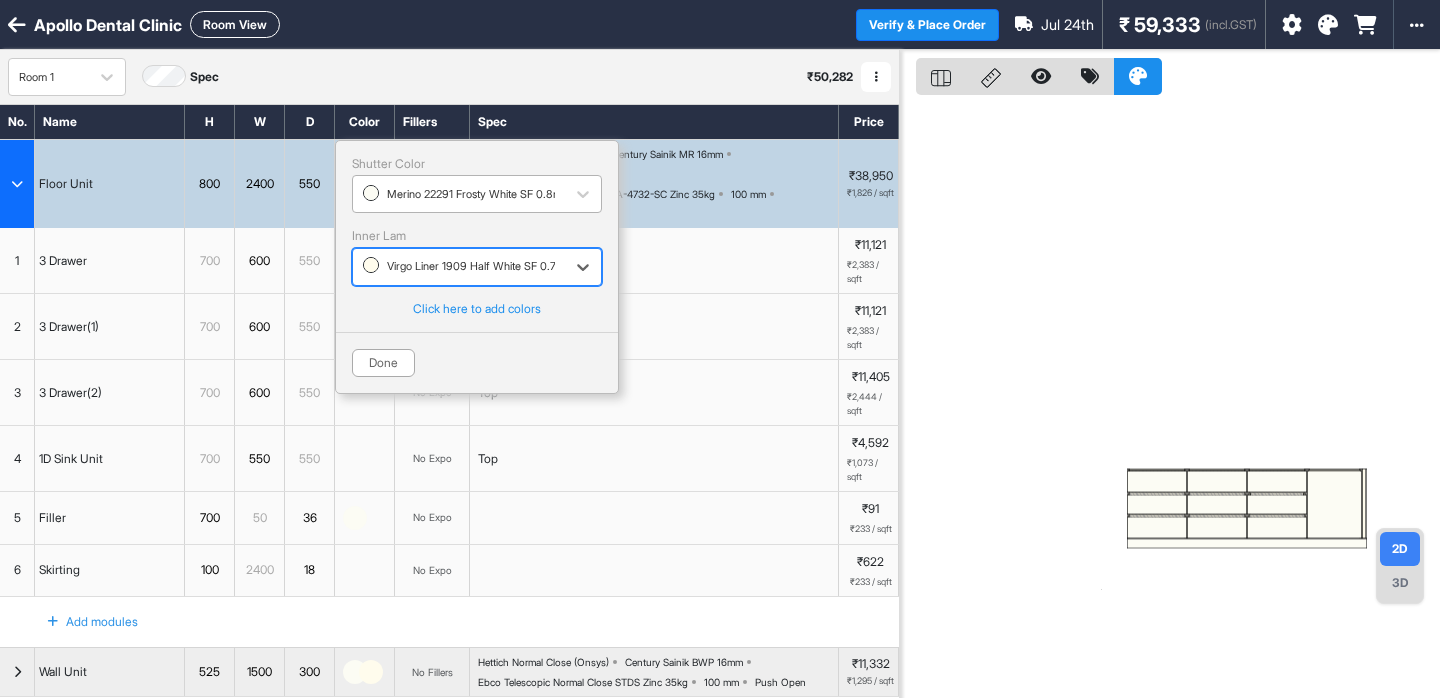 click at bounding box center (459, 194) 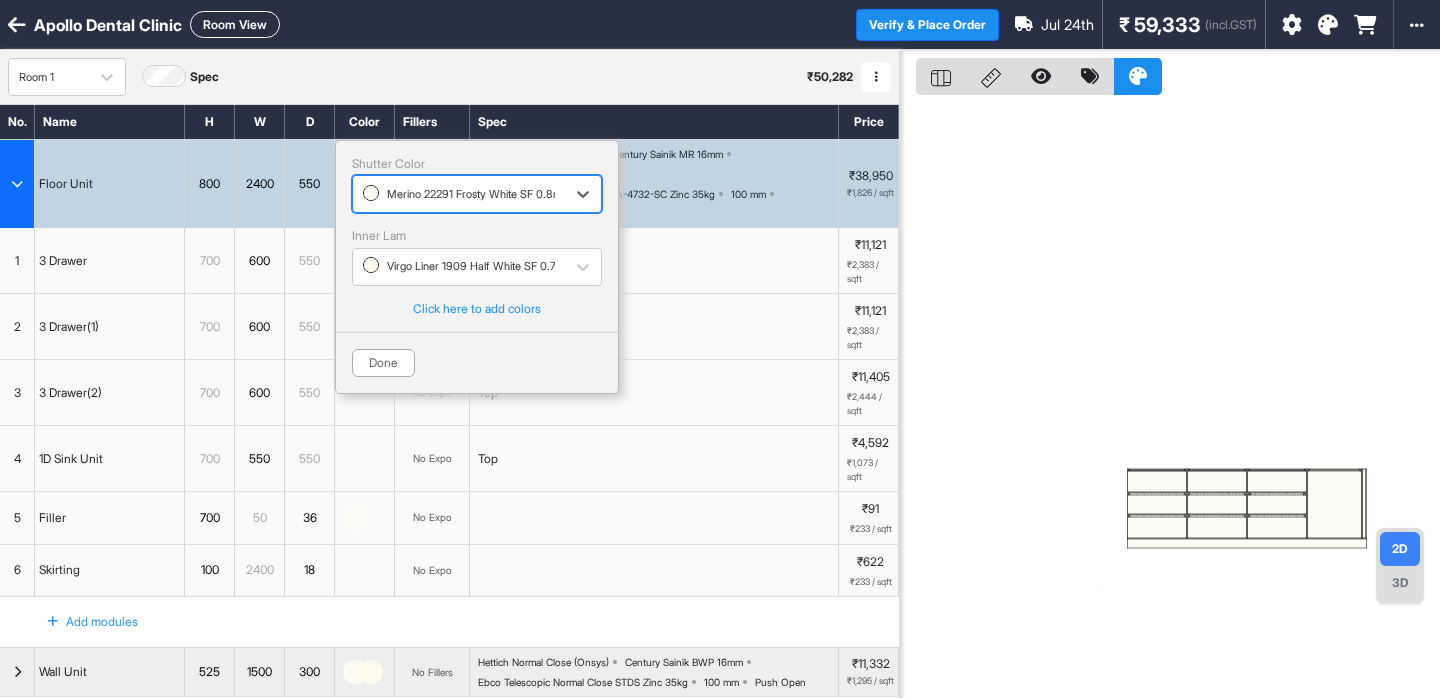 click at bounding box center (459, 194) 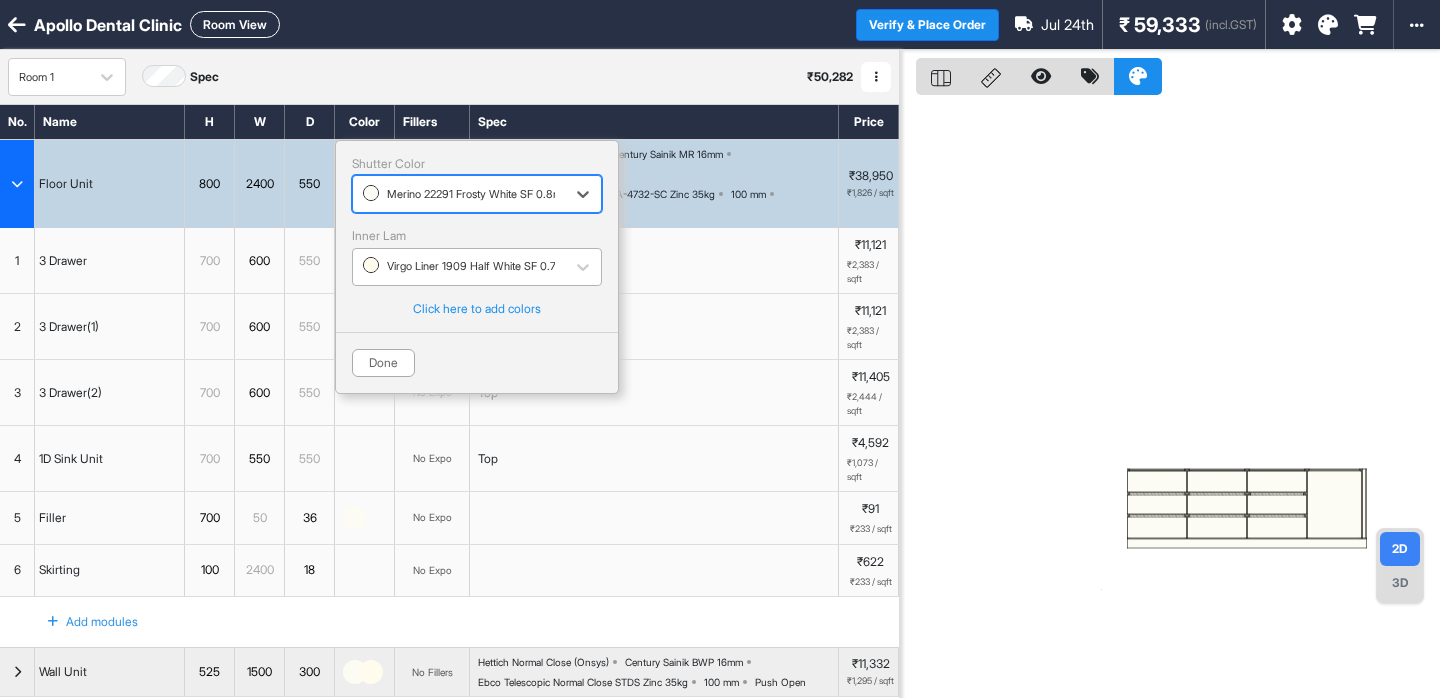 click at bounding box center [459, 267] 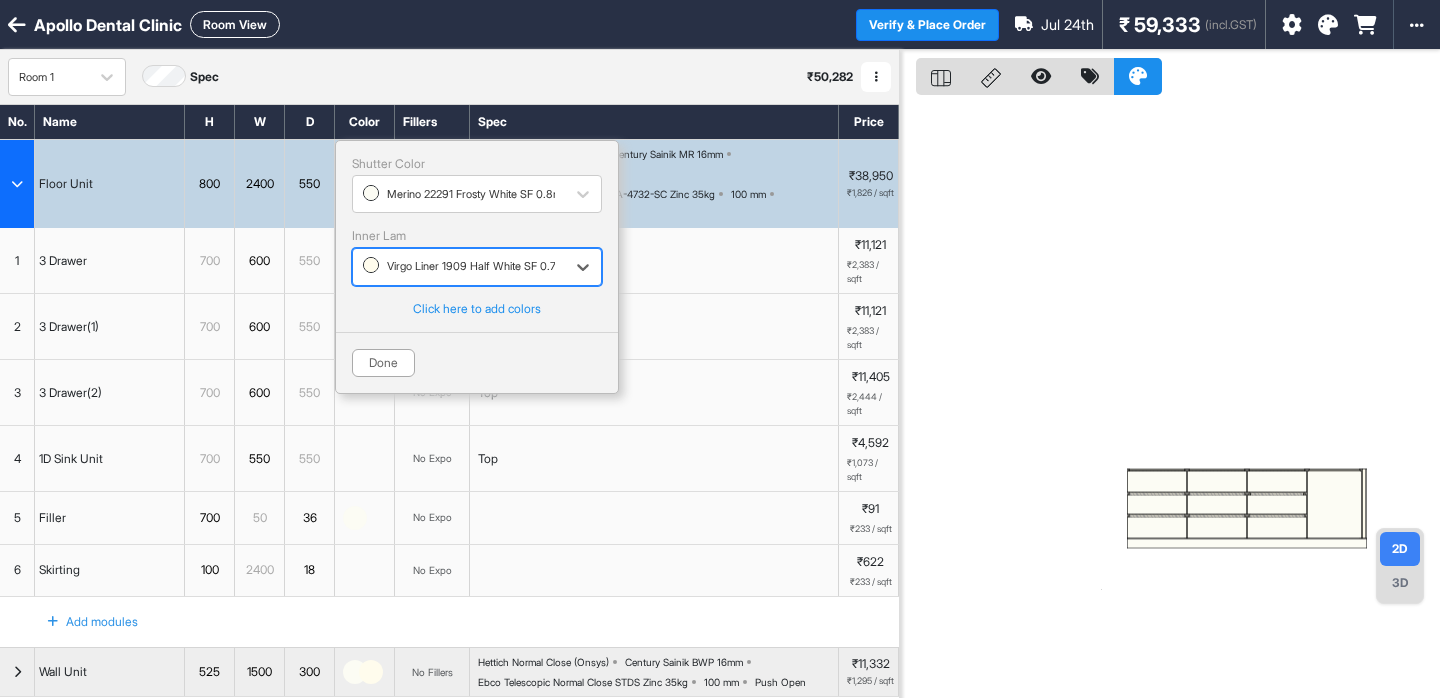 click at bounding box center (459, 267) 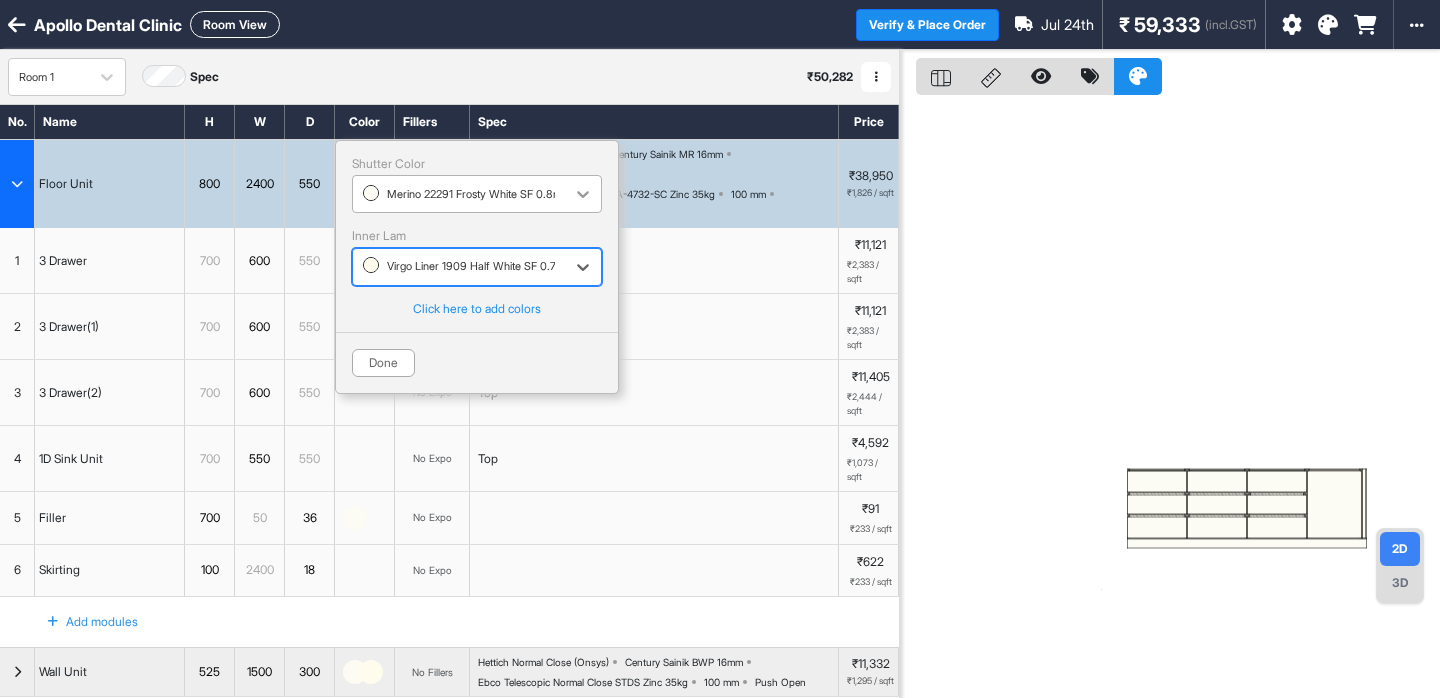 click at bounding box center (583, 194) 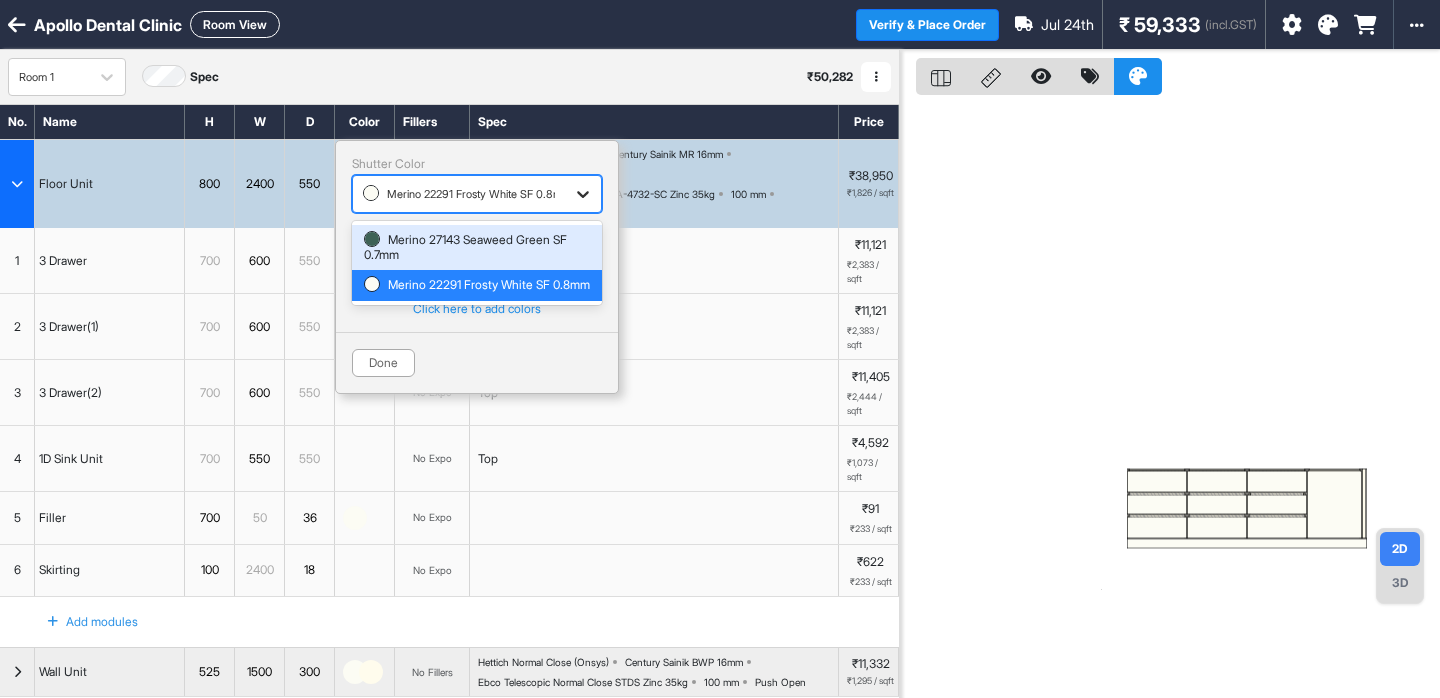click 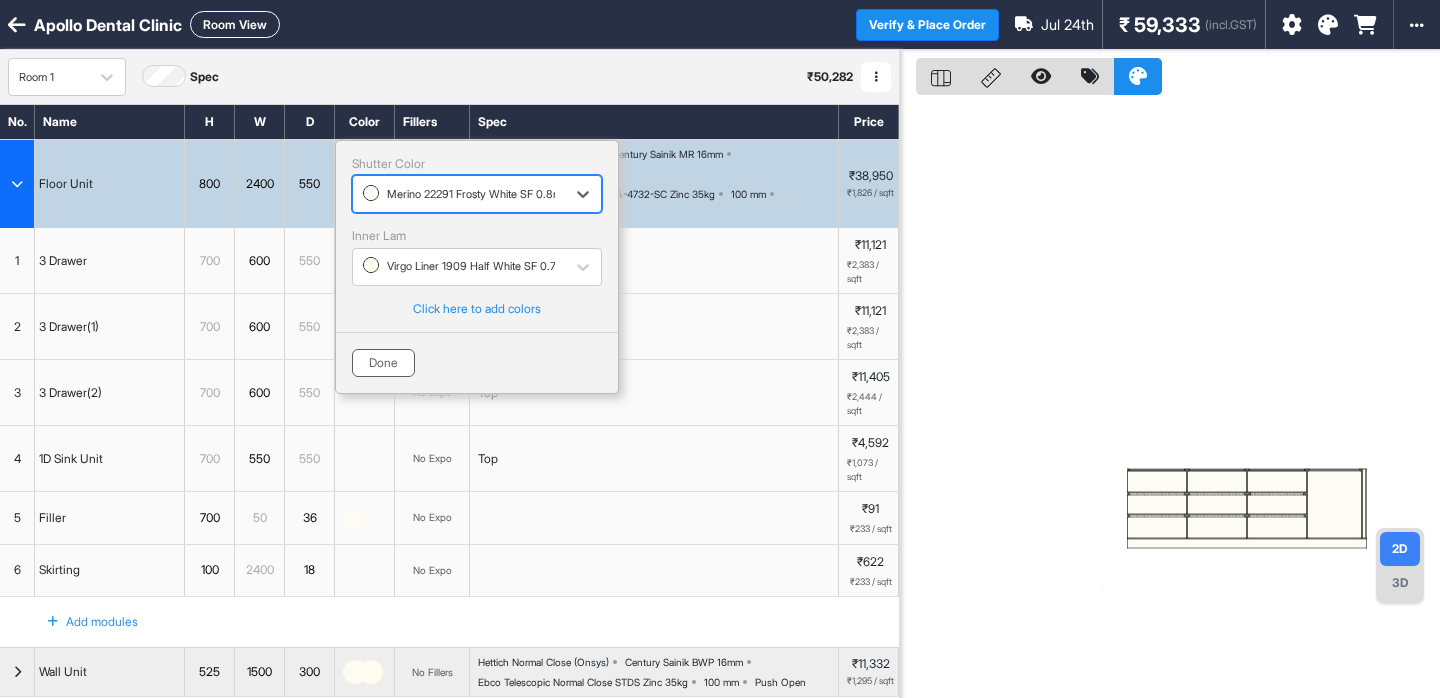 click on "Done" at bounding box center [383, 363] 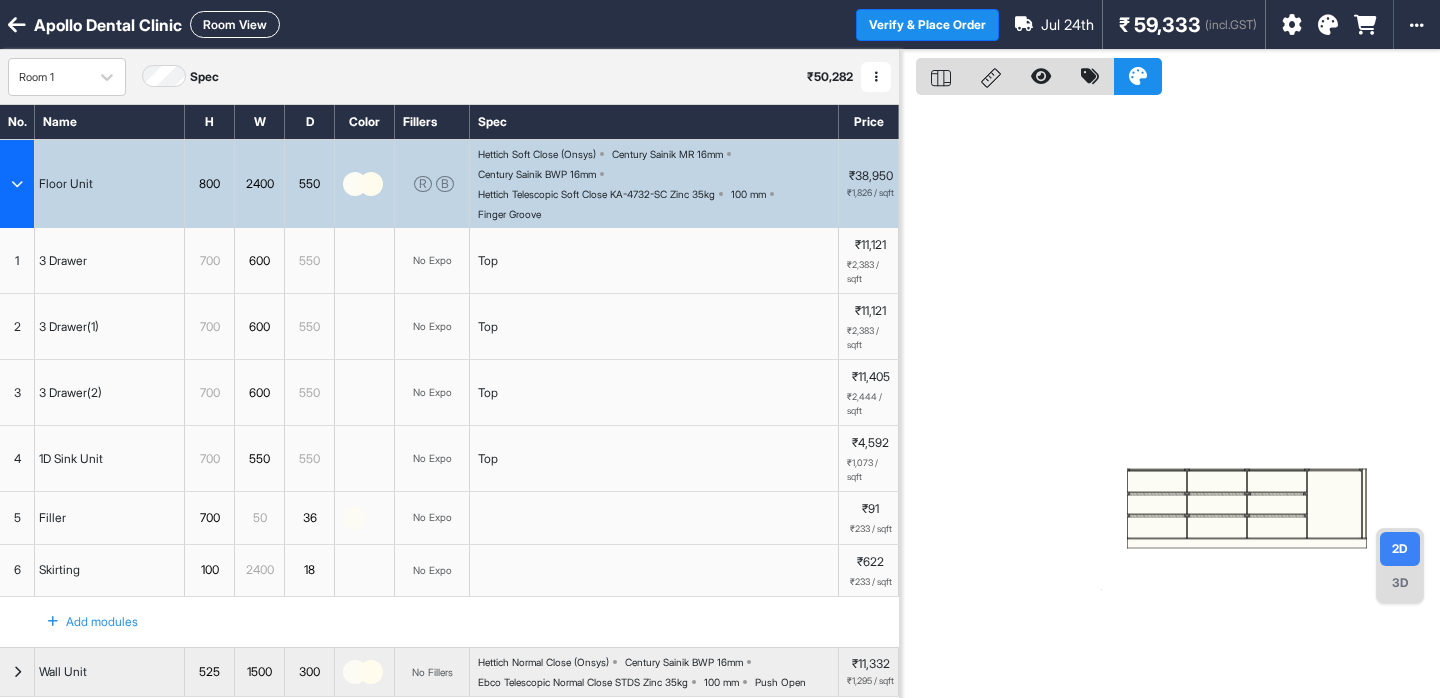 click at bounding box center (17, 184) 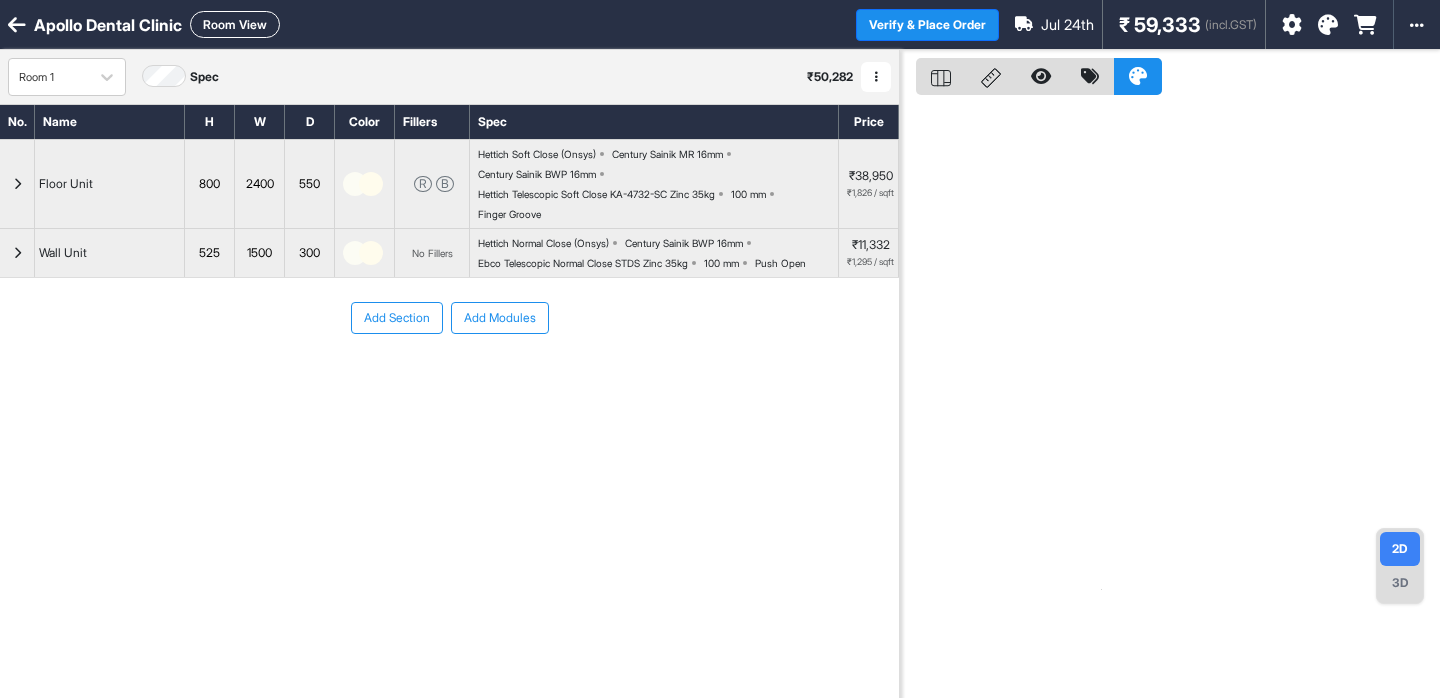 click at bounding box center (1292, 25) 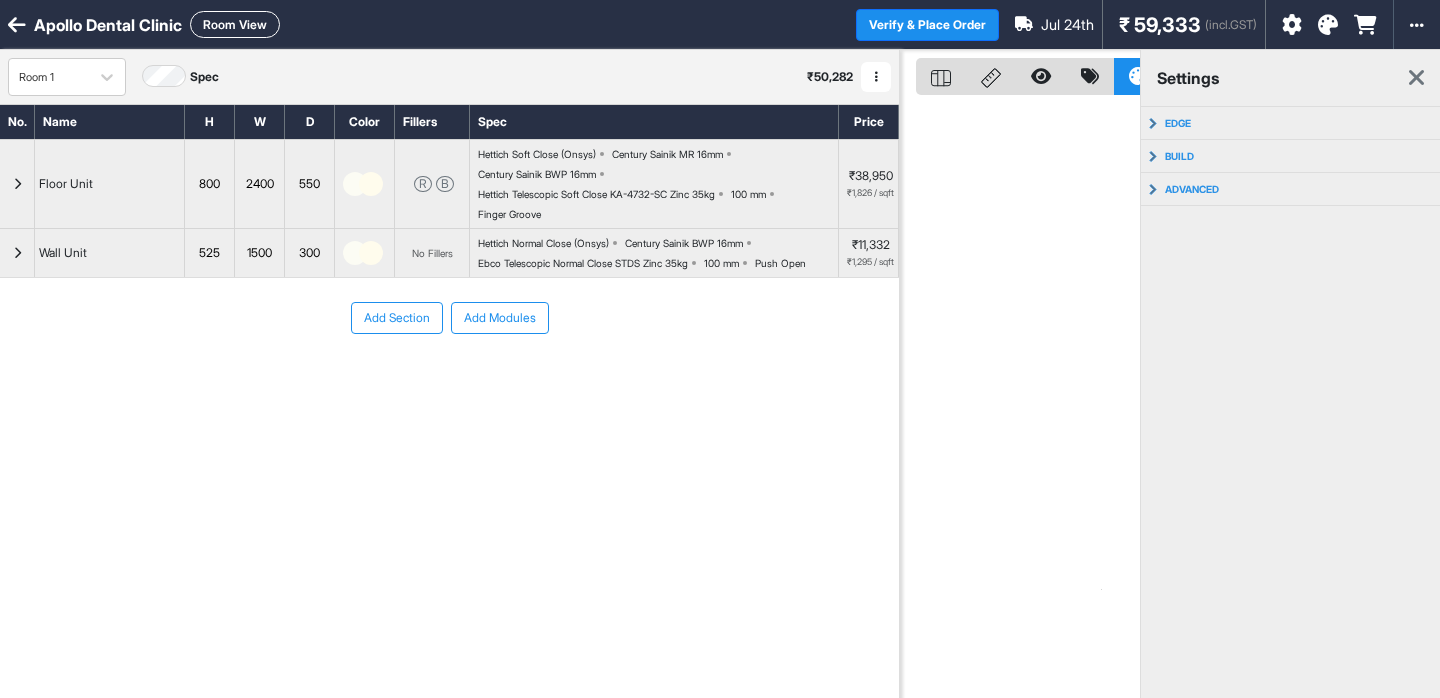 click at bounding box center (1292, 25) 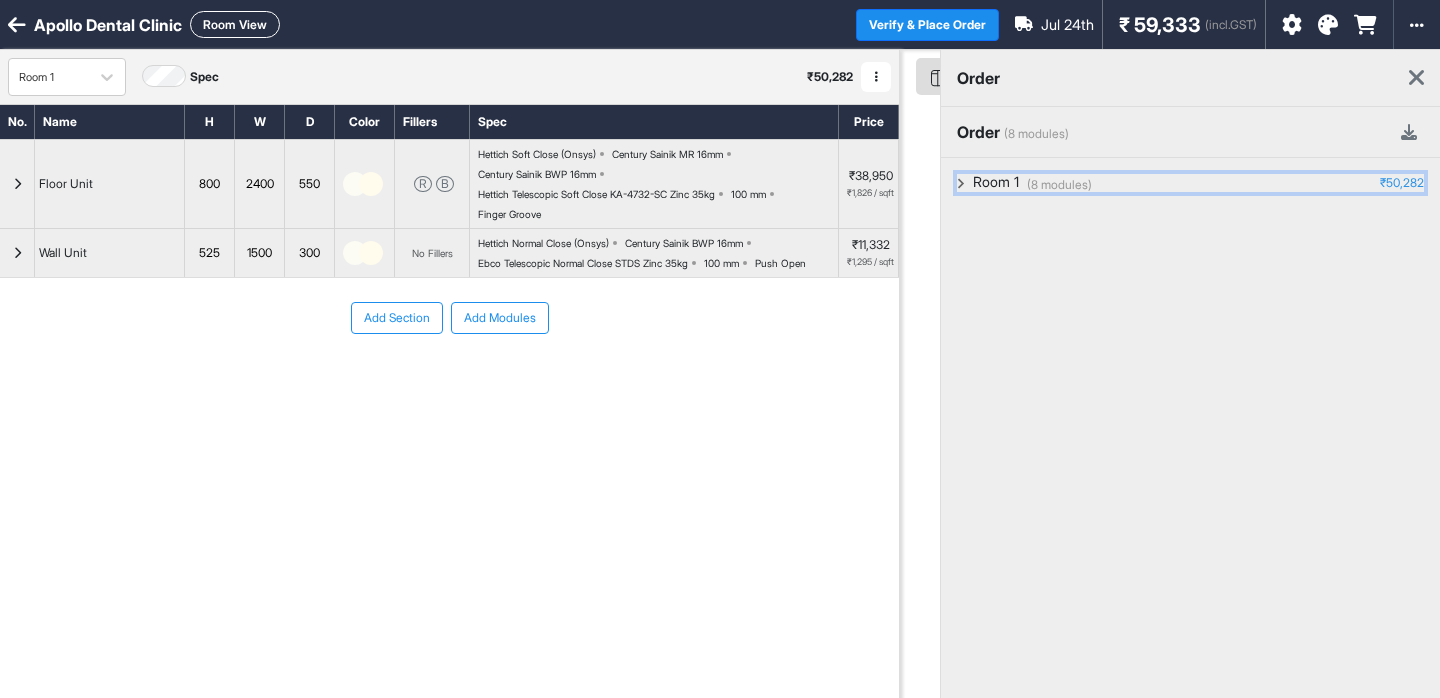 click on "Room 1" at bounding box center [996, 183] 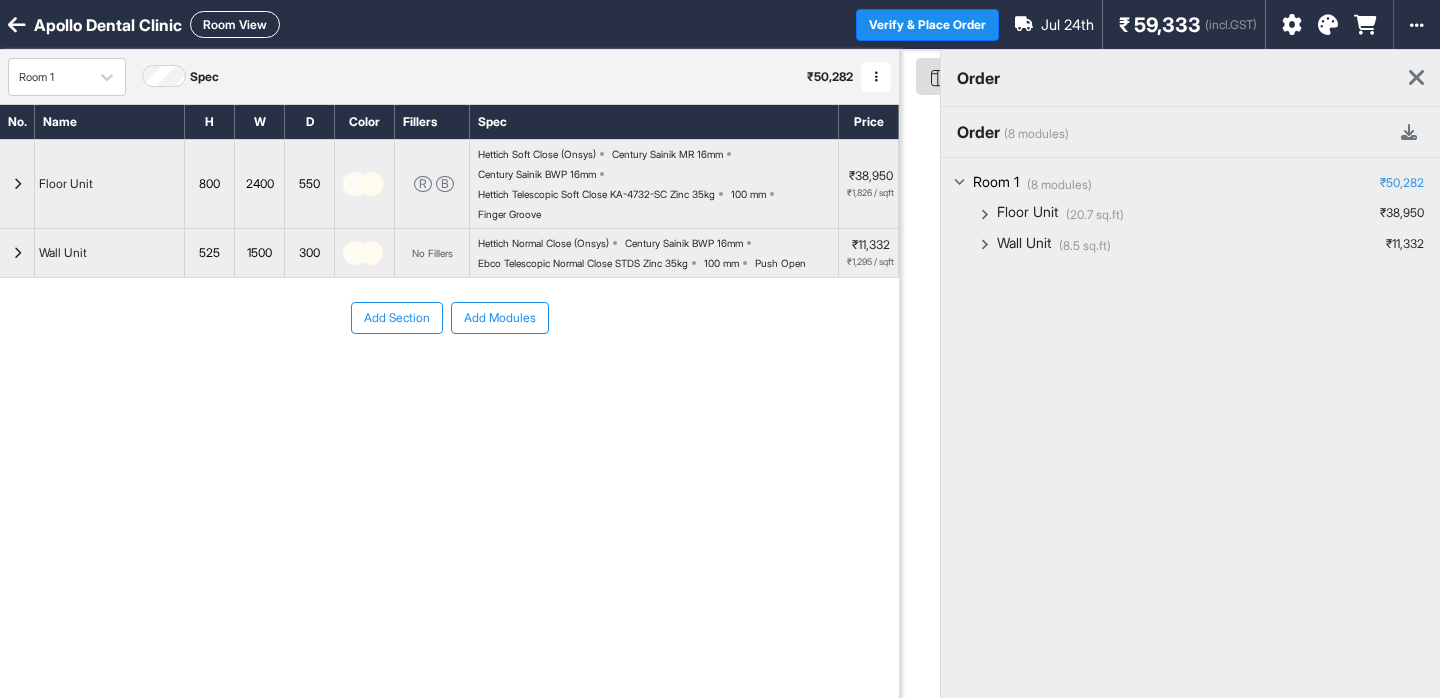 click at bounding box center [1416, 78] 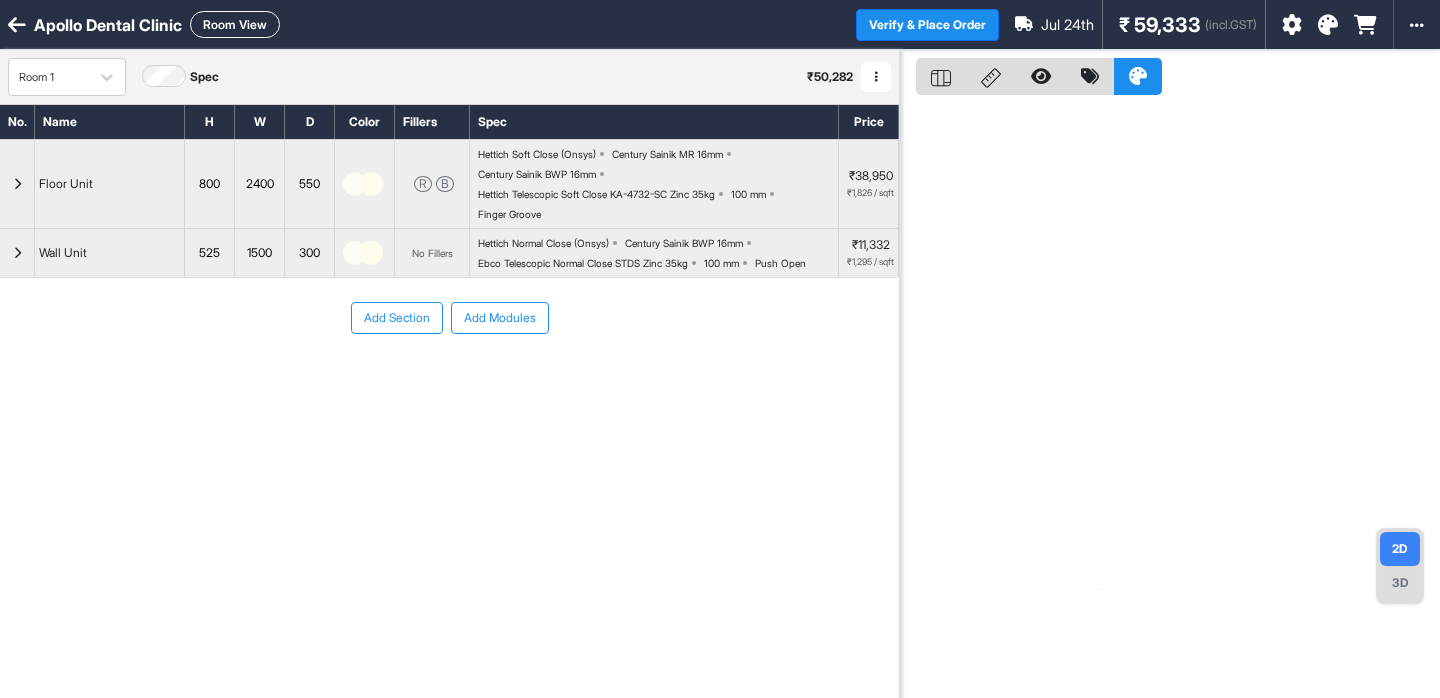 click on "Add Section Add Modules" at bounding box center (449, 378) 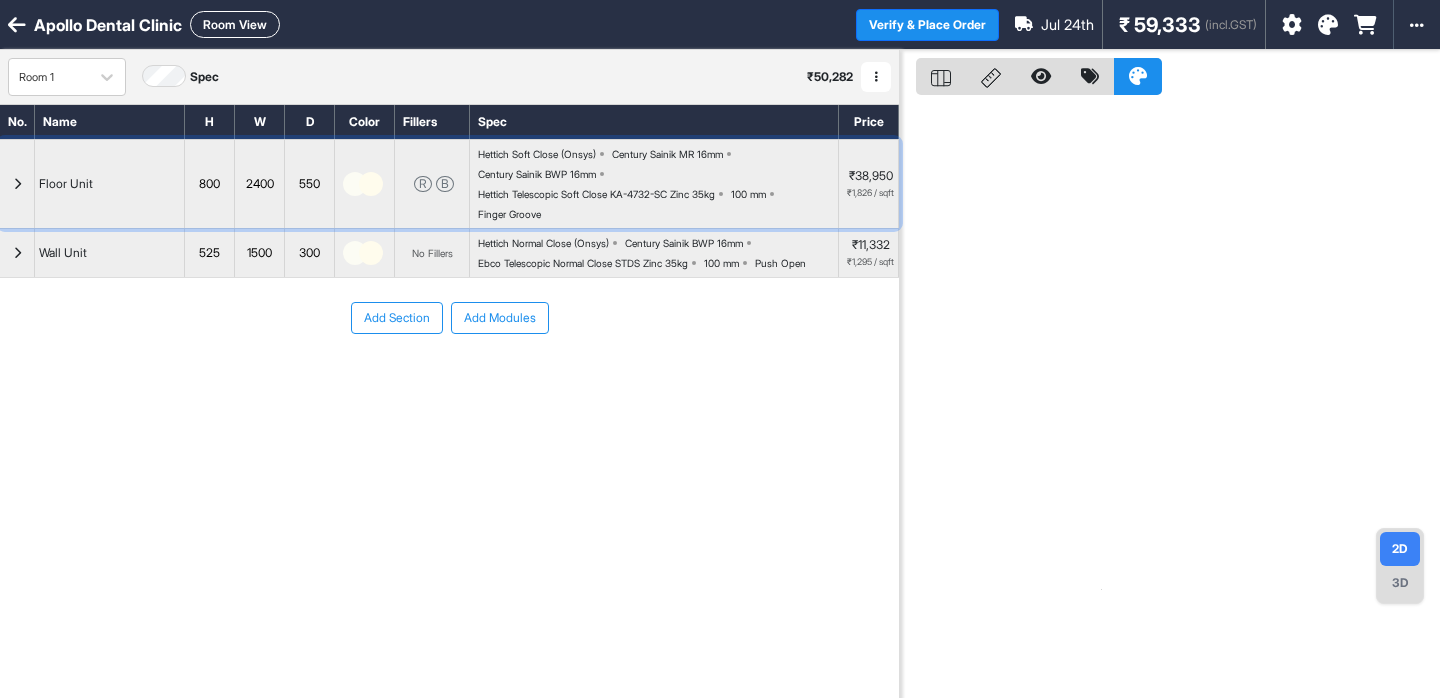 click on "Hettich Soft Close (Onsys) Century Sainik MR 16mm Century Sainik BWP 16mm Hettich Telescopic Soft Close KA-4732-SC Zinc 35kg 100 mm Finger Groove" at bounding box center [658, 184] 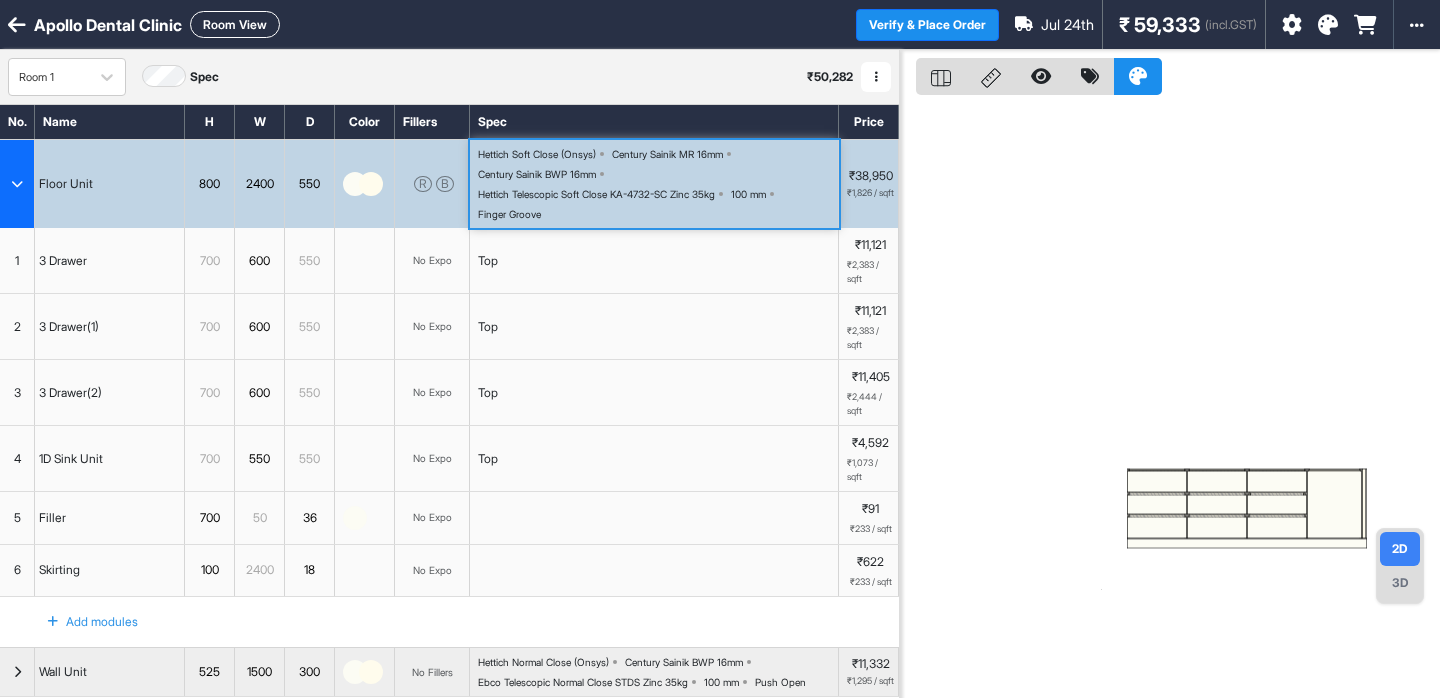 click on "Hettich Soft Close (Onsys) Century Sainik MR 16mm Century Sainik BWP 16mm Hettich Telescopic Soft Close KA-4732-SC Zinc 35kg 100 mm Finger Groove" at bounding box center [658, 184] 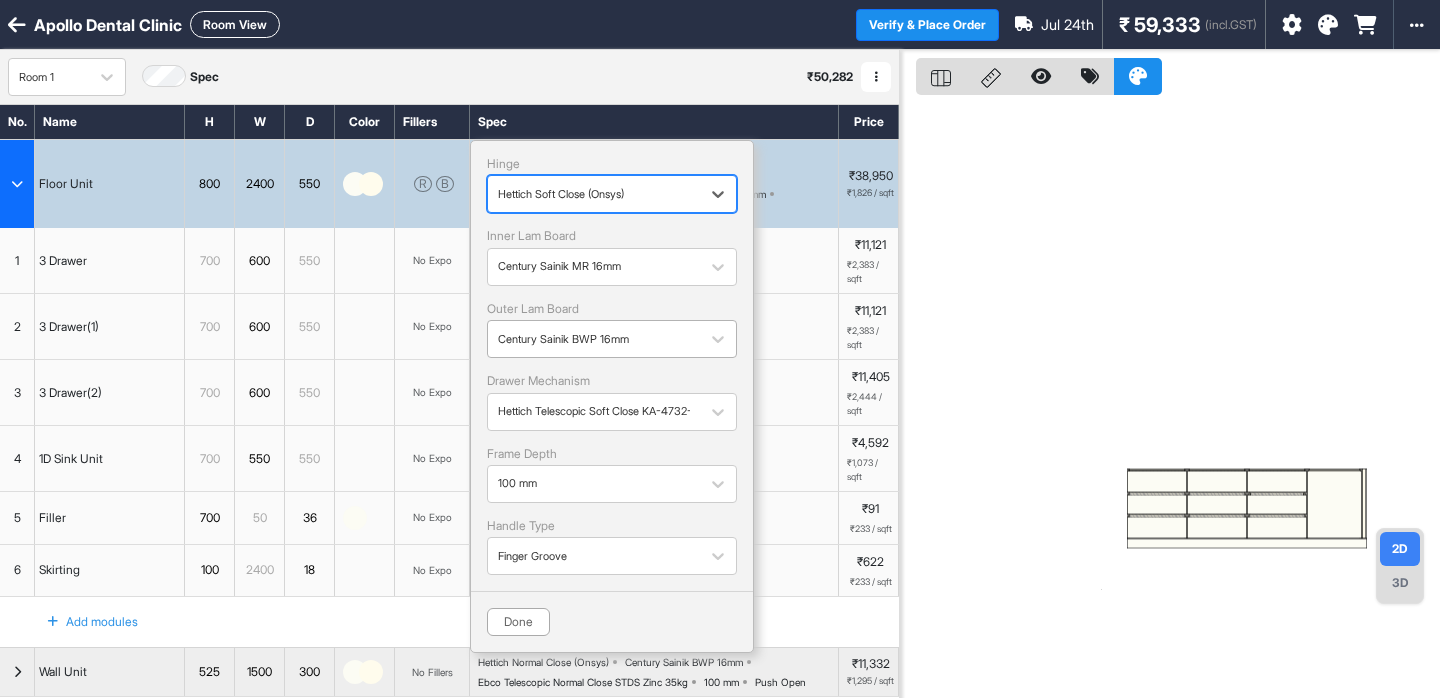 click on "Century Sainik BWP 16mm" at bounding box center [594, 339] 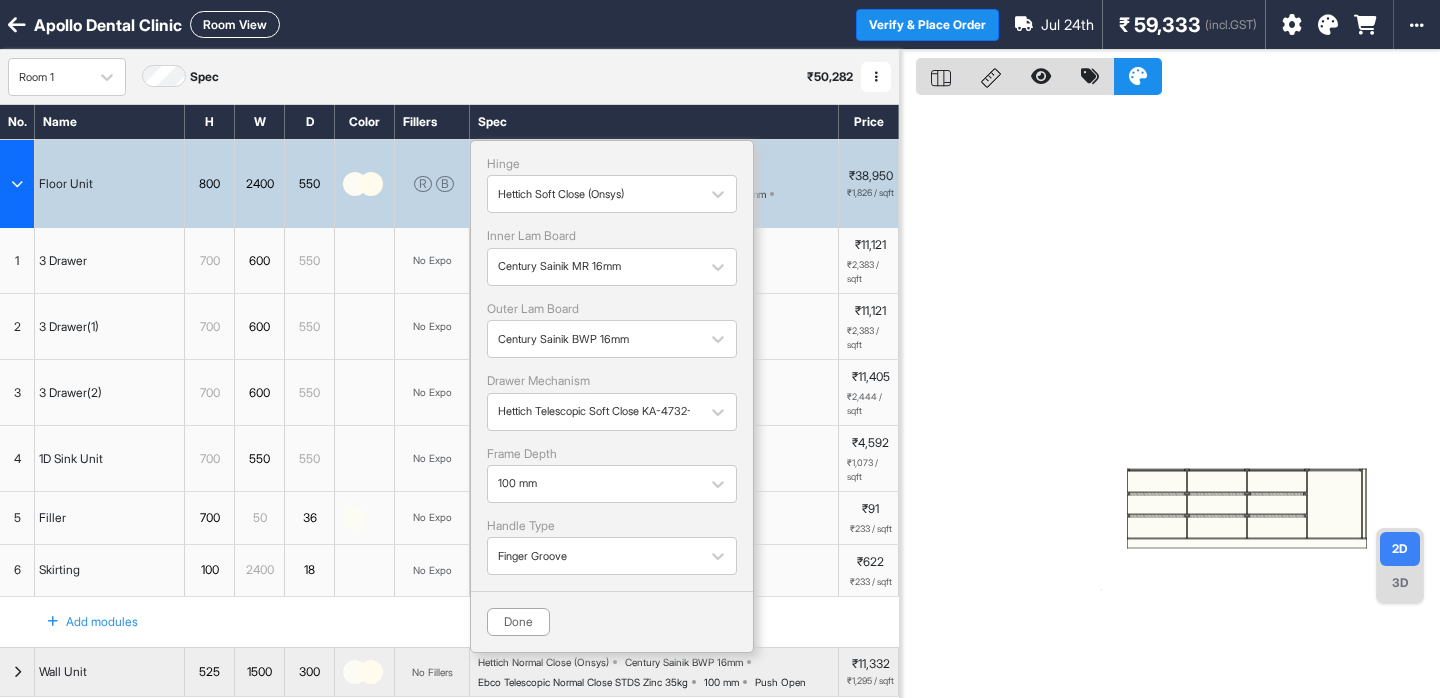 click on "Room [NUMBER] Spec ₹ [PRICE] Add  Room Edit  Room  Name Delete  Room Duplicate Room" at bounding box center [449, 77] 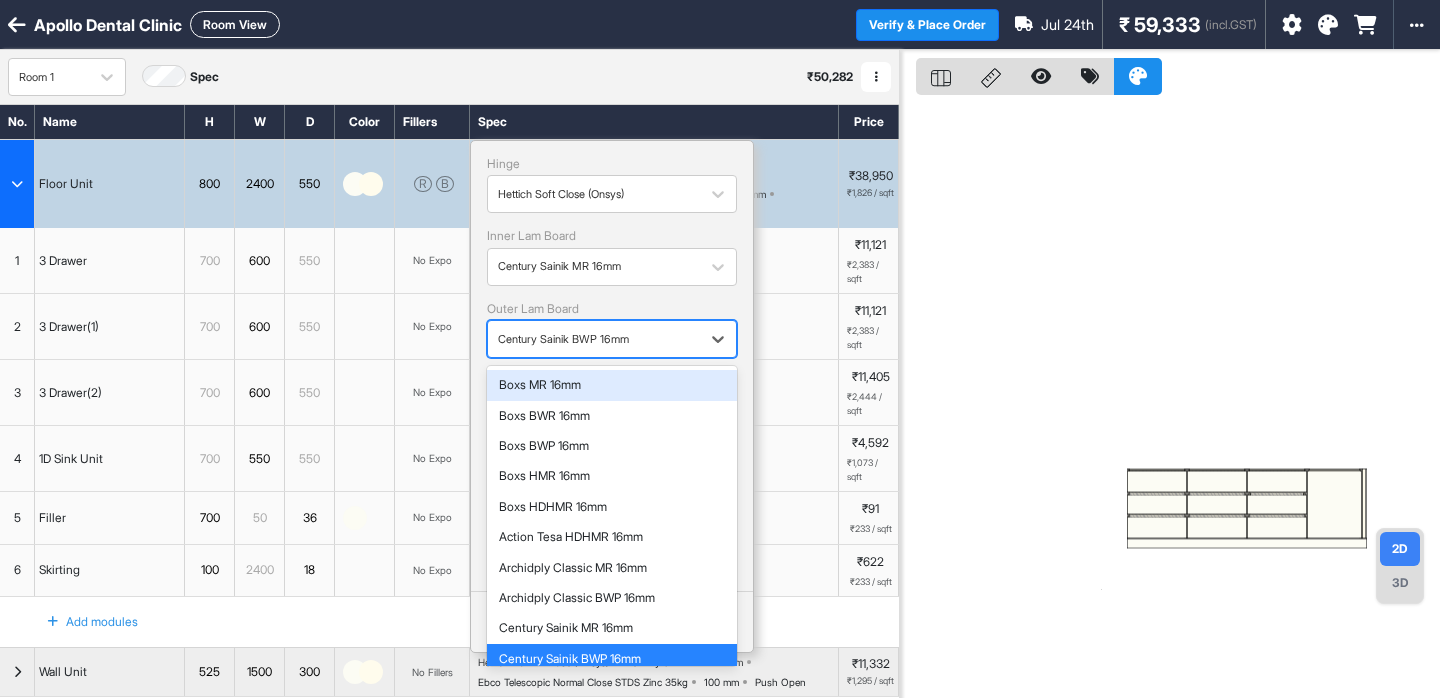 click at bounding box center (594, 339) 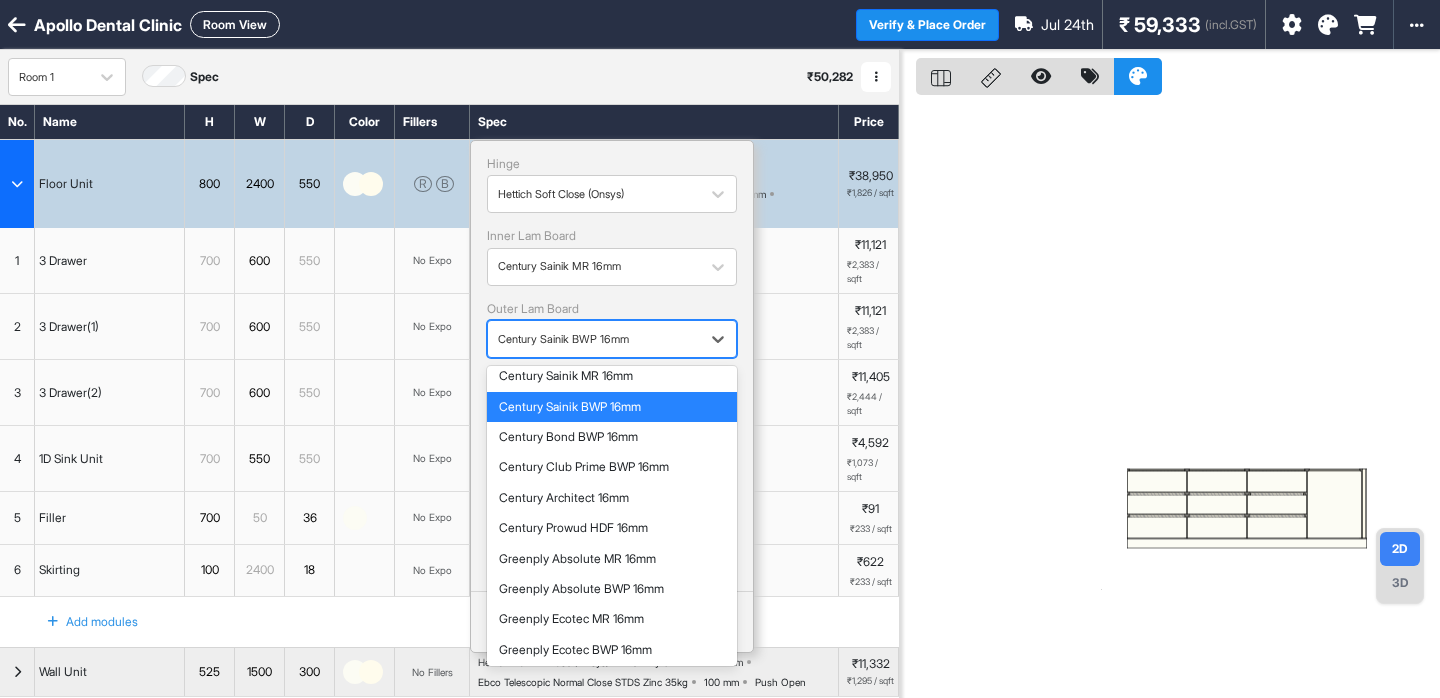 scroll, scrollTop: 0, scrollLeft: 0, axis: both 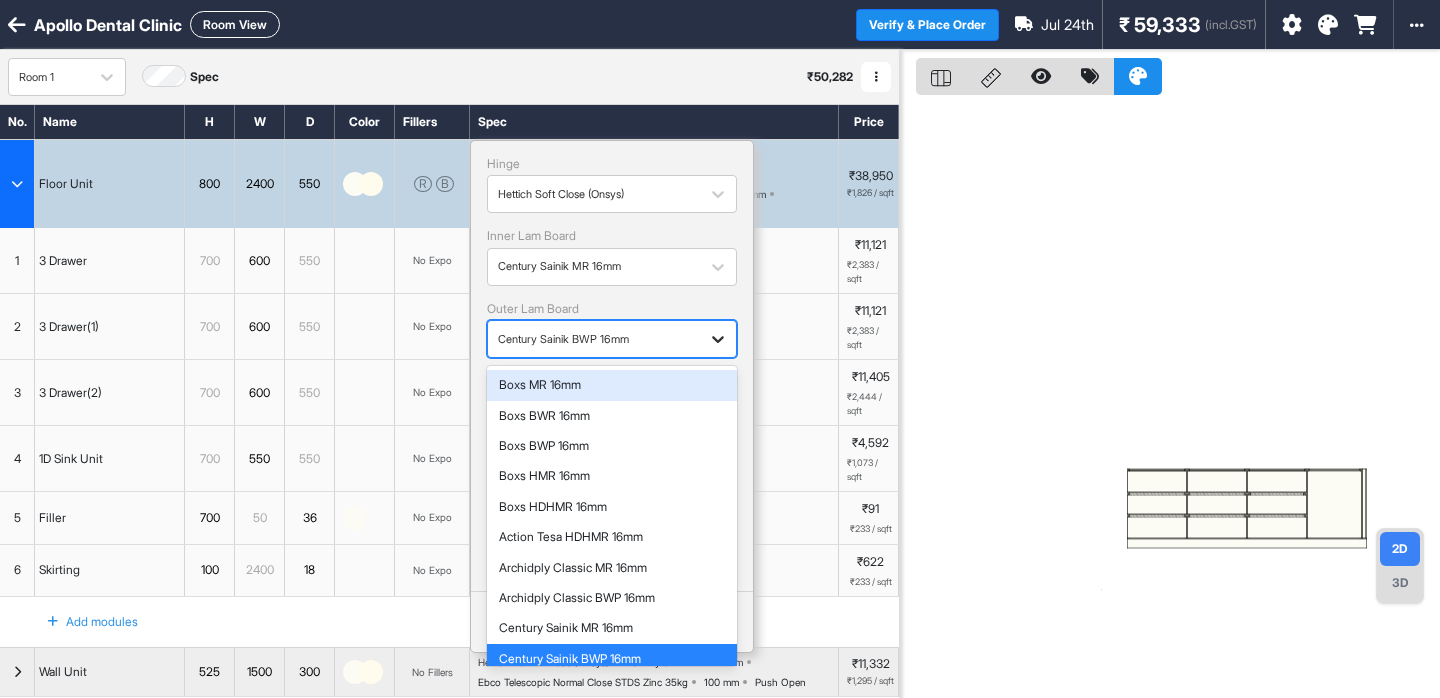 click 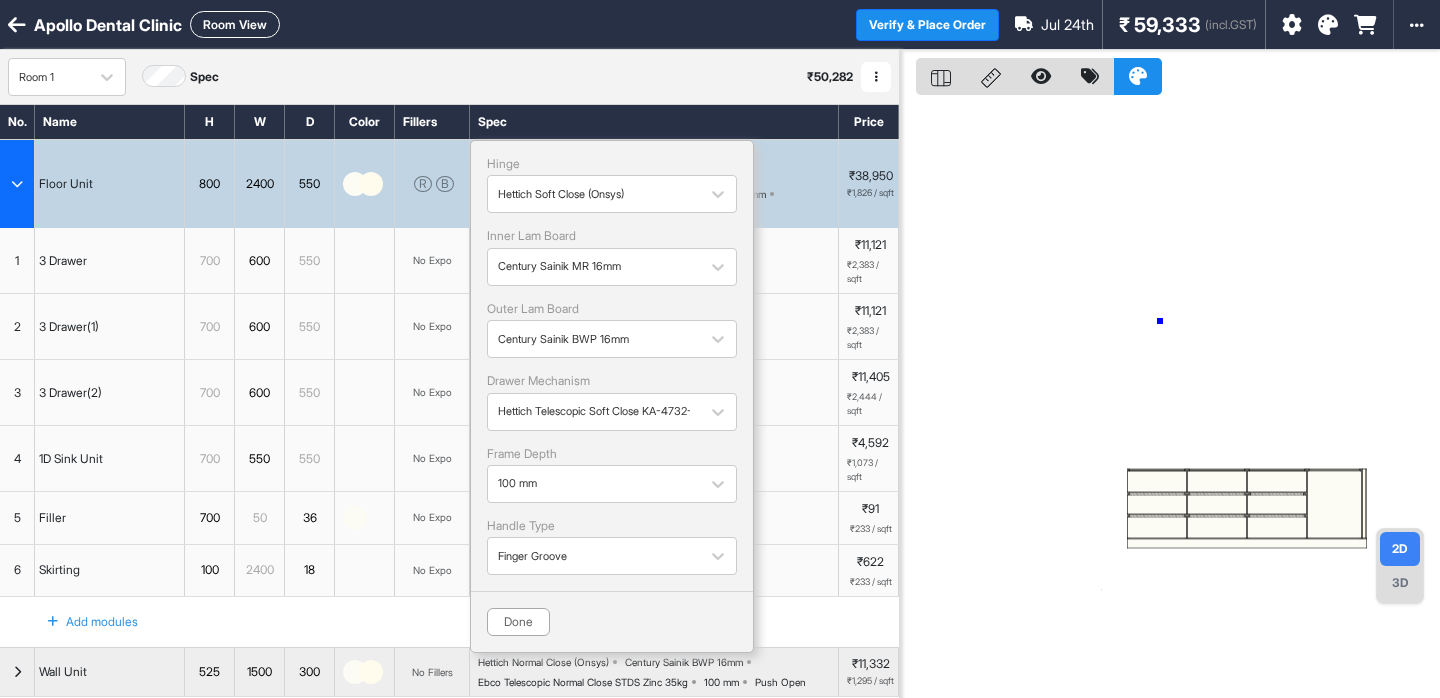 click at bounding box center [1170, 399] 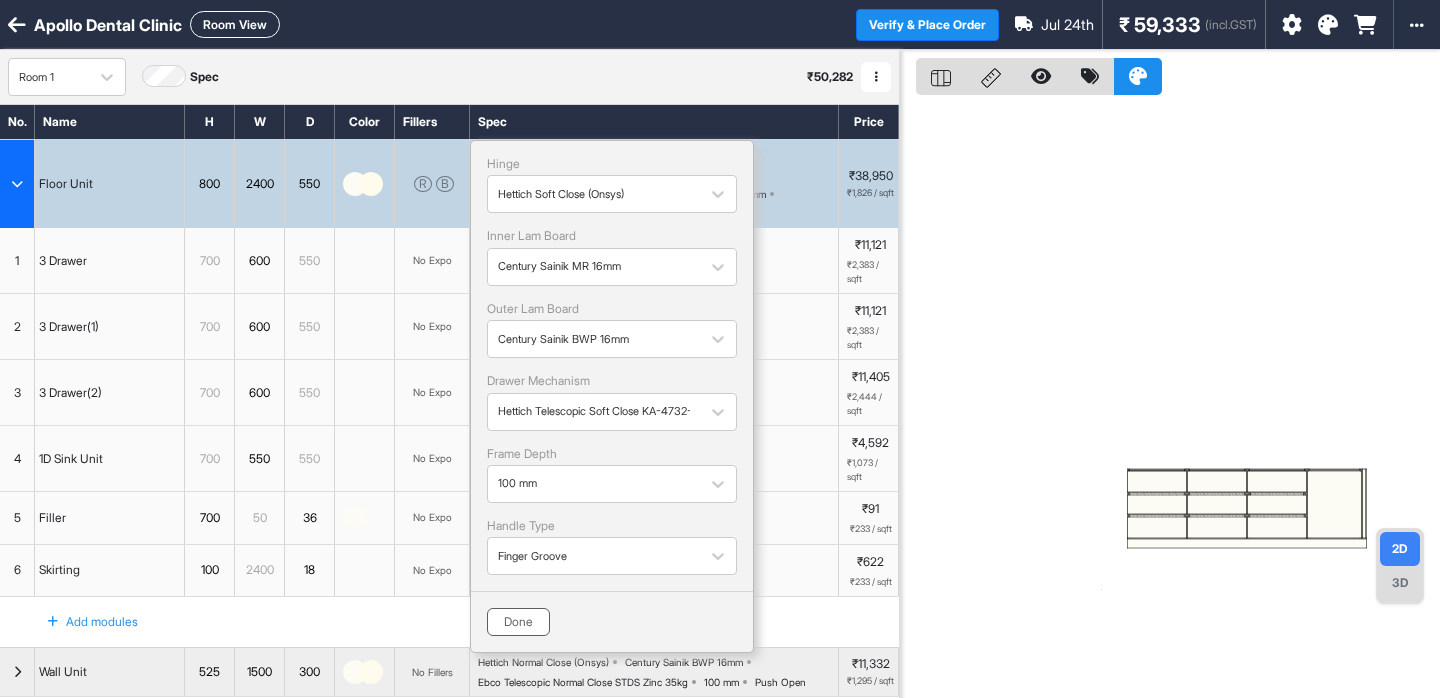 click on "Done" at bounding box center (518, 622) 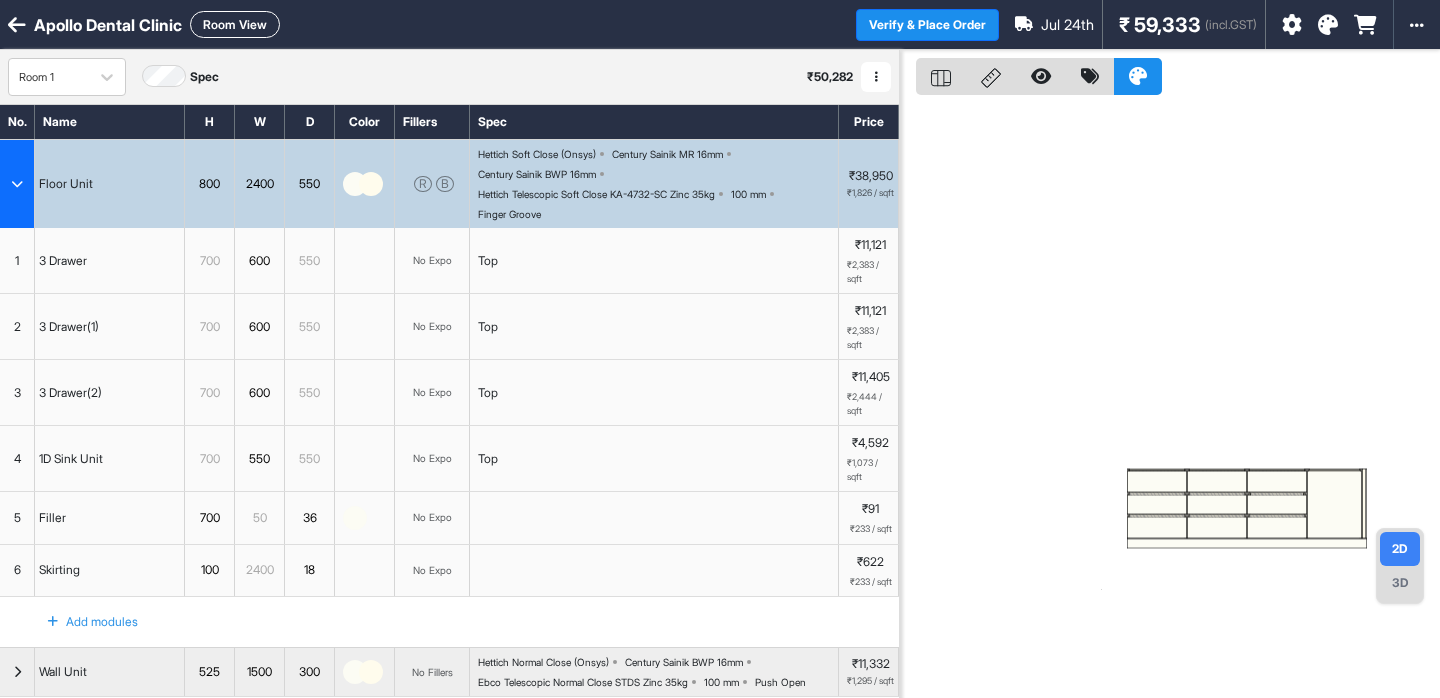 click on "Hettich Telescopic Soft Close KA-4732-SC Zinc 35kg" at bounding box center [596, 194] 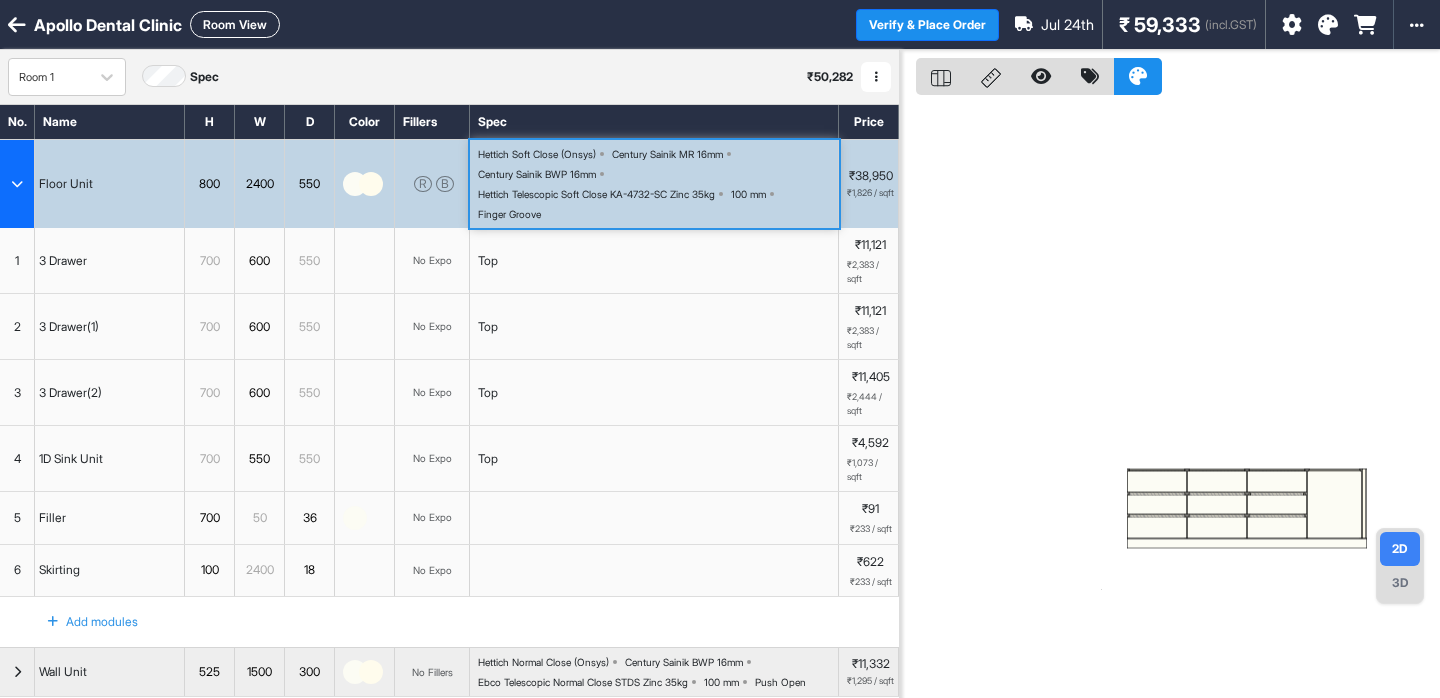 click on "Hettich Telescopic Soft Close KA-4732-SC Zinc 35kg" at bounding box center [596, 194] 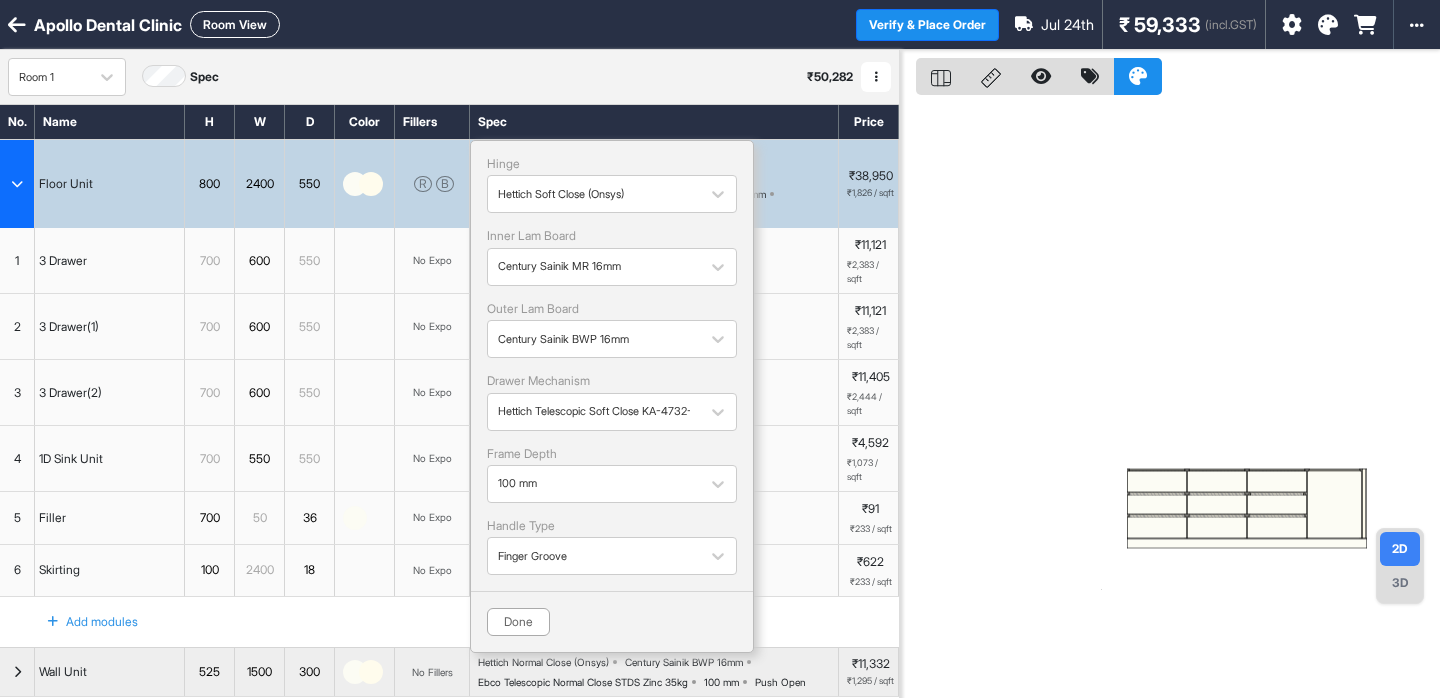 click on "Done" at bounding box center [612, 613] 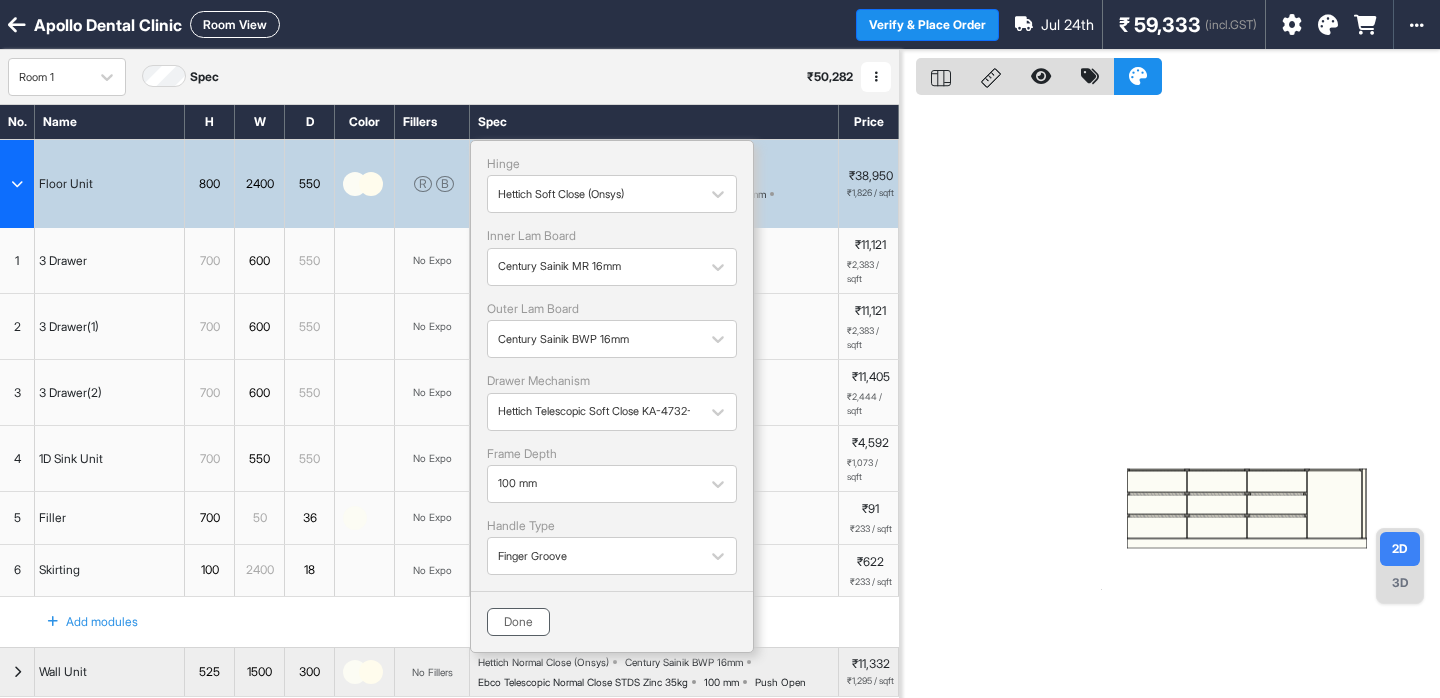 click on "Done" at bounding box center [518, 622] 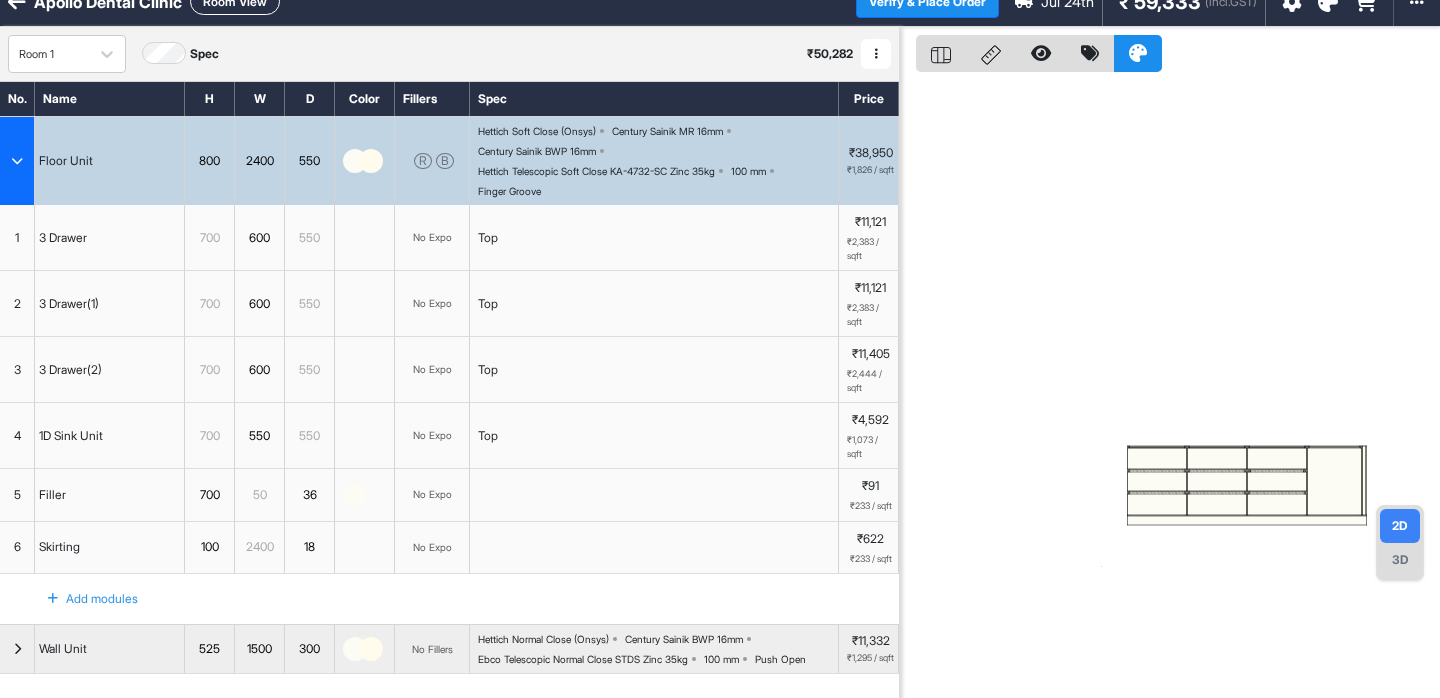scroll, scrollTop: 0, scrollLeft: 0, axis: both 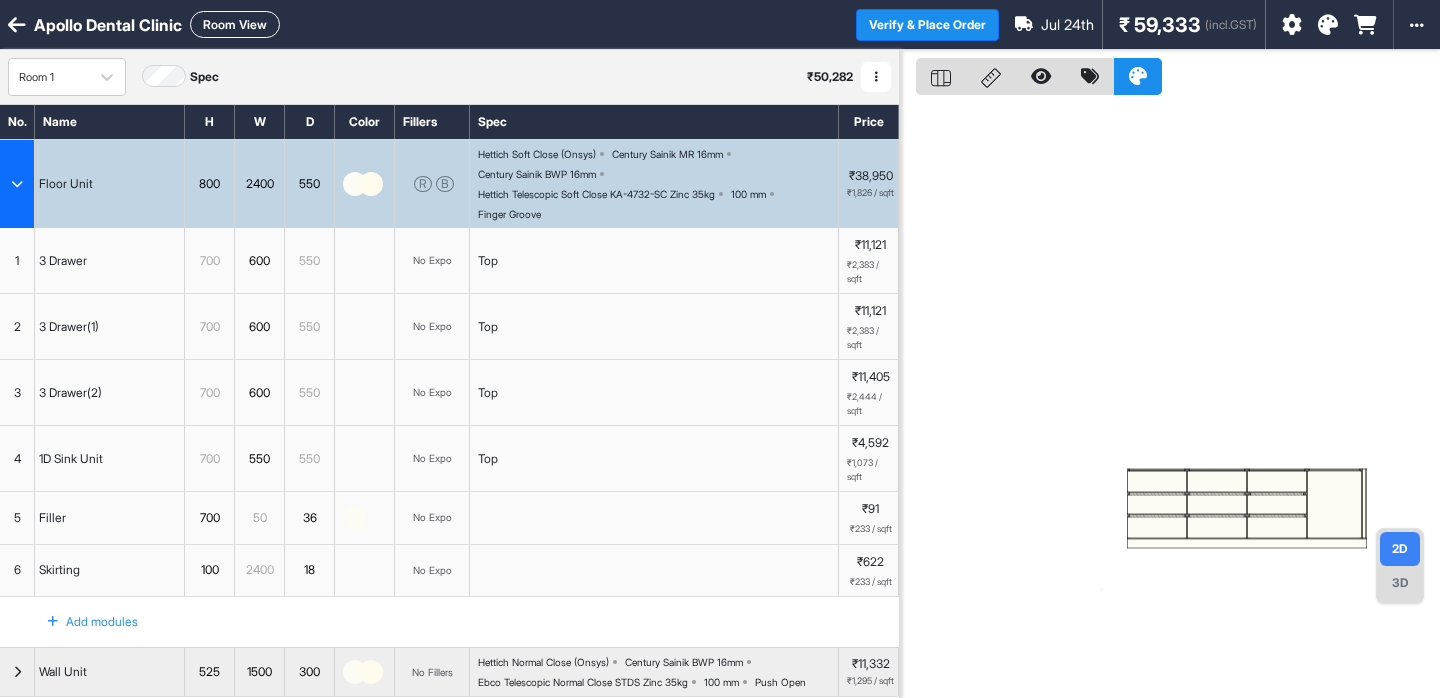 click at bounding box center (17, 184) 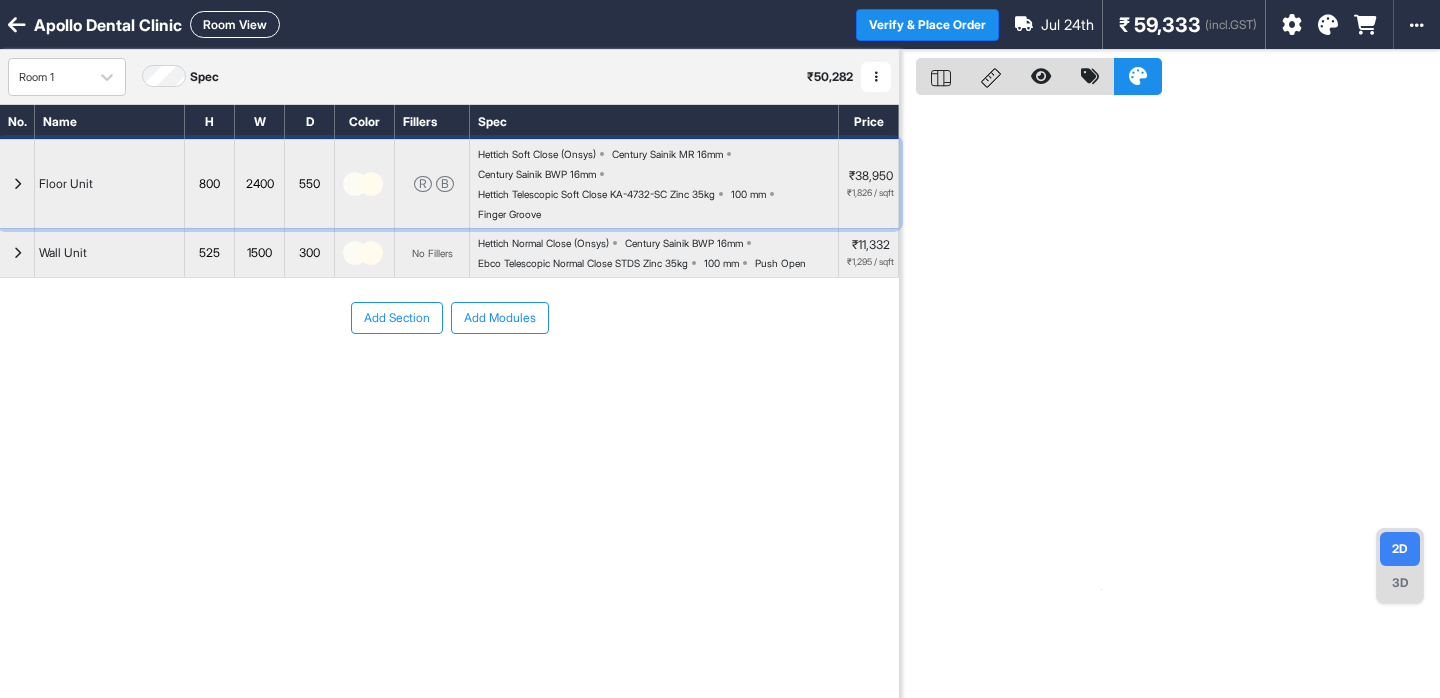 click at bounding box center [17, 184] 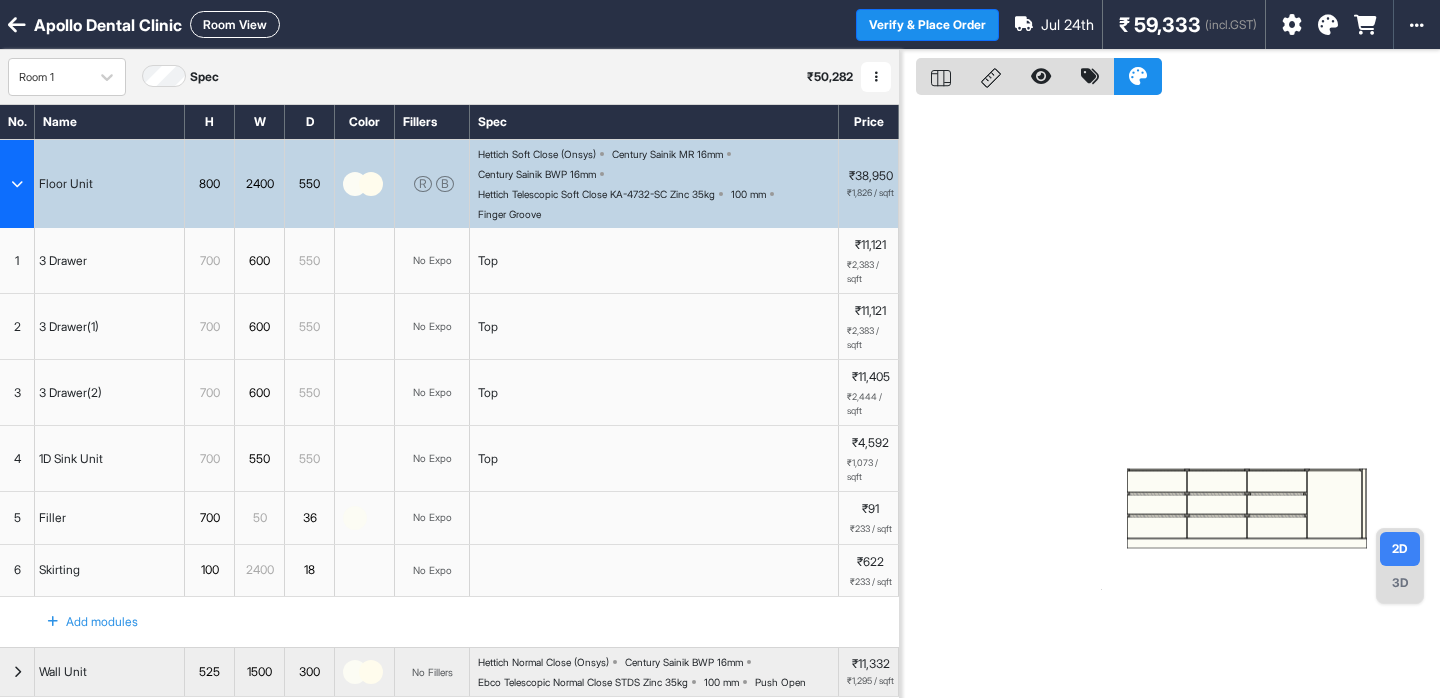 click at bounding box center (17, 184) 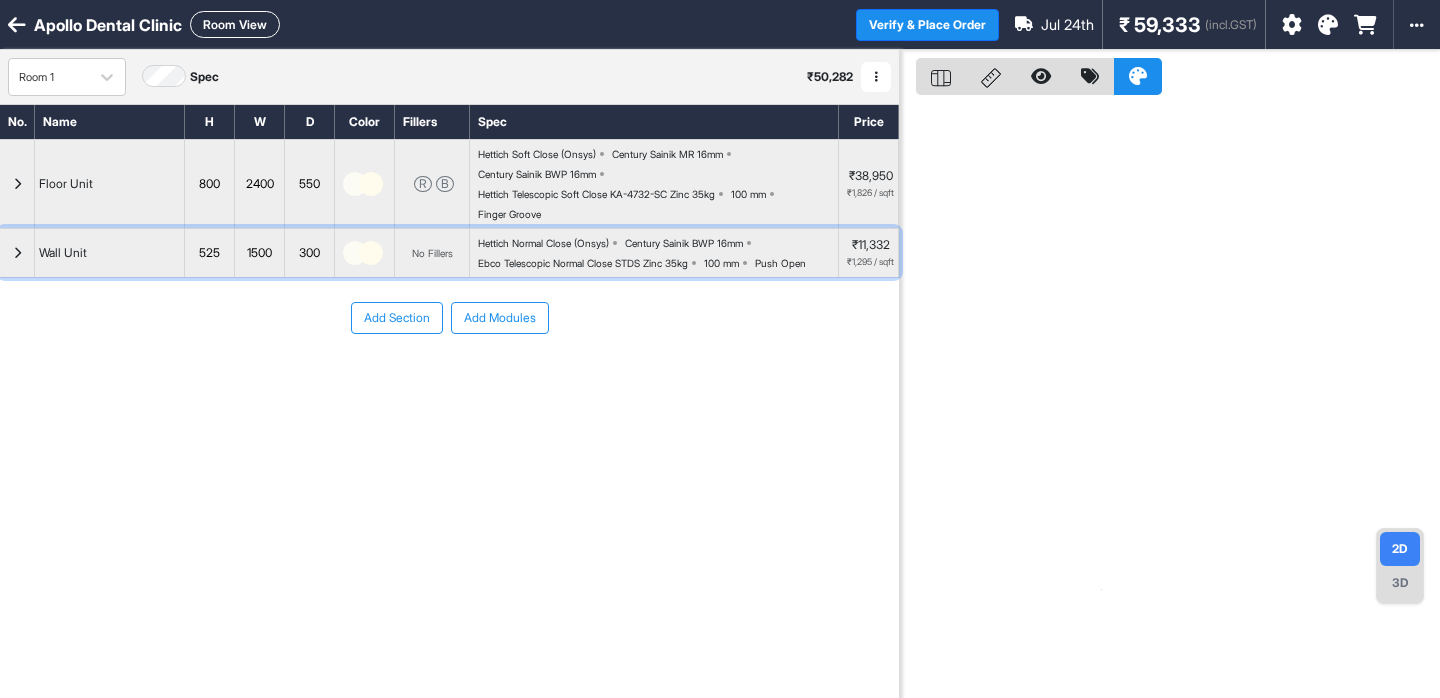 click at bounding box center (17, 253) 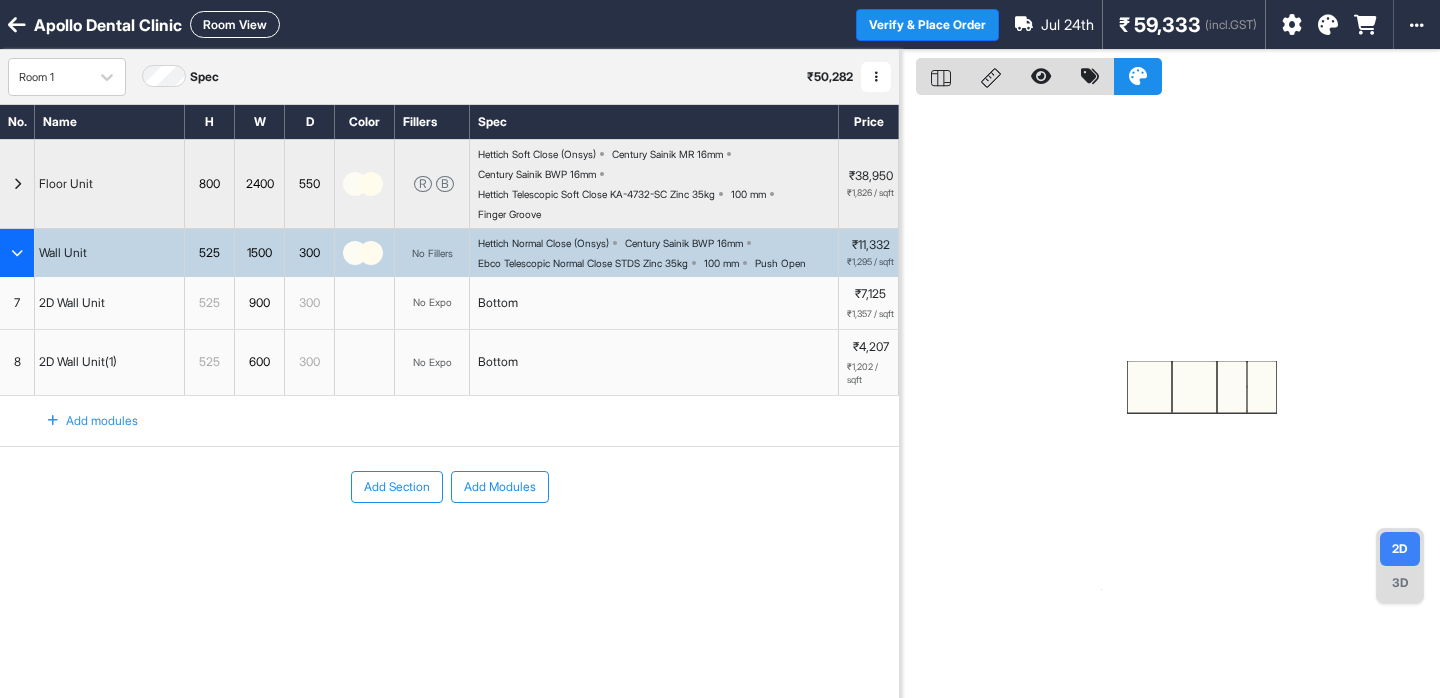 click at bounding box center [17, 253] 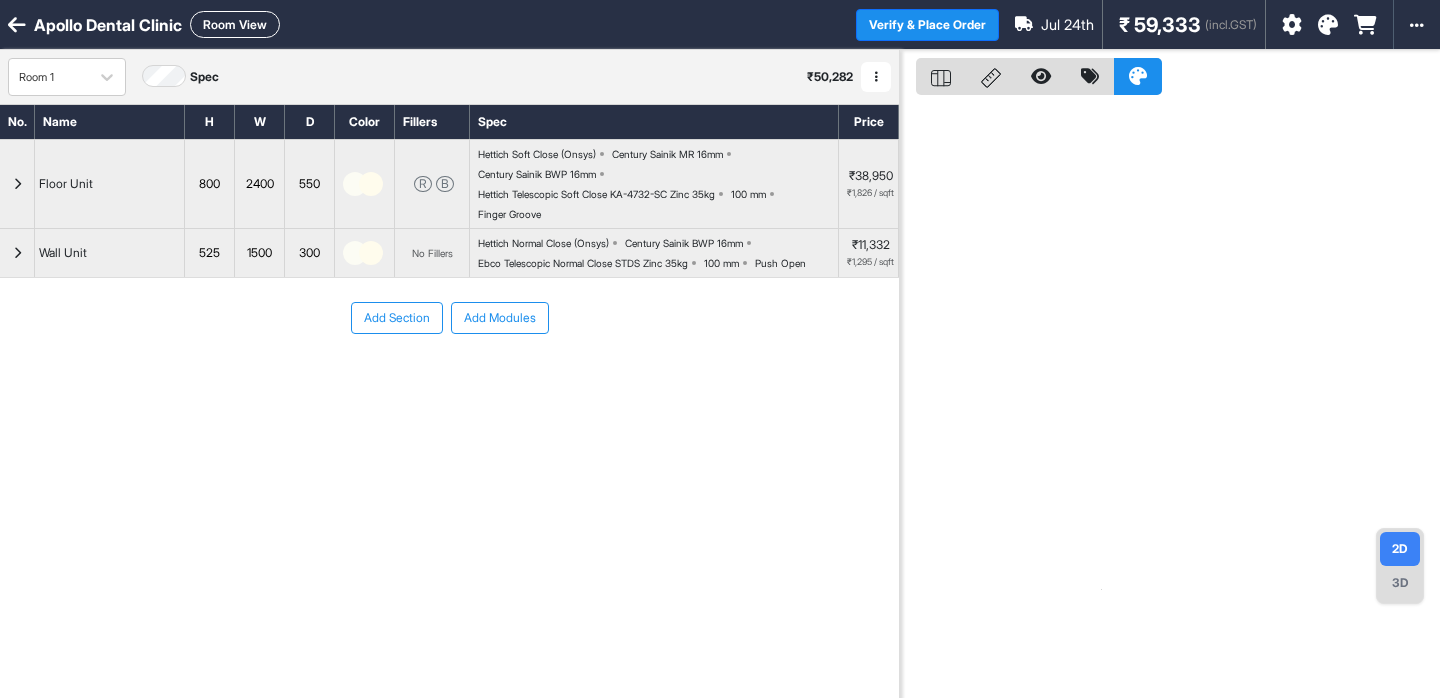 click at bounding box center (17, 25) 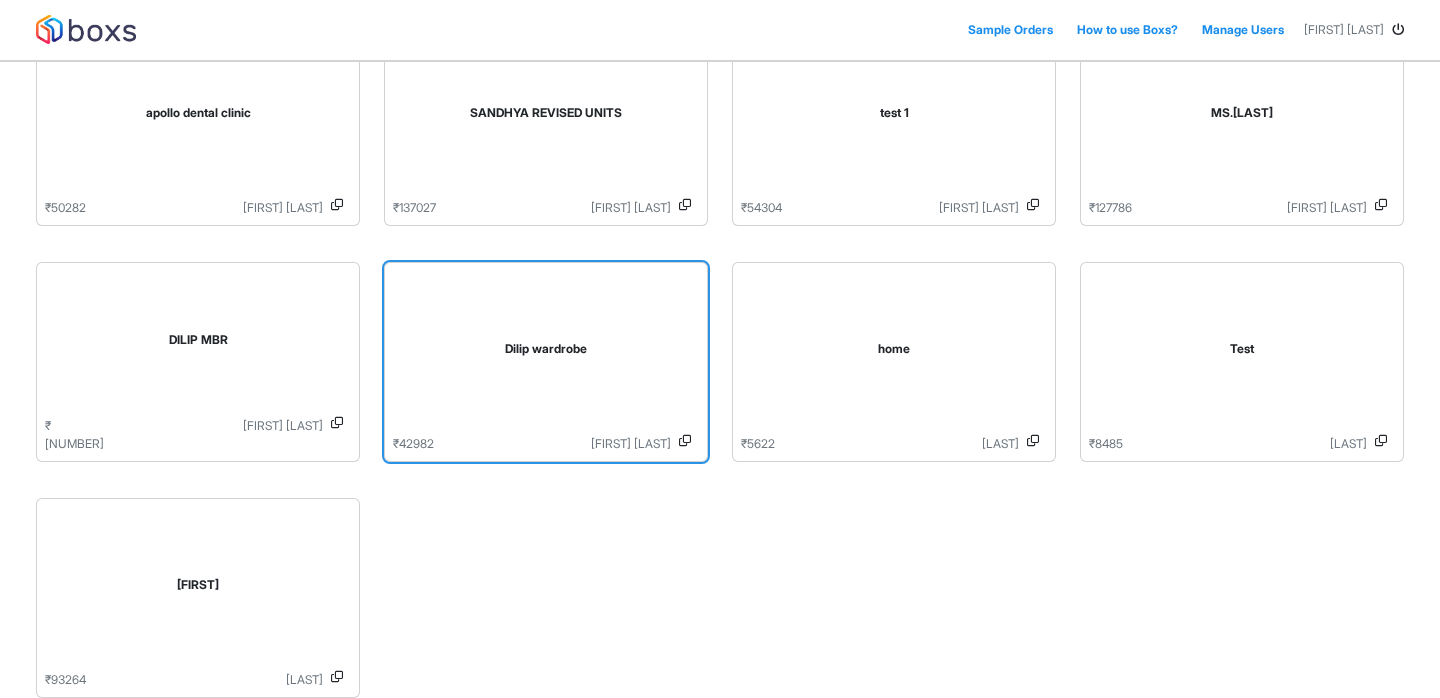scroll, scrollTop: 157, scrollLeft: 0, axis: vertical 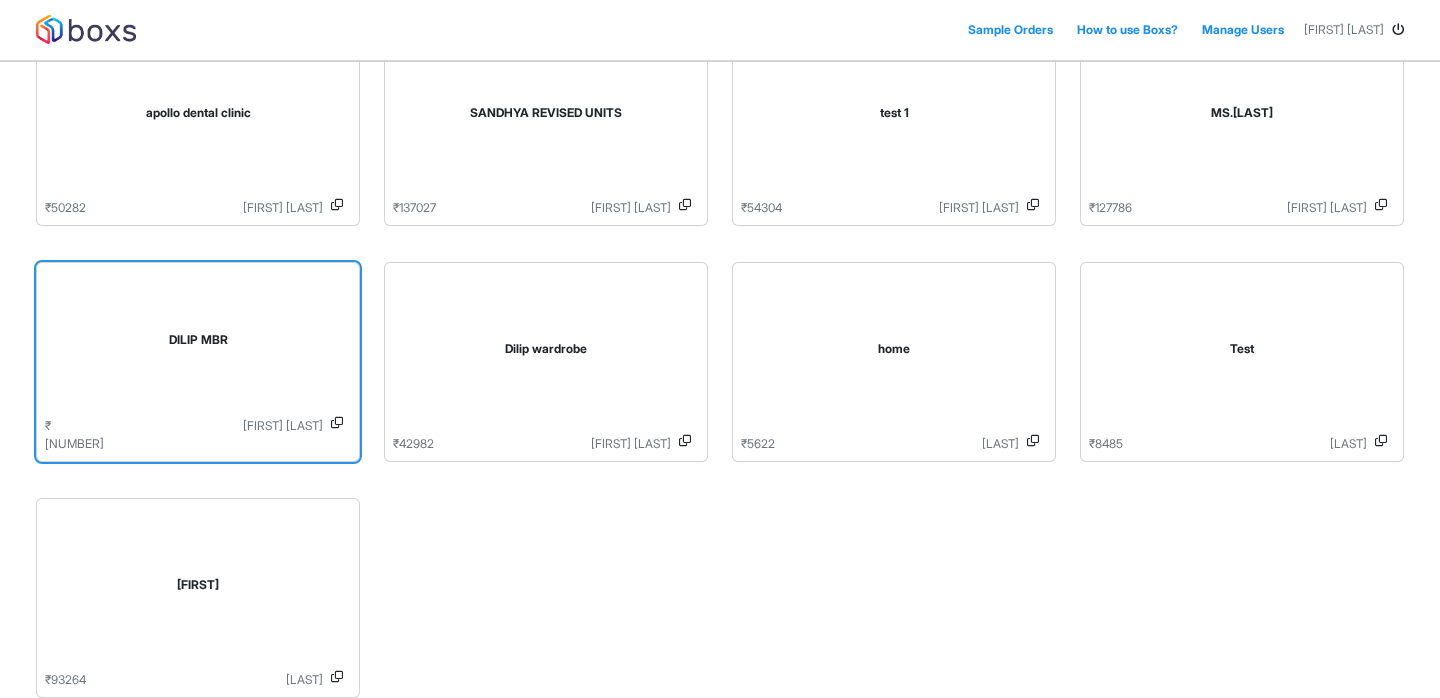 click on "DILIP MBR" at bounding box center (198, 344) 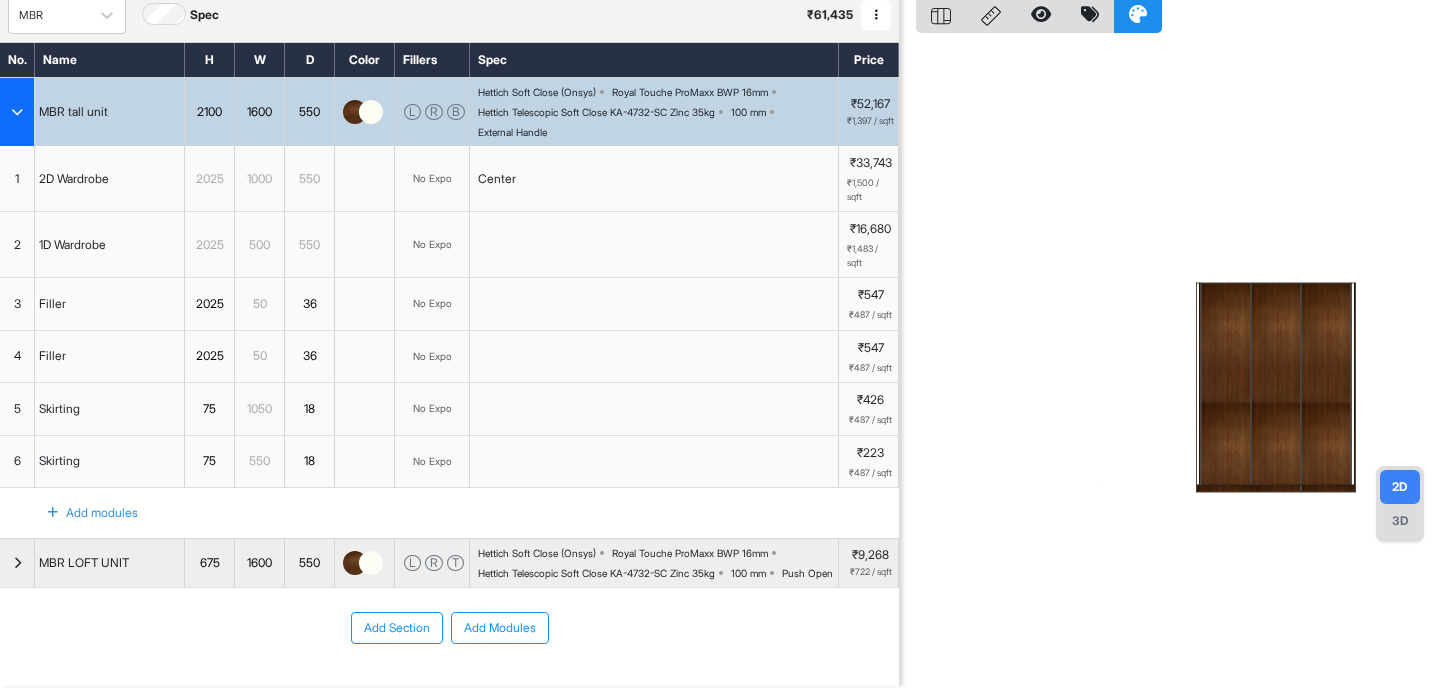 scroll, scrollTop: 0, scrollLeft: 0, axis: both 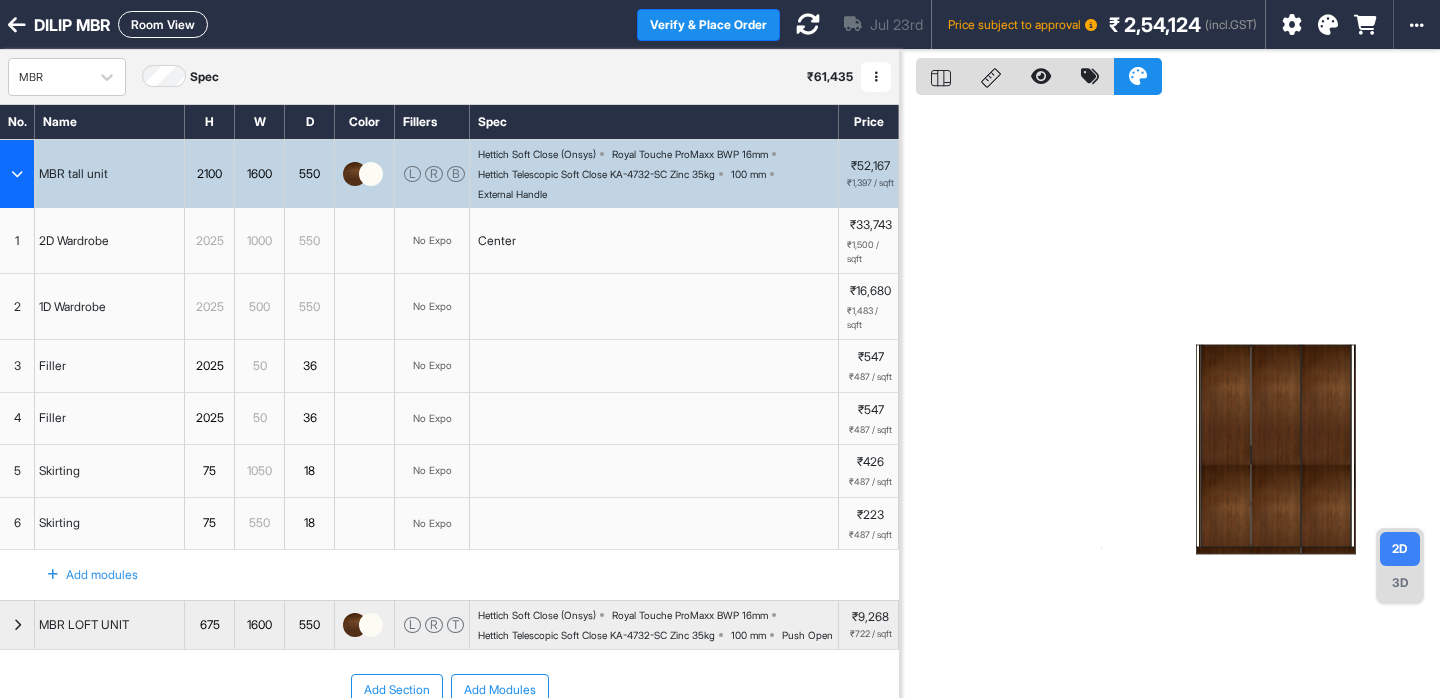click at bounding box center [808, 24] 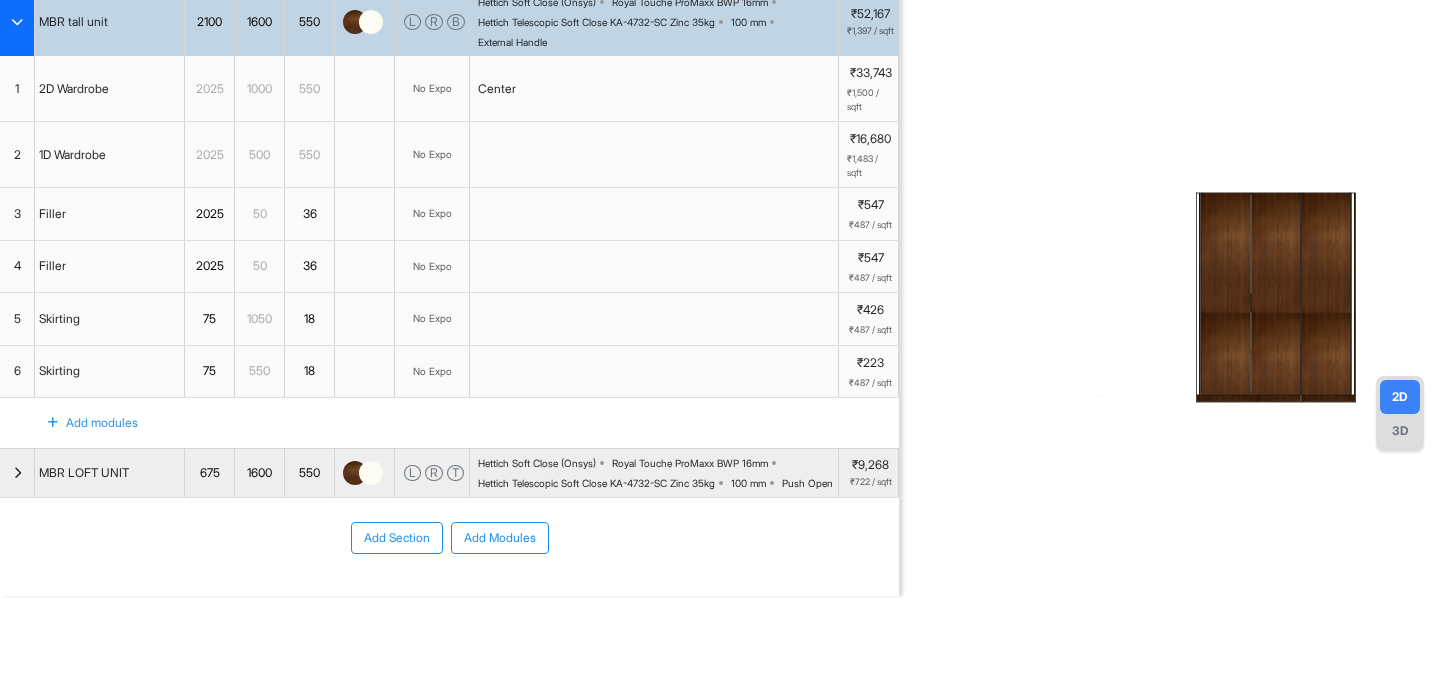 scroll, scrollTop: 172, scrollLeft: 0, axis: vertical 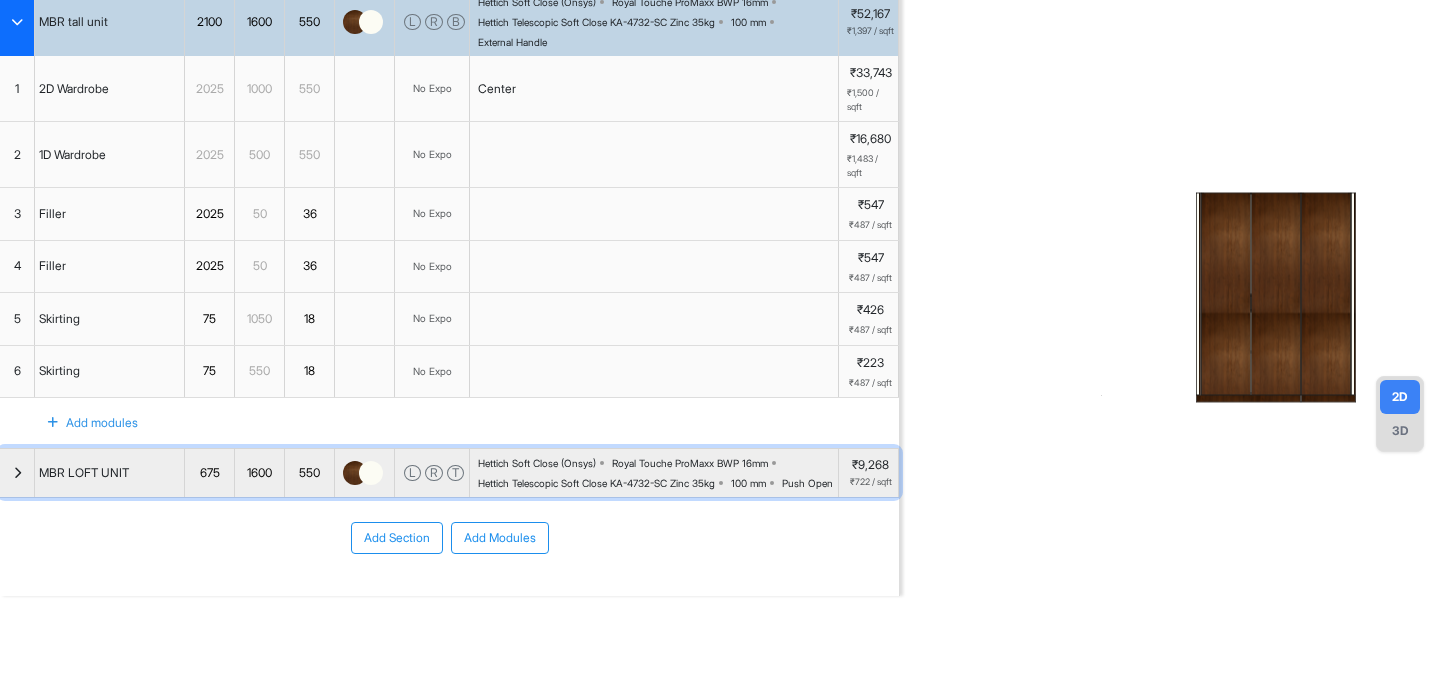 click at bounding box center [17, 473] 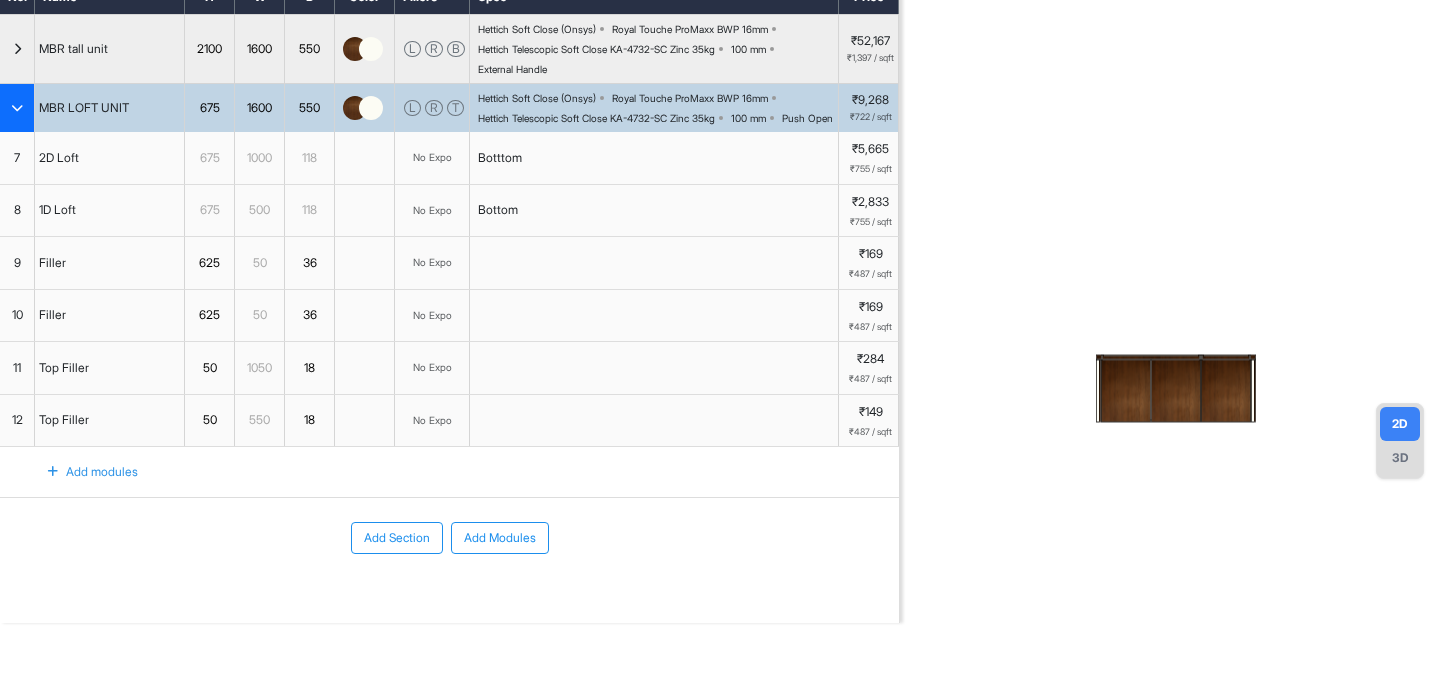 scroll, scrollTop: 0, scrollLeft: 0, axis: both 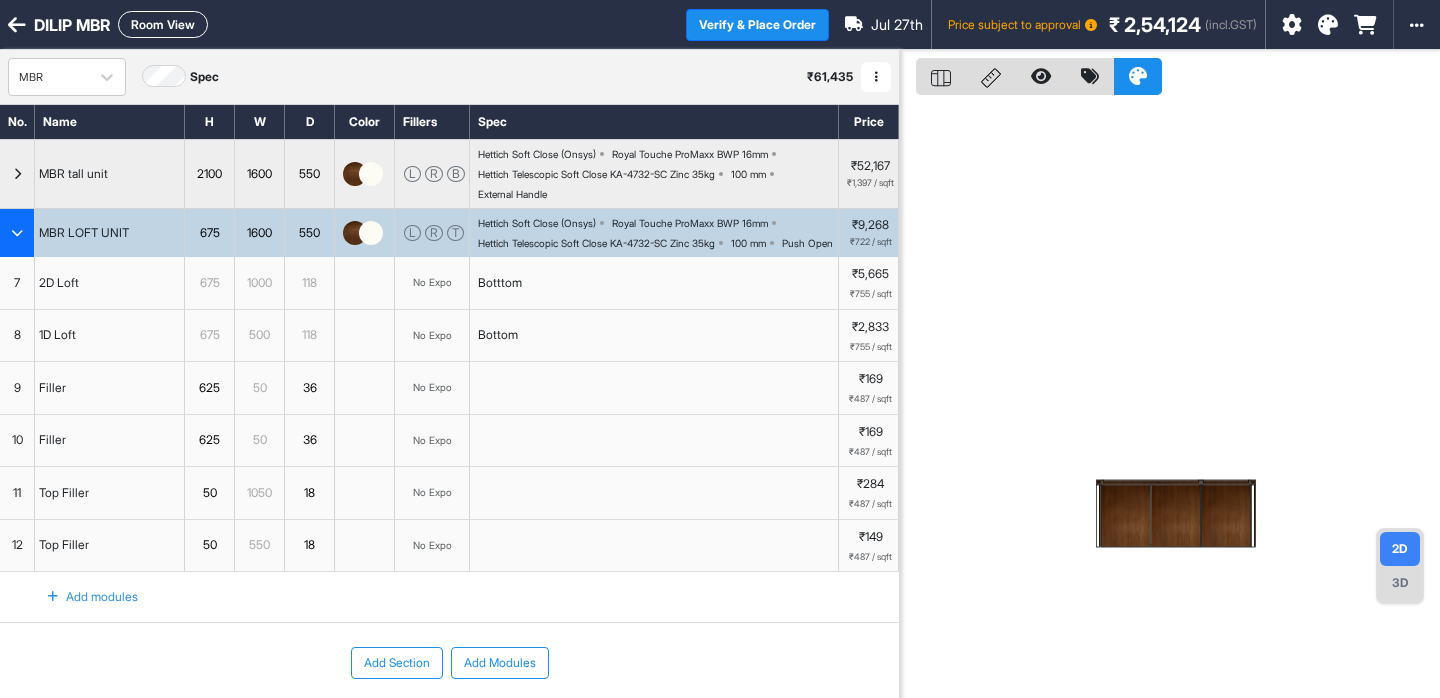 click on "Room View" at bounding box center (163, 24) 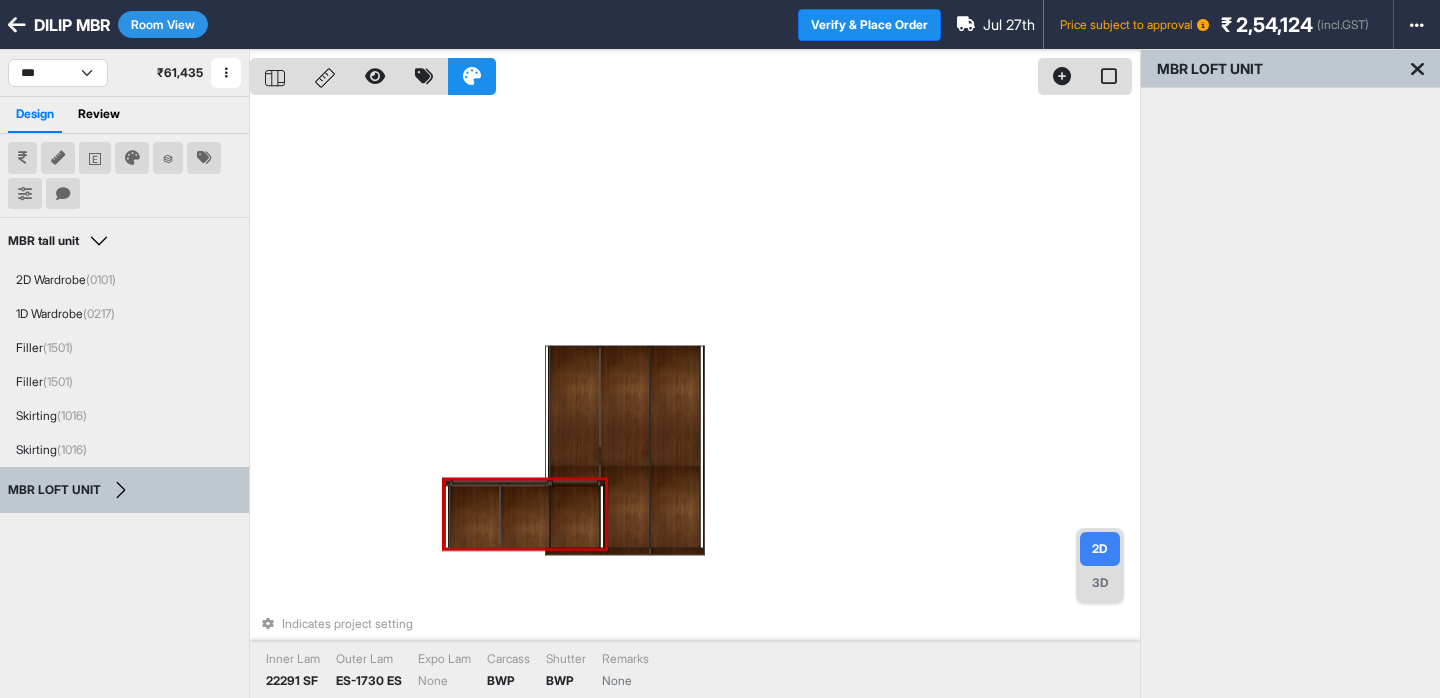 click at bounding box center [525, 517] 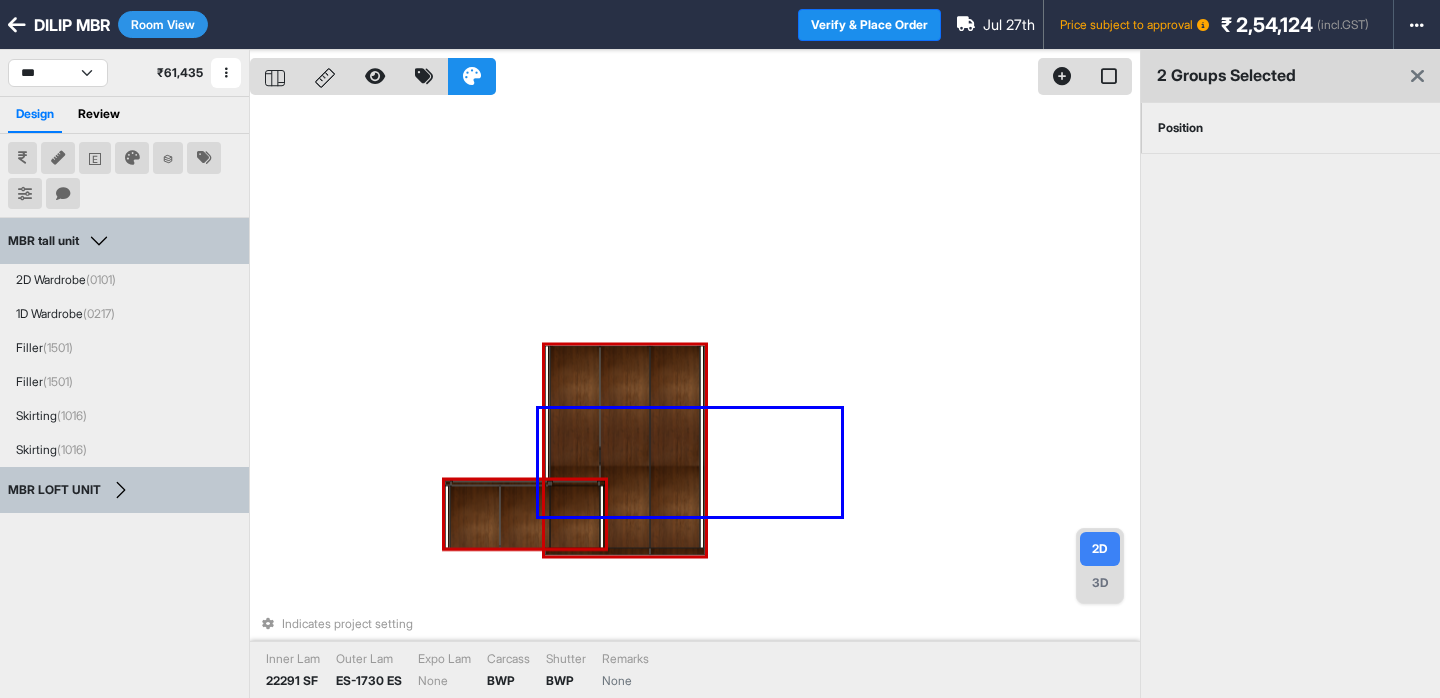 drag, startPoint x: 840, startPoint y: 409, endPoint x: 439, endPoint y: 535, distance: 420.32962 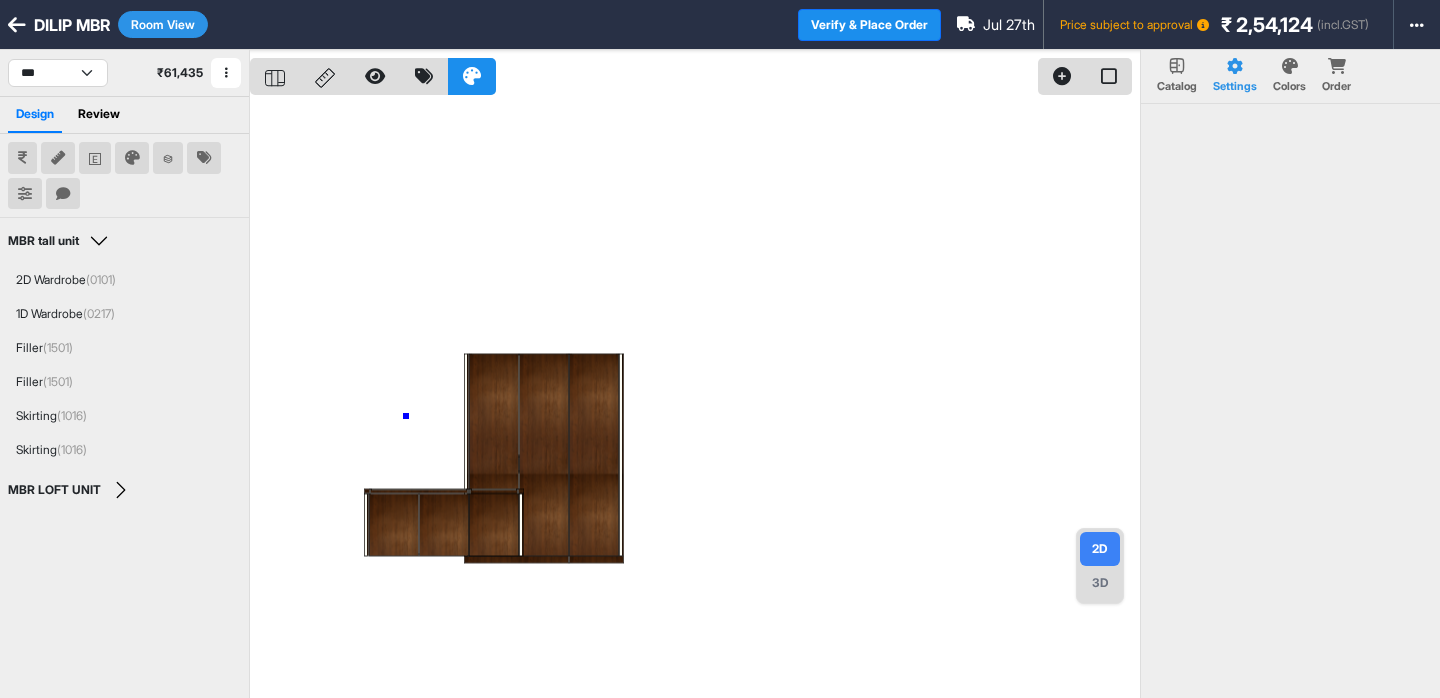 click at bounding box center [695, 399] 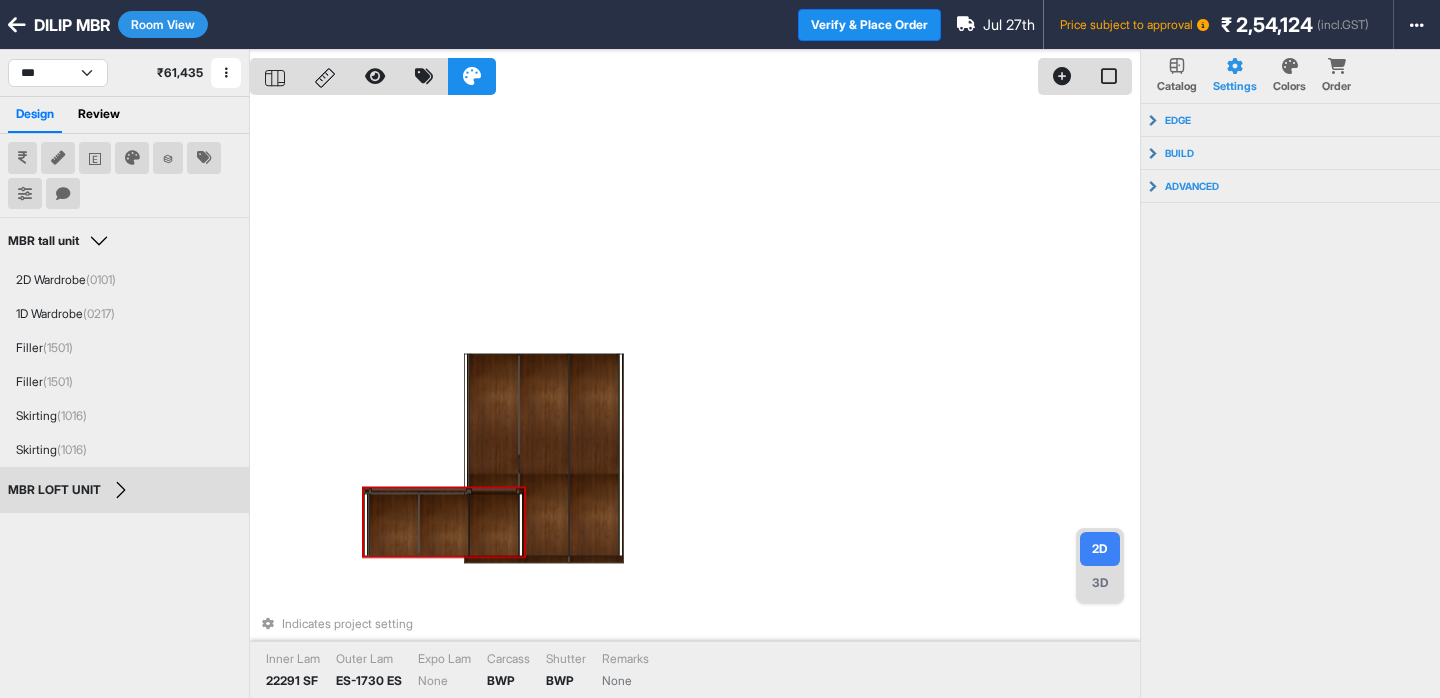 click at bounding box center (394, 525) 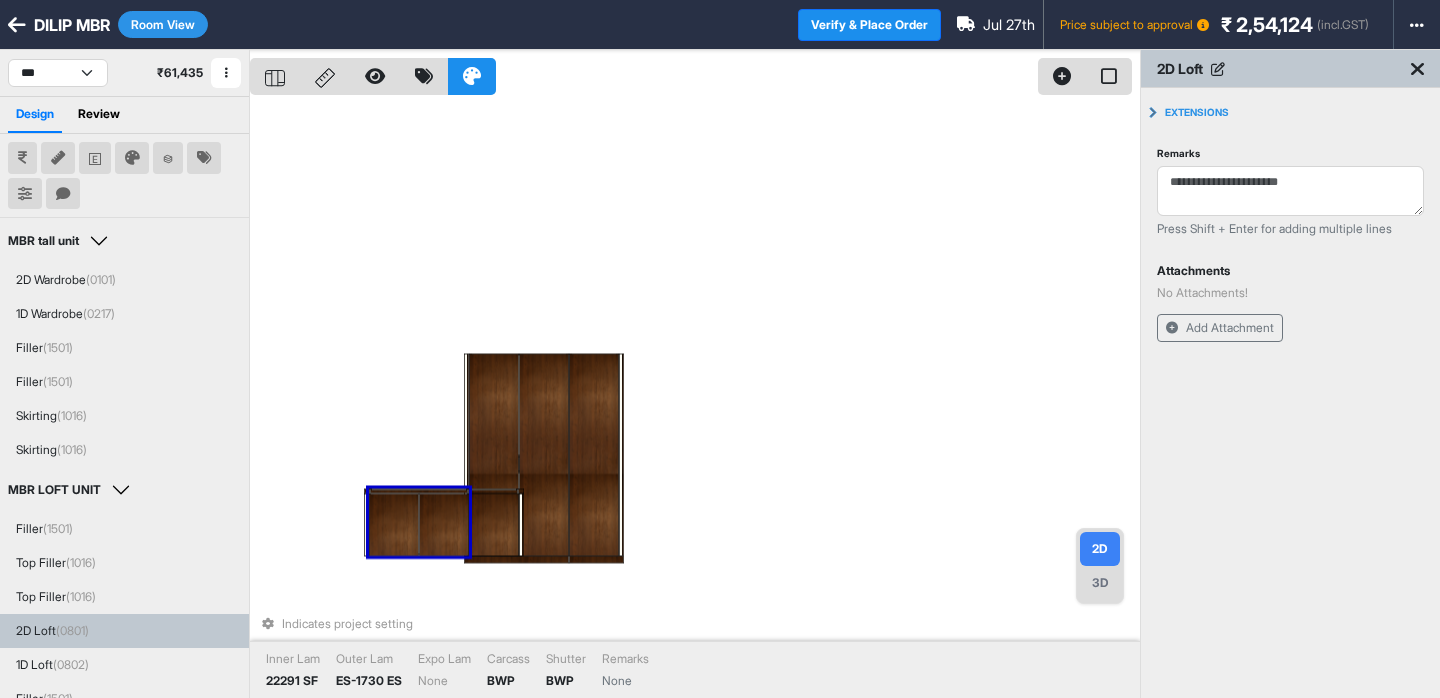 drag, startPoint x: 390, startPoint y: 529, endPoint x: 332, endPoint y: 538, distance: 58.694122 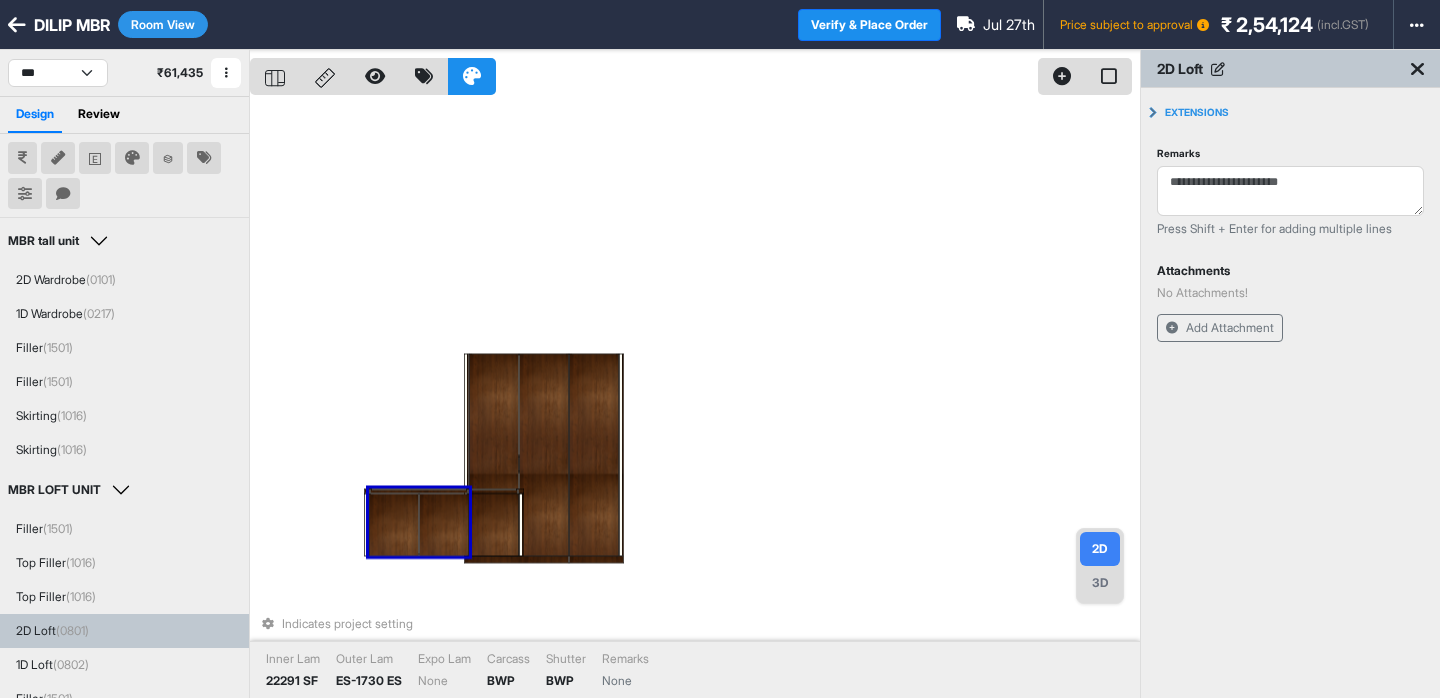 click at bounding box center [444, 525] 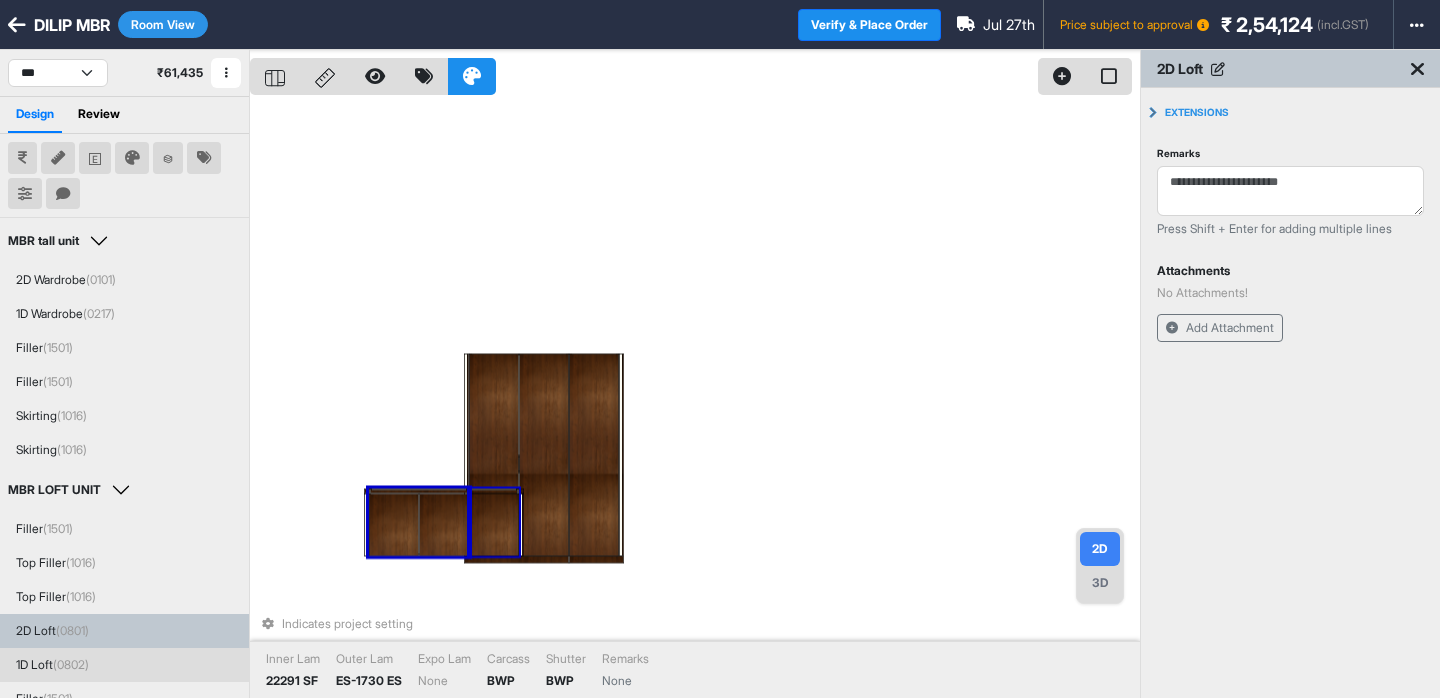 click at bounding box center [494, 525] 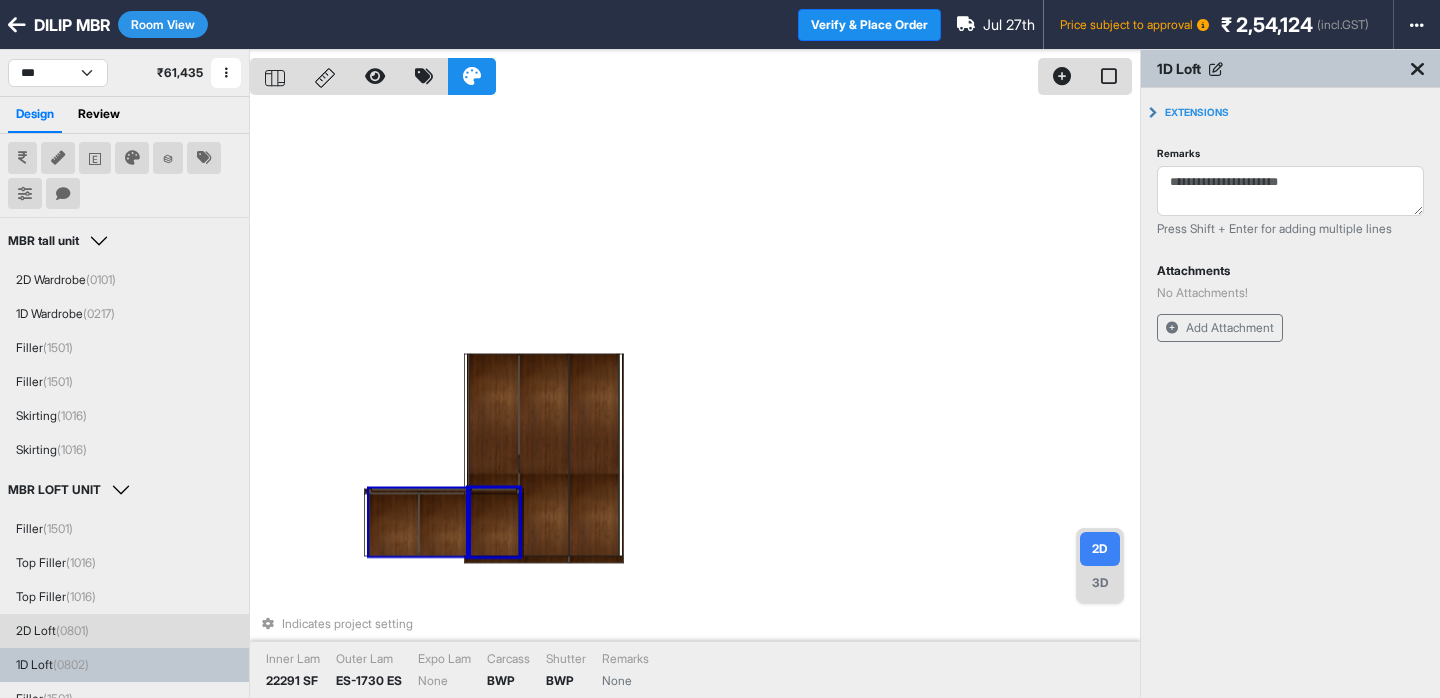 click at bounding box center [394, 525] 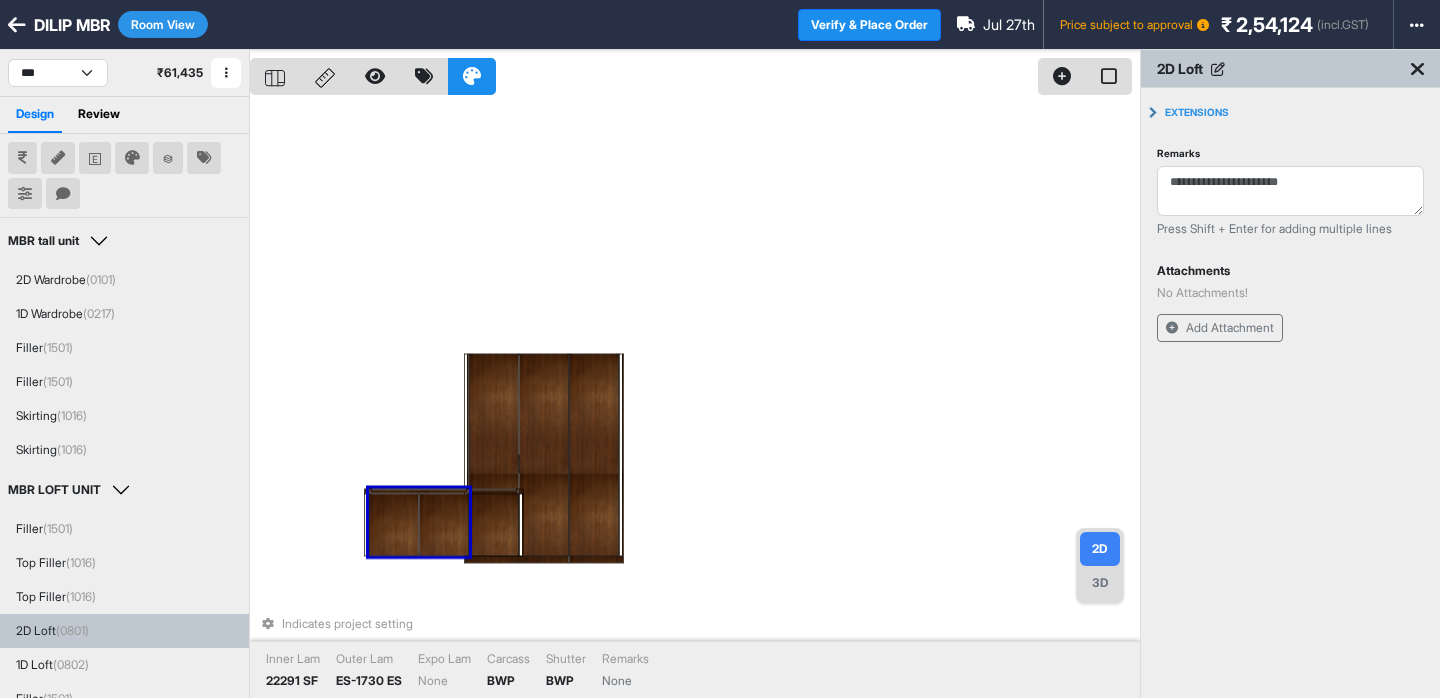 drag, startPoint x: 416, startPoint y: 514, endPoint x: 380, endPoint y: 482, distance: 48.166378 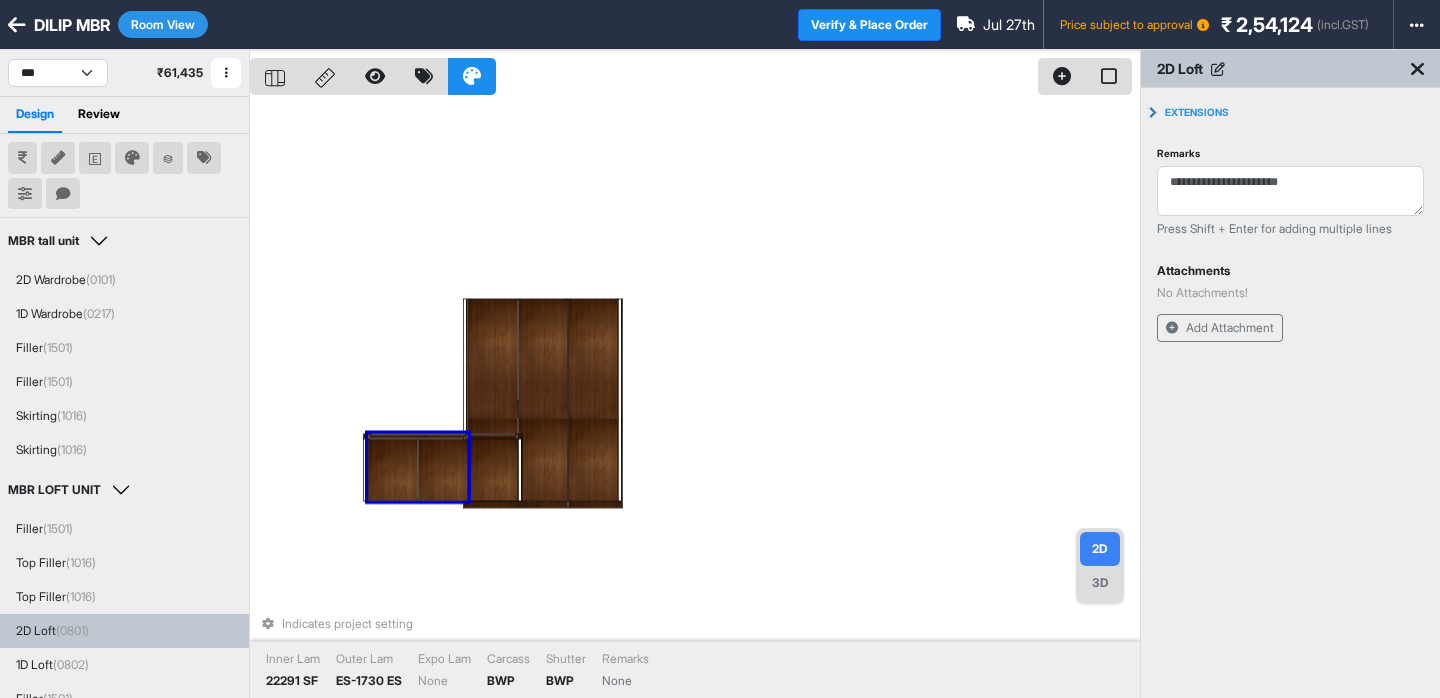 click on "3D" at bounding box center (1100, 583) 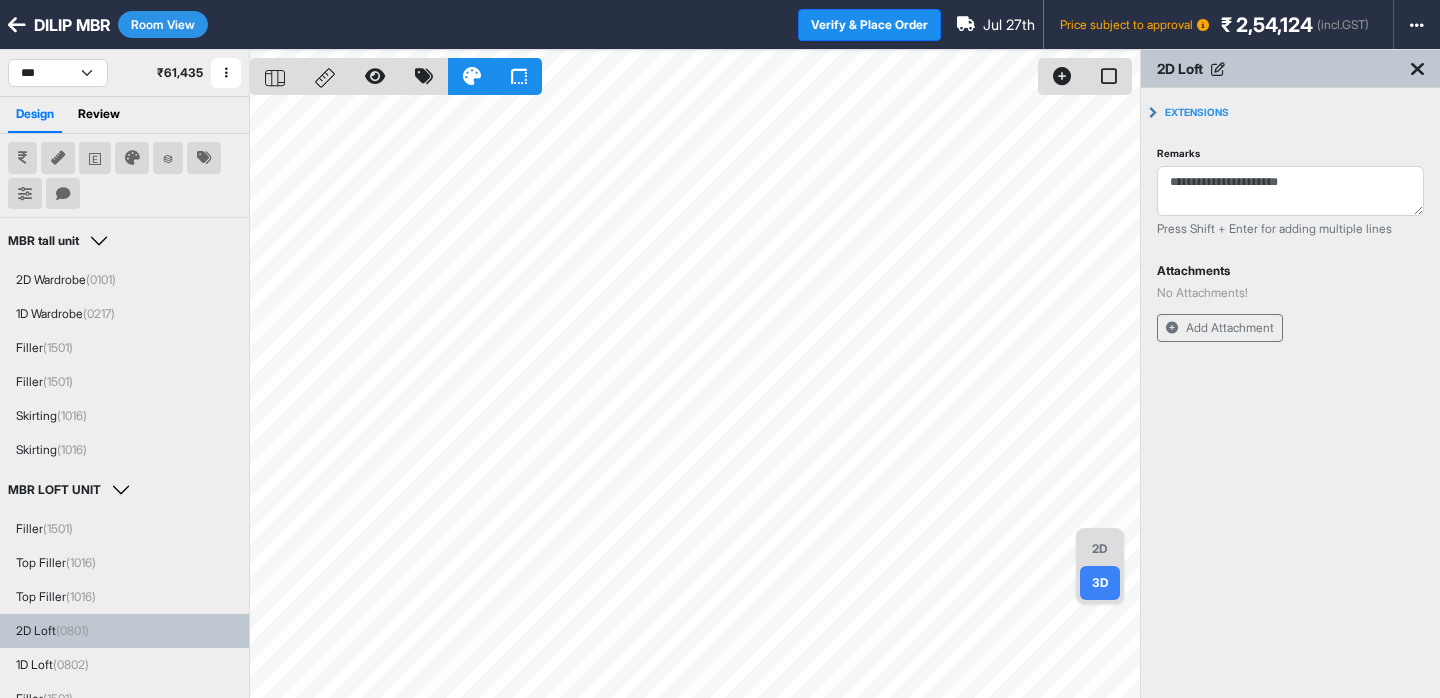click on "3D" at bounding box center (1100, 583) 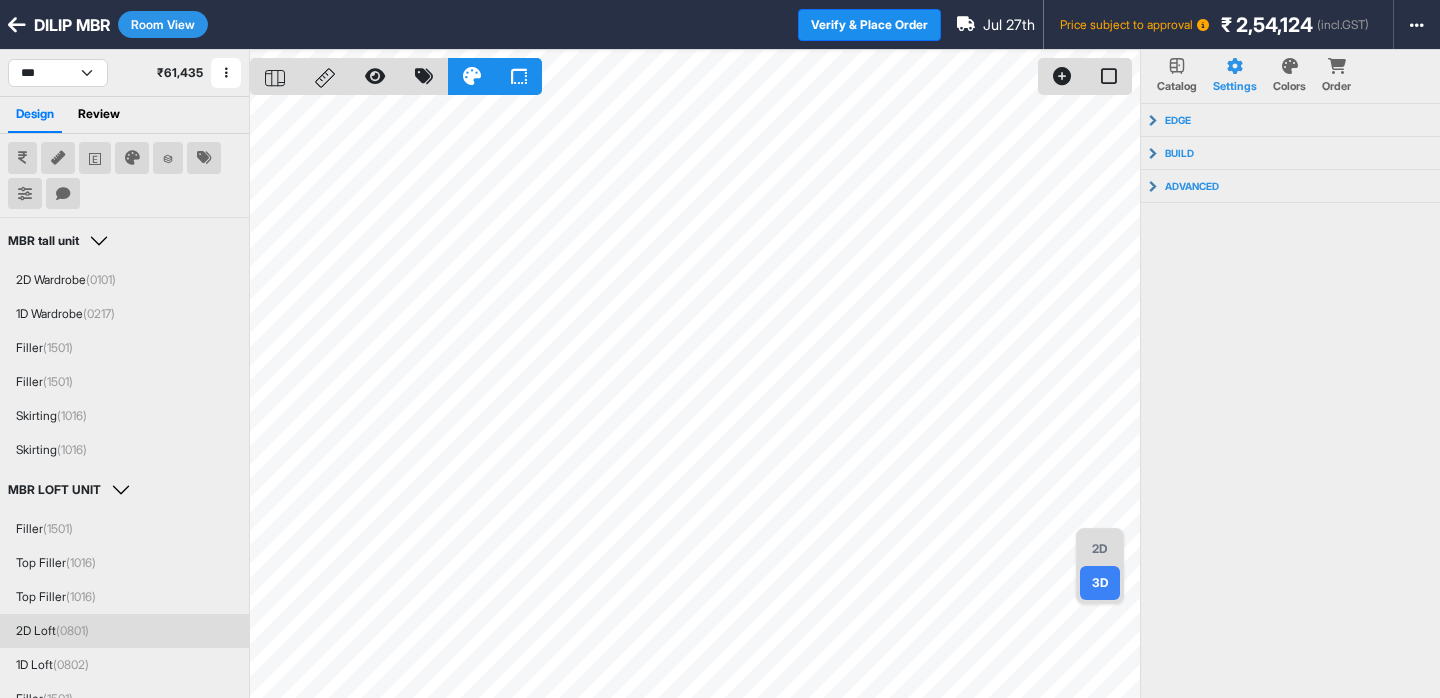 click on "Catalog" at bounding box center [1177, 86] 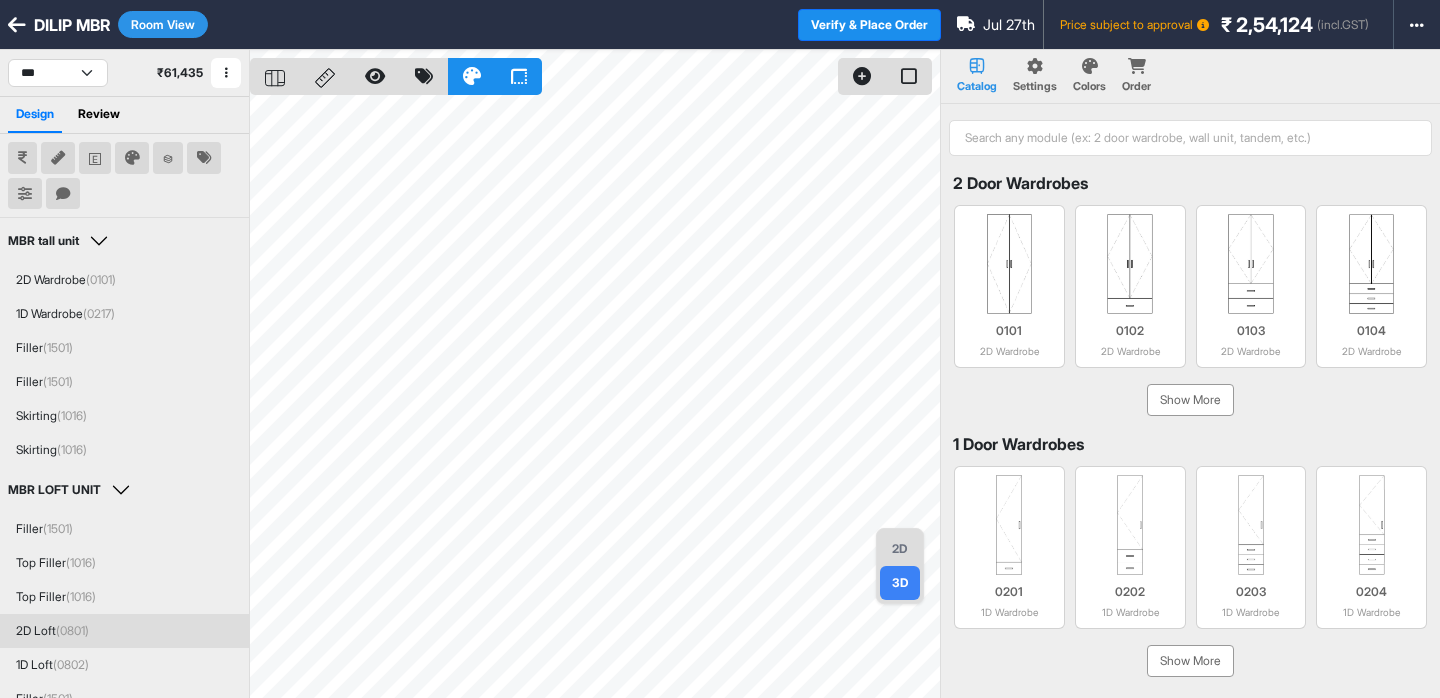 click on "Settings" at bounding box center (1035, 86) 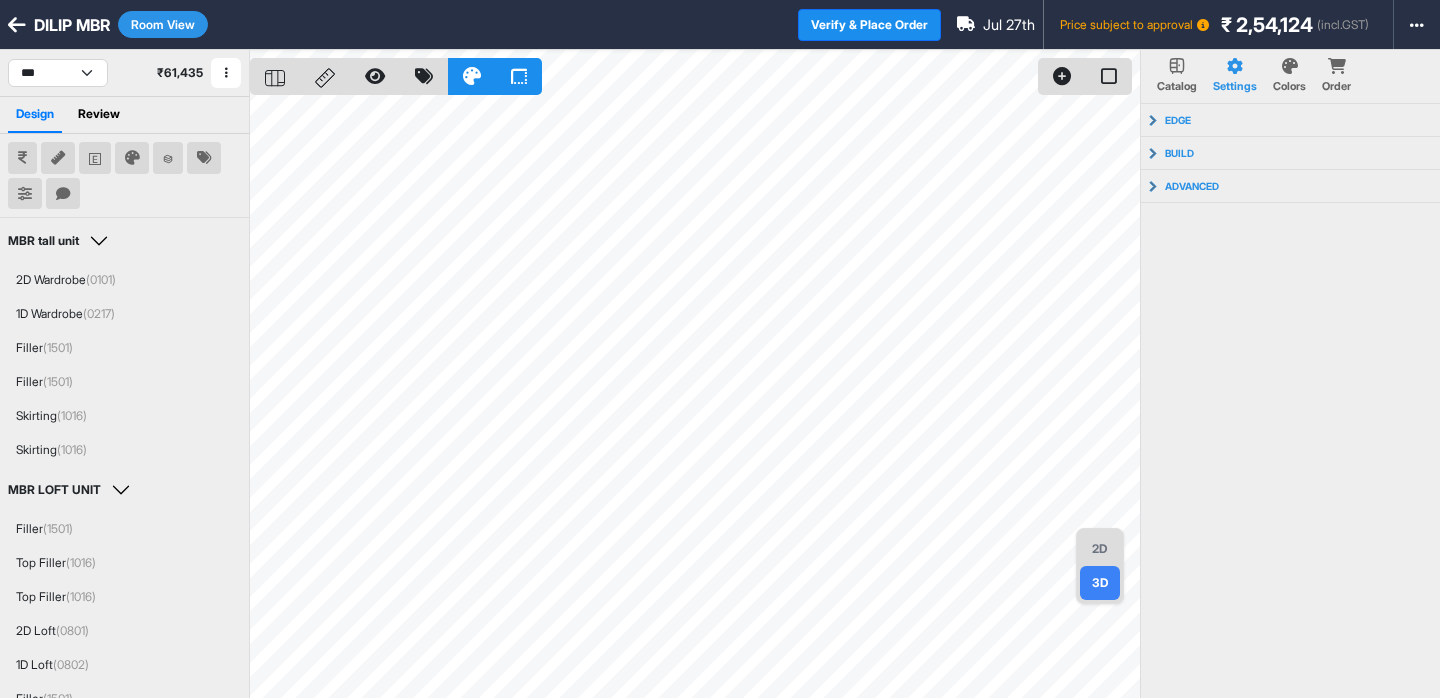 click on "Room View" at bounding box center (163, 24) 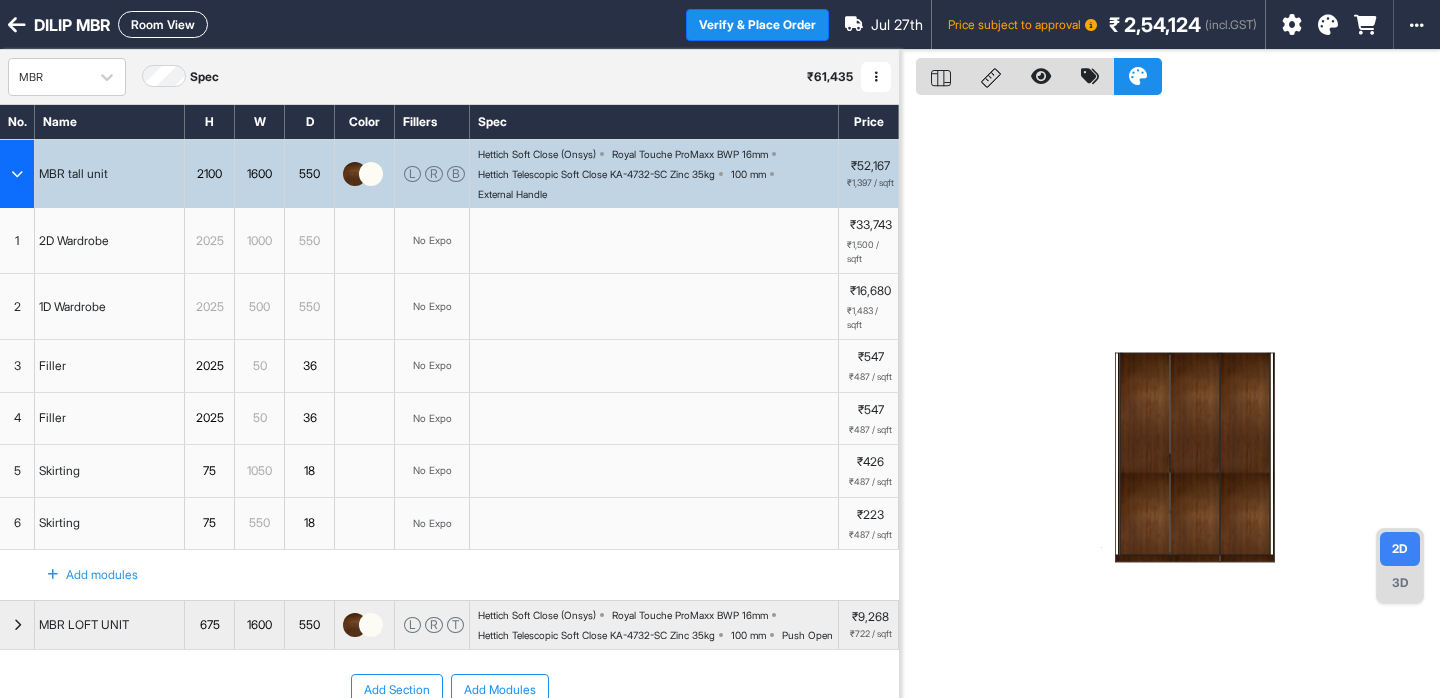 click on "Hettich Soft Close (Onsys) Royal Touche ProMaxx BWP 16mm Hettich Telescopic Soft Close KA-4732-SC Zinc 35kg 100 mm External Handle" at bounding box center (658, 174) 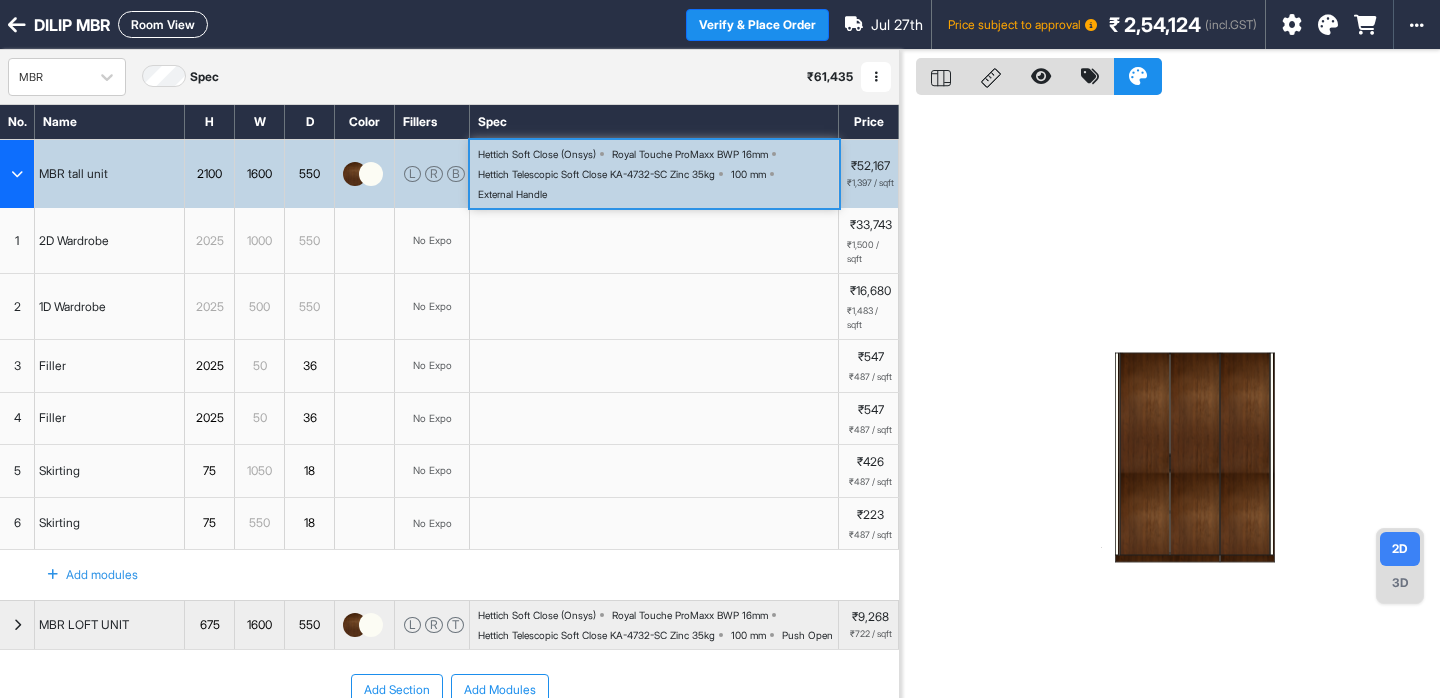 click on "Hettich Soft Close (Onsys) Royal Touche ProMaxx BWP 16mm Hettich Telescopic Soft Close KA-4732-SC Zinc 35kg 100 mm External Handle" at bounding box center (658, 174) 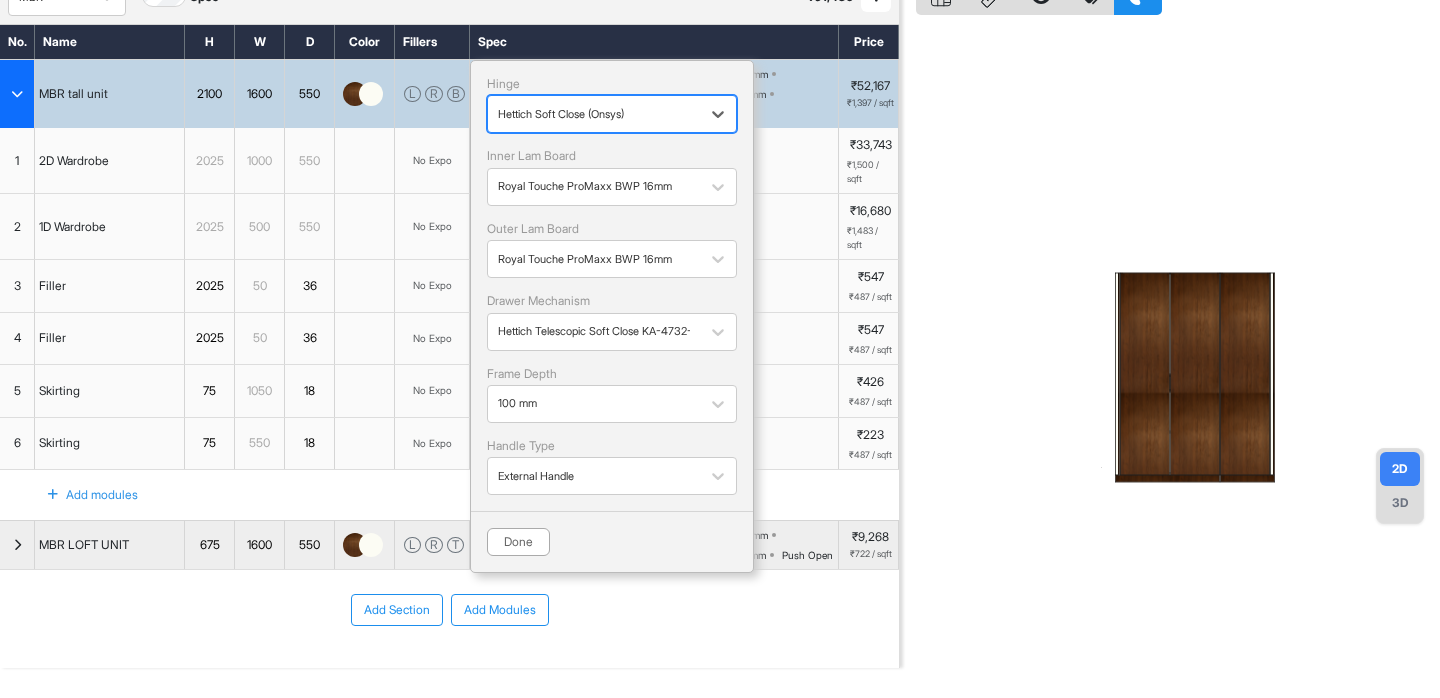 scroll, scrollTop: 0, scrollLeft: 0, axis: both 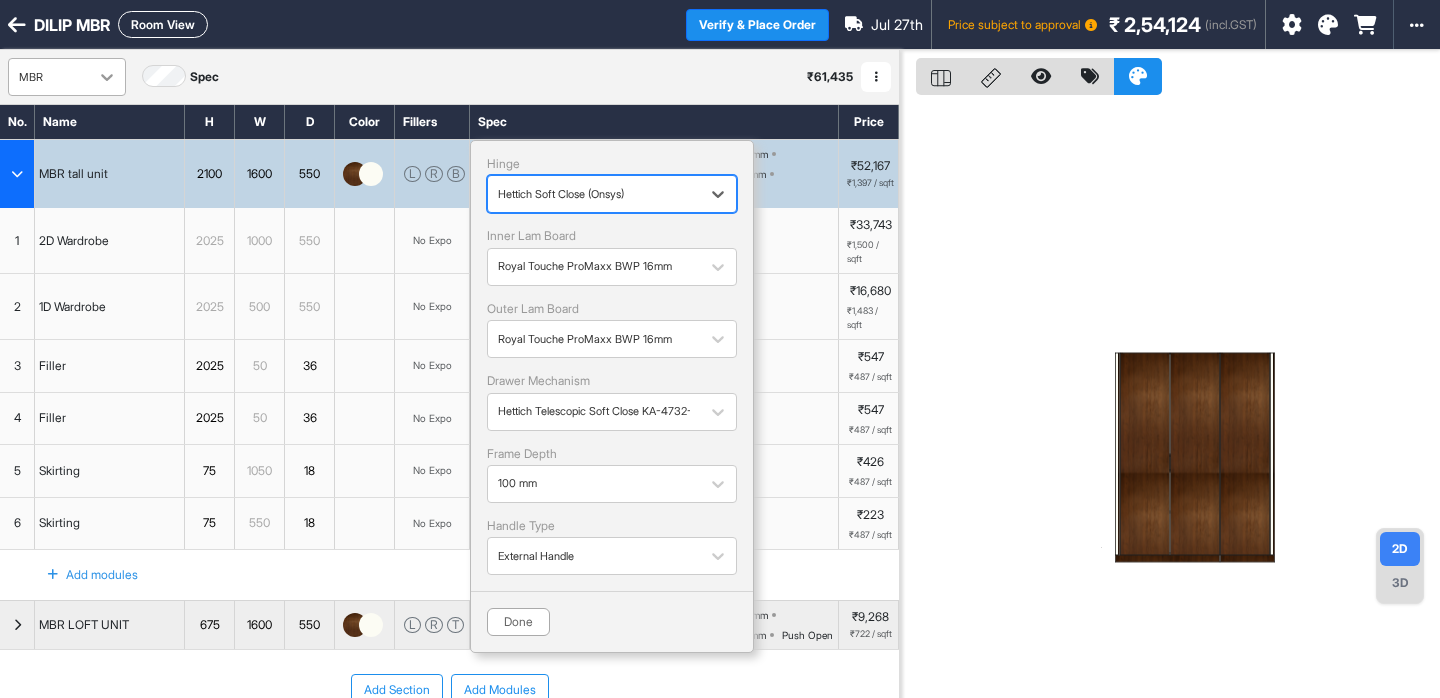click at bounding box center [107, 77] 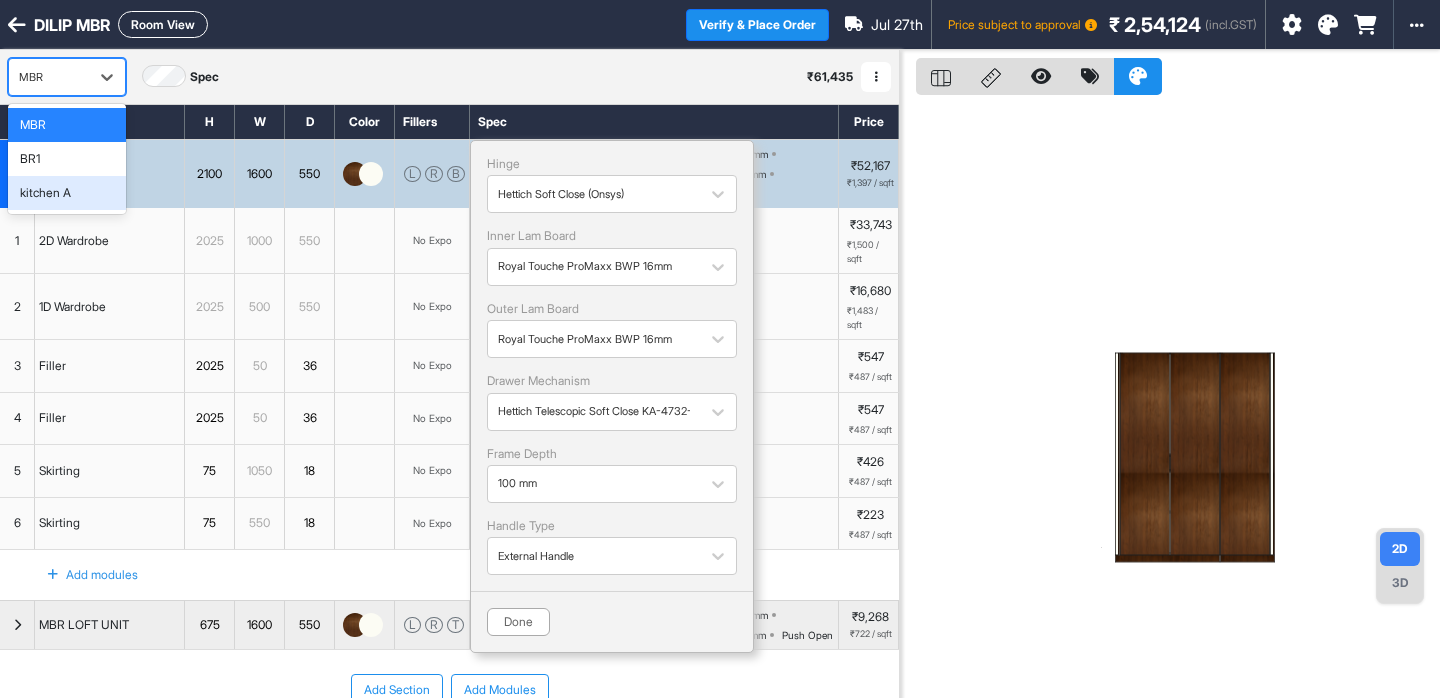 click on "kitchen A" at bounding box center (45, 193) 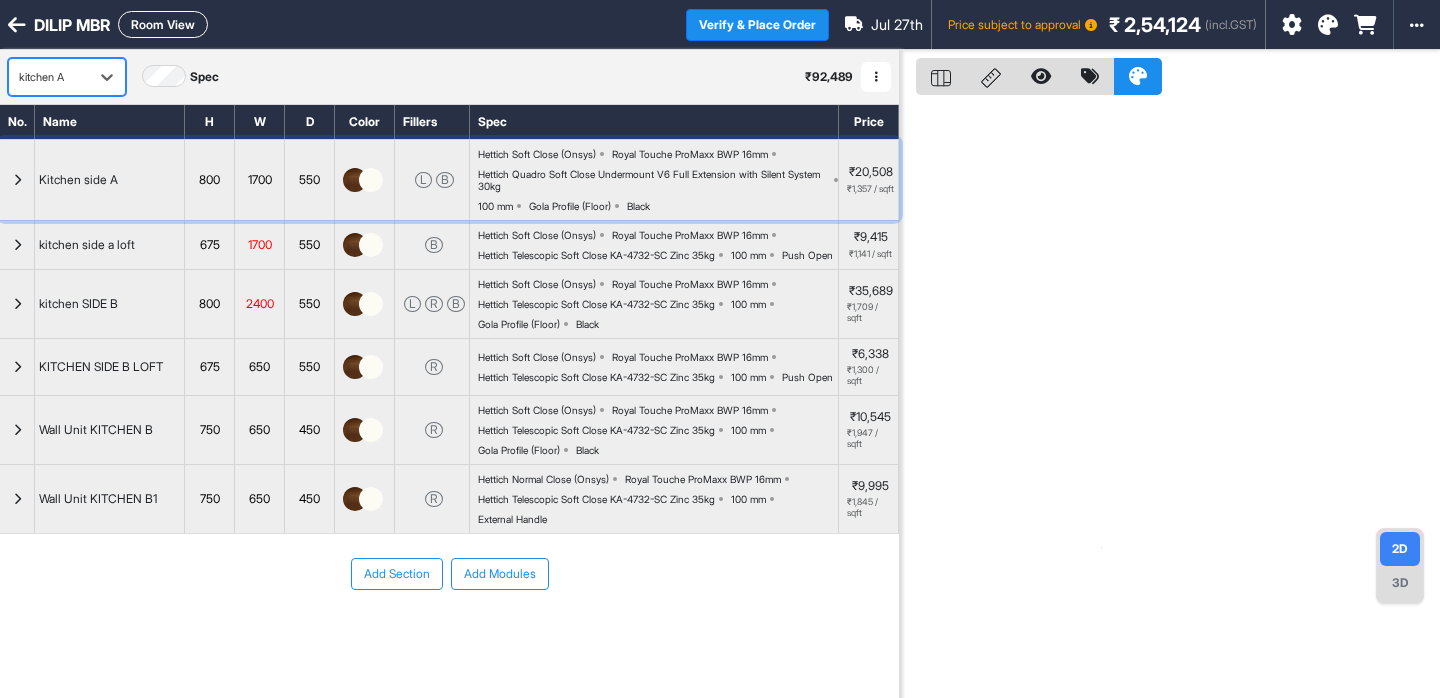 click on "Gola Profile (Floor)" at bounding box center [570, 206] 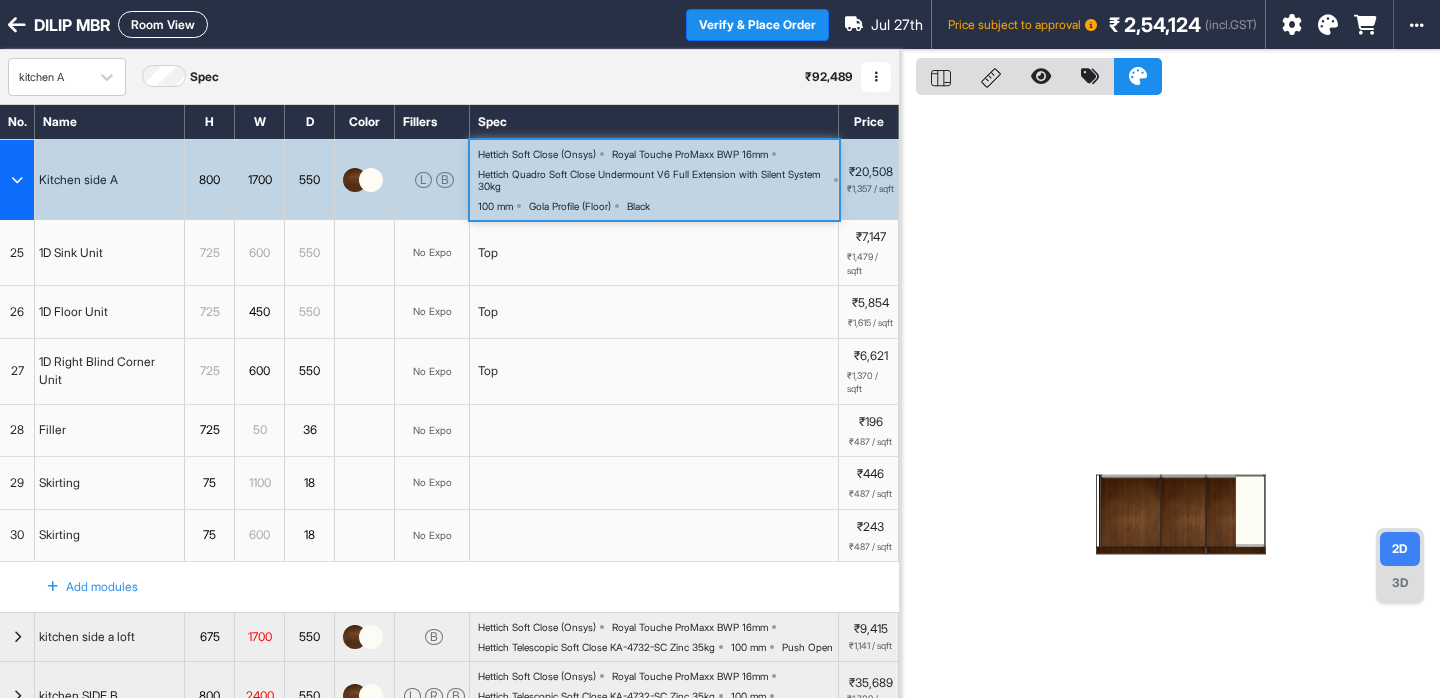 click on "Gola Profile (Floor)" at bounding box center [570, 206] 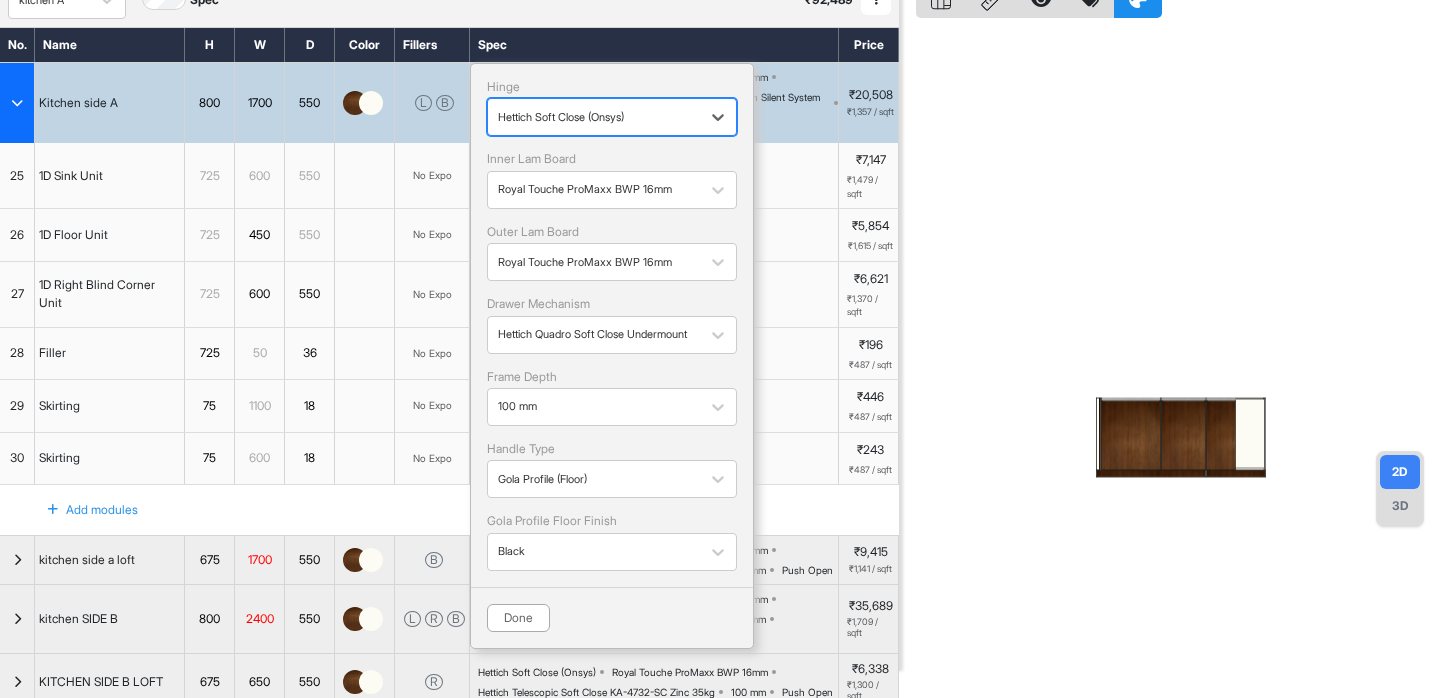 scroll, scrollTop: 109, scrollLeft: 0, axis: vertical 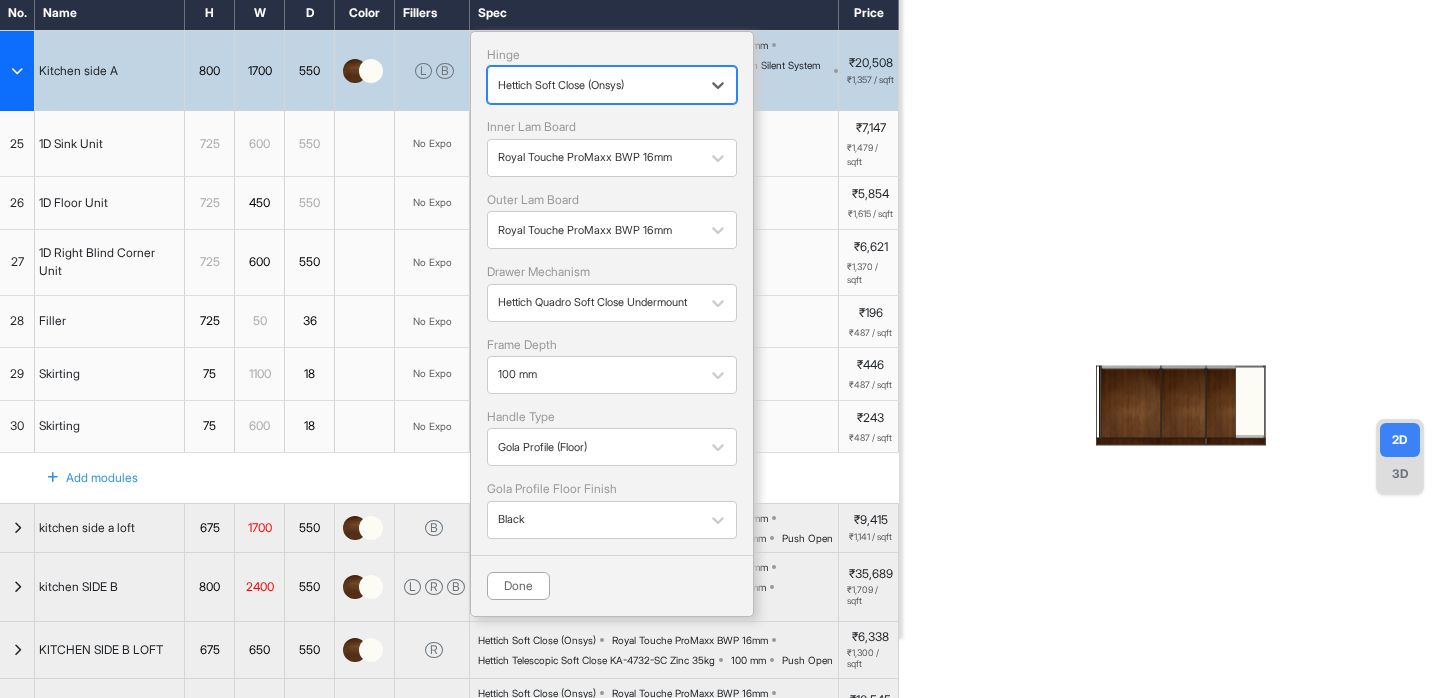 click on "Gola Profile (Floor)" at bounding box center (612, 447) 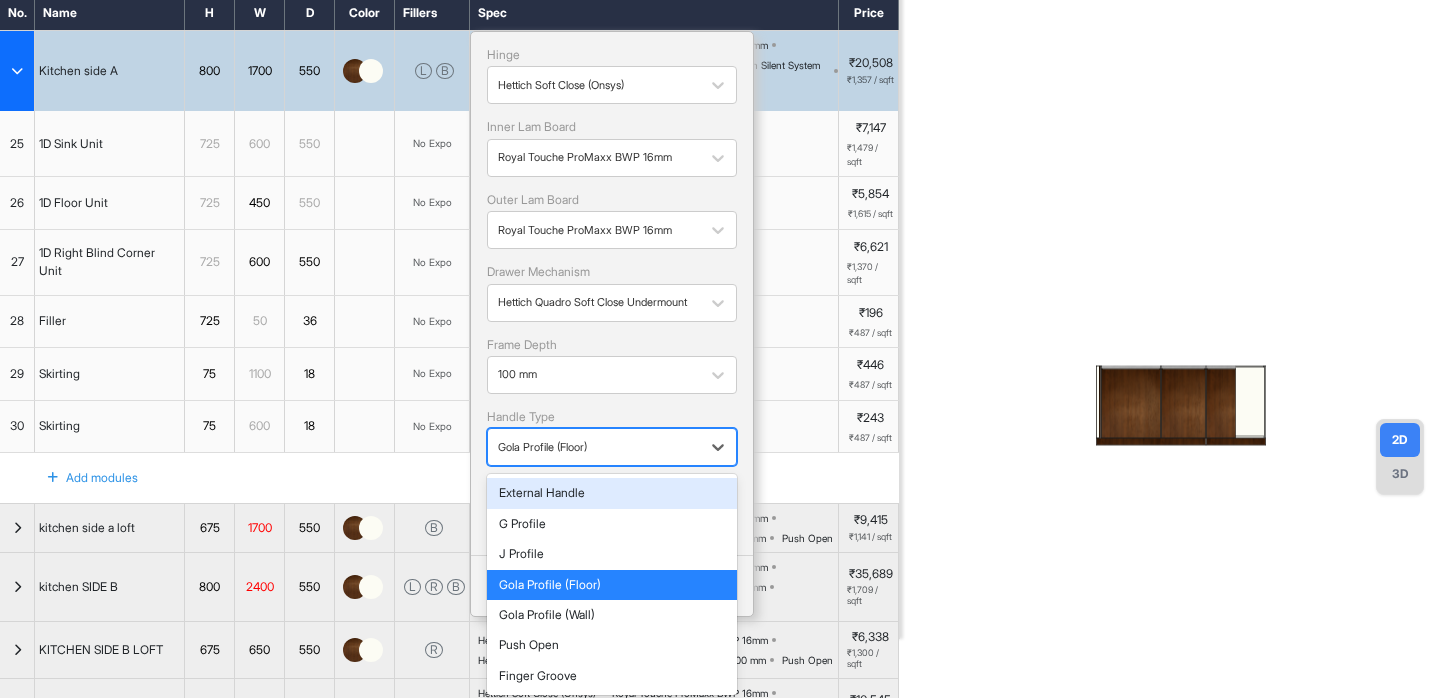 click on "External Handle" at bounding box center (612, 493) 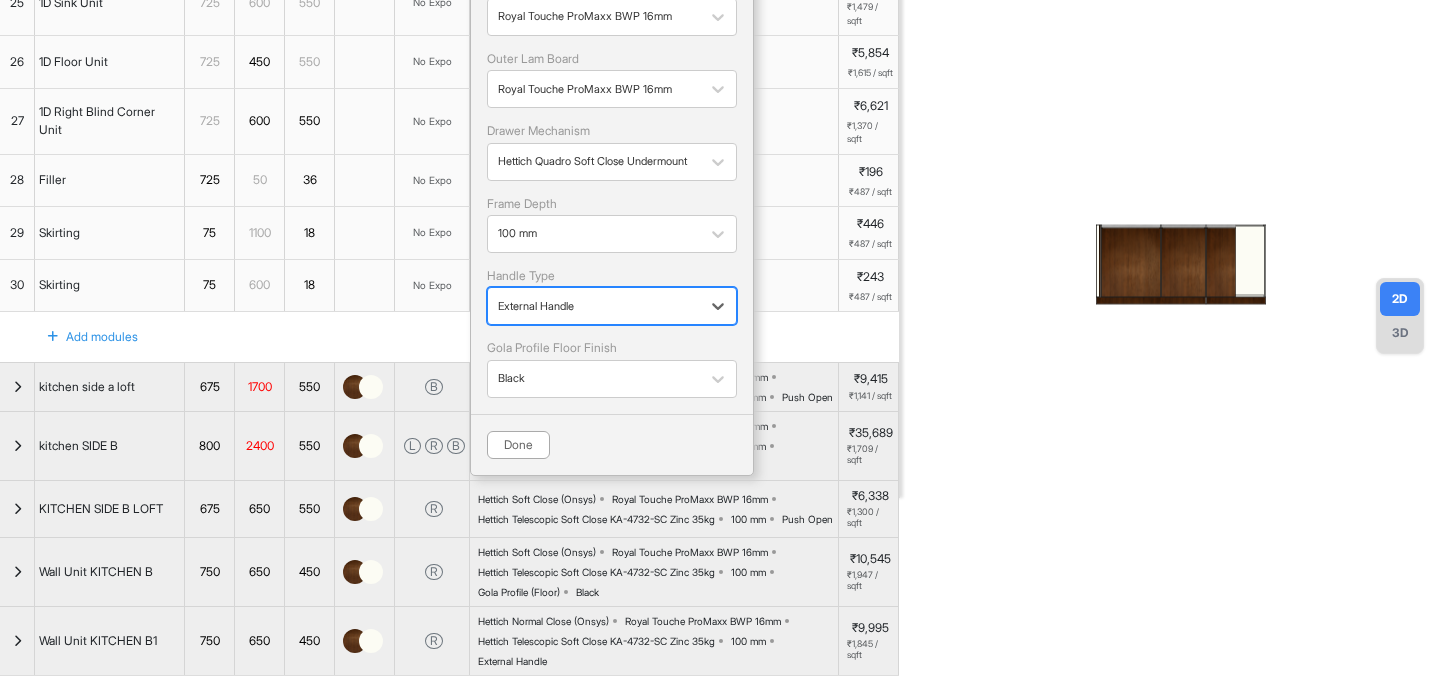 scroll, scrollTop: 256, scrollLeft: 0, axis: vertical 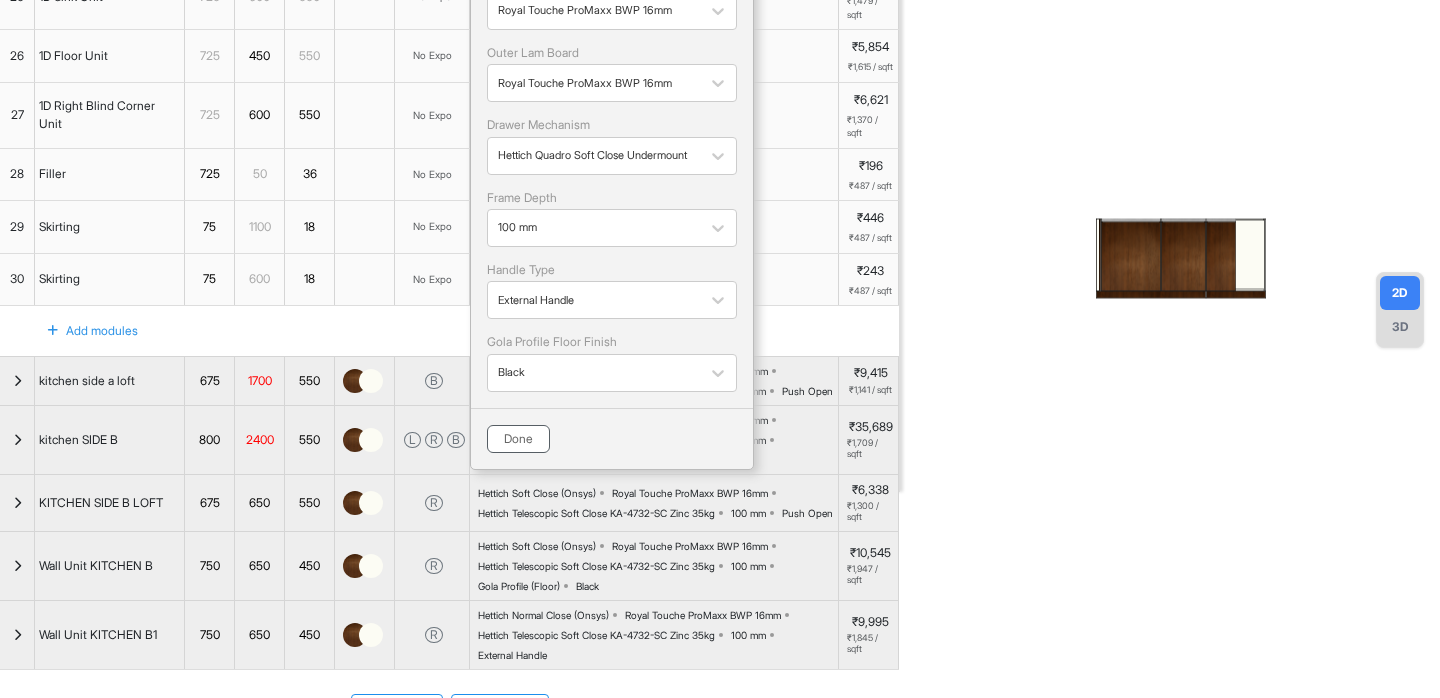 click on "Done" at bounding box center [518, 439] 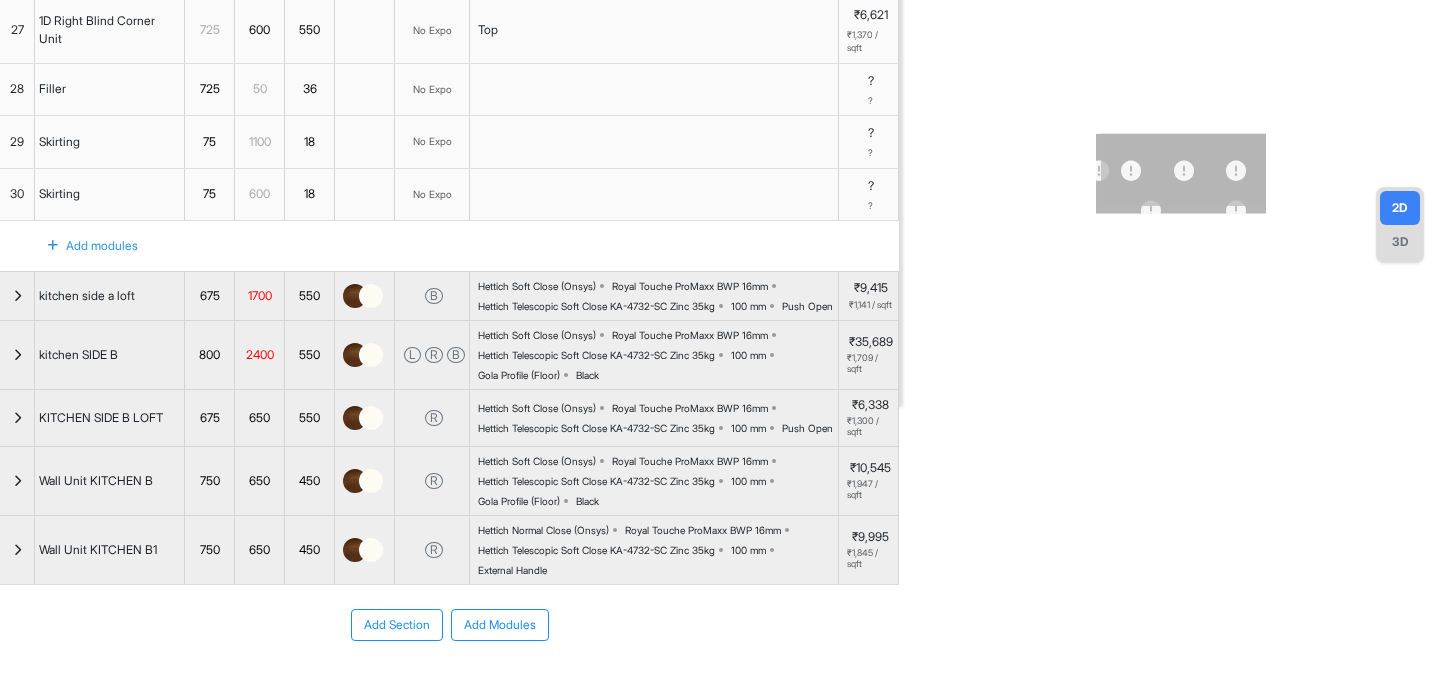 scroll, scrollTop: 362, scrollLeft: 0, axis: vertical 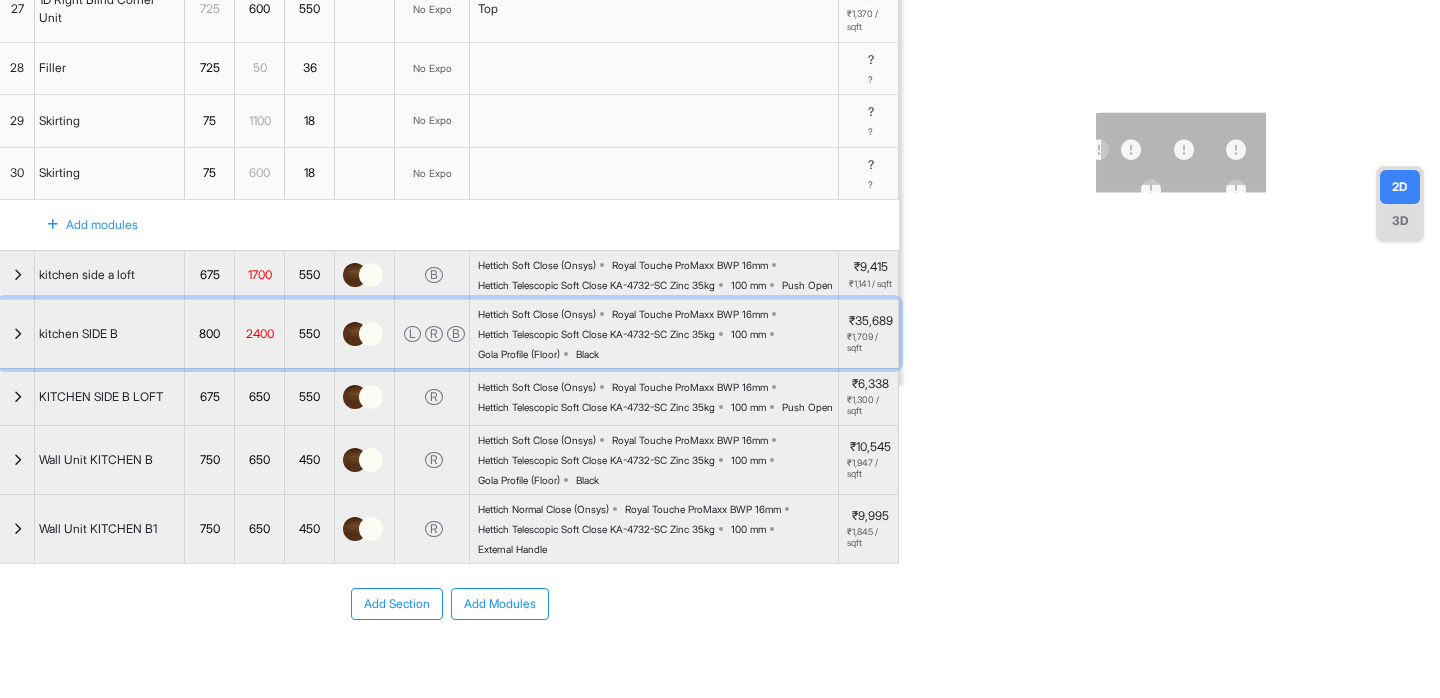click on "Hettich Soft Close (Onsys) Royal Touche ProMaxx BWP 16mm Hettich Telescopic Soft Close KA-4732-SC Zinc 35kg 100 mm Gola Profile (Floor) Black" at bounding box center [658, 334] 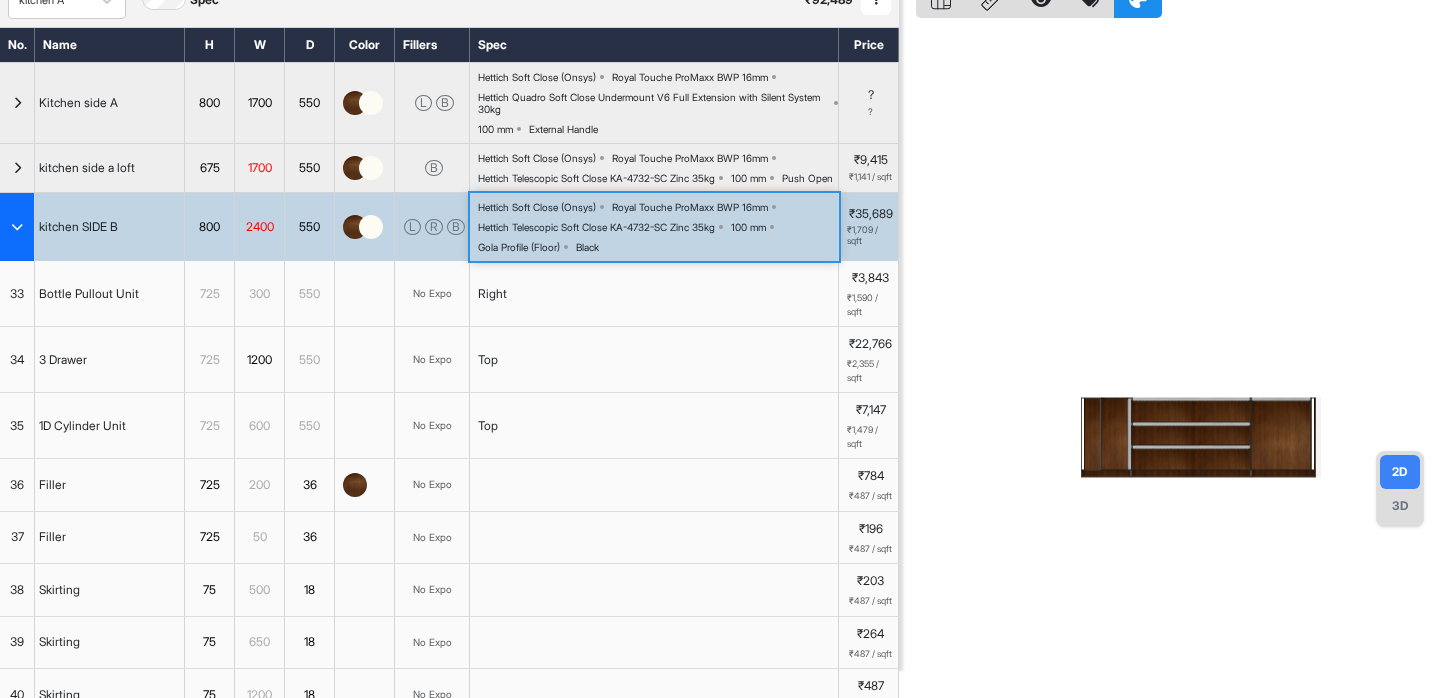 scroll, scrollTop: 74, scrollLeft: 0, axis: vertical 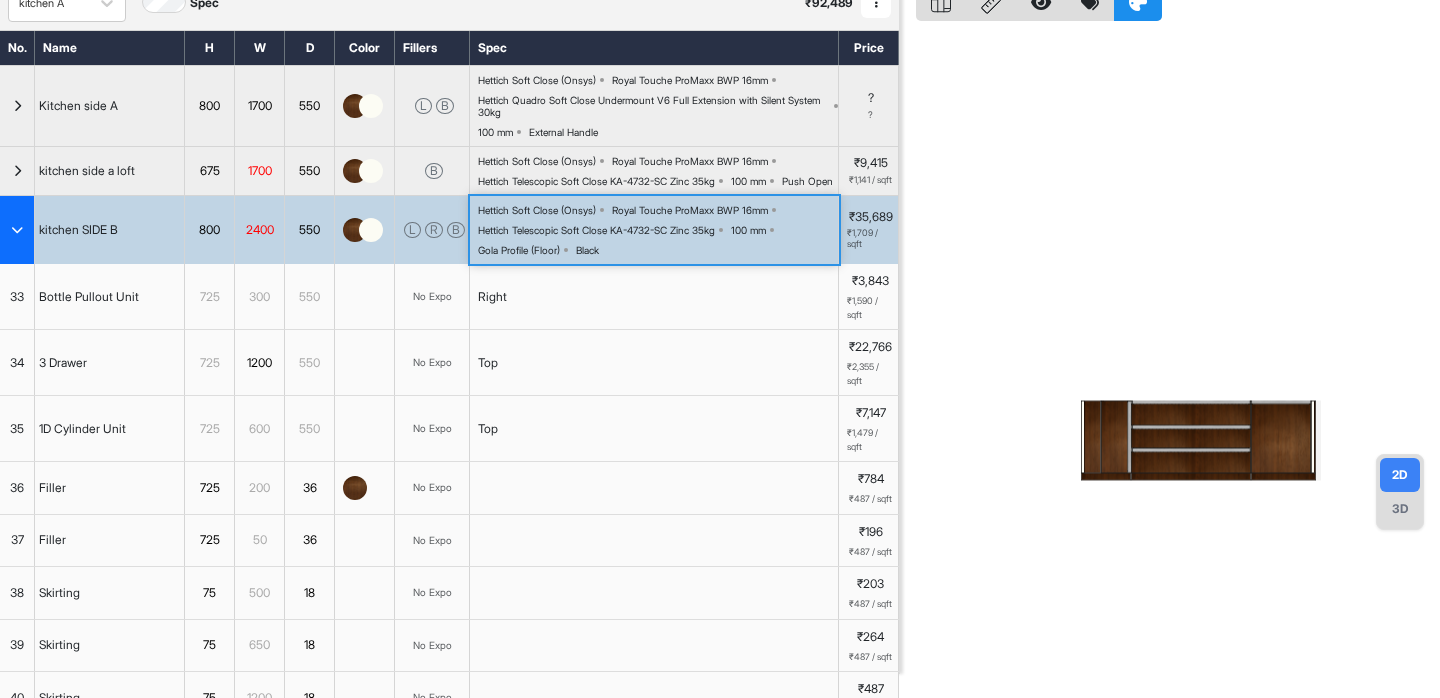 click on "Hettich Soft Close (Onsys) Royal Touche ProMaxx BWP 16mm Hettich Telescopic Soft Close KA-4732-SC Zinc 35kg 100 mm Gola Profile (Floor) Black" at bounding box center (658, 230) 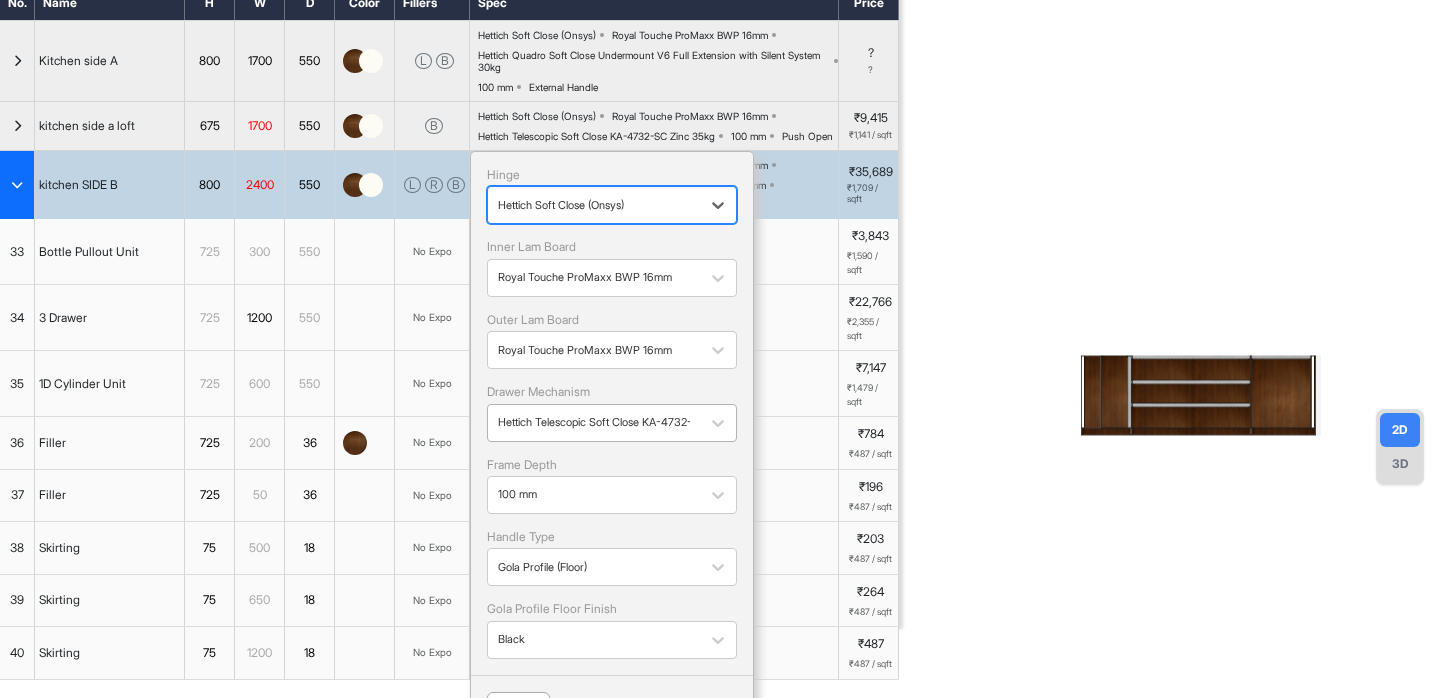 scroll, scrollTop: 121, scrollLeft: 0, axis: vertical 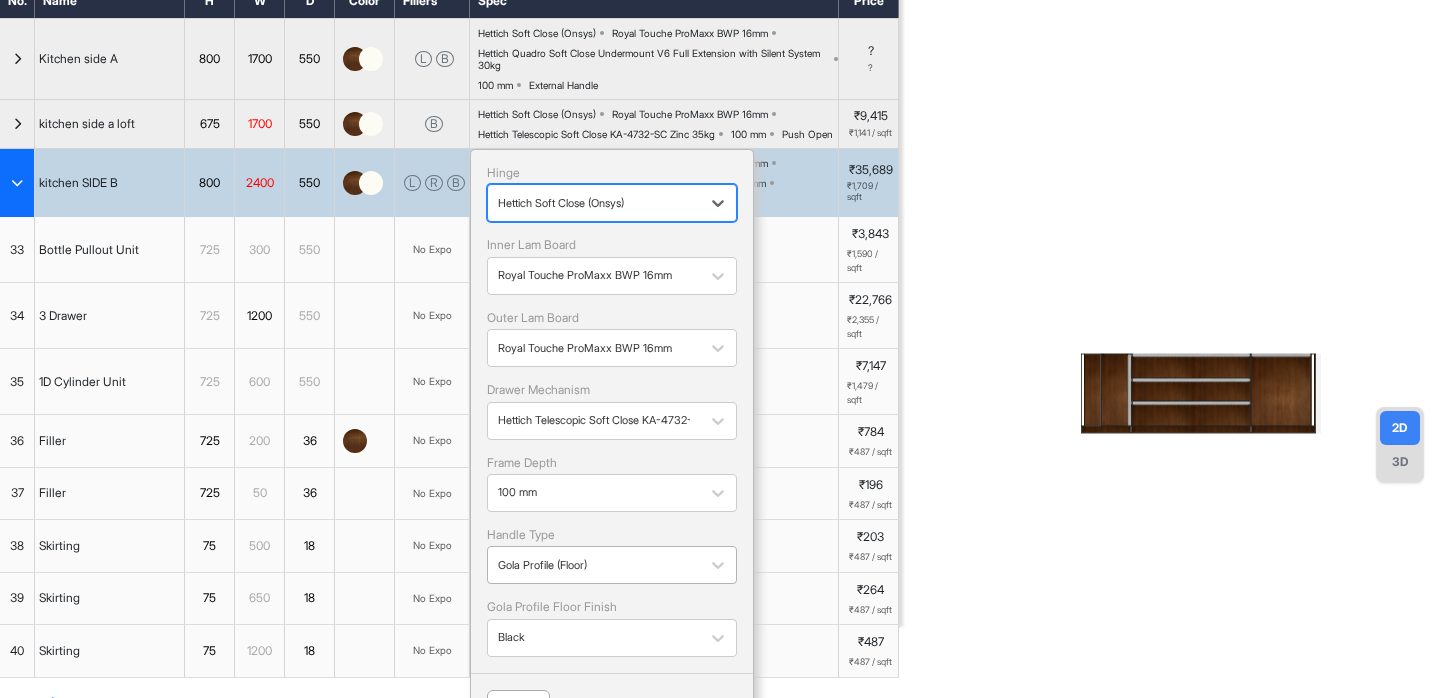 click at bounding box center (594, 565) 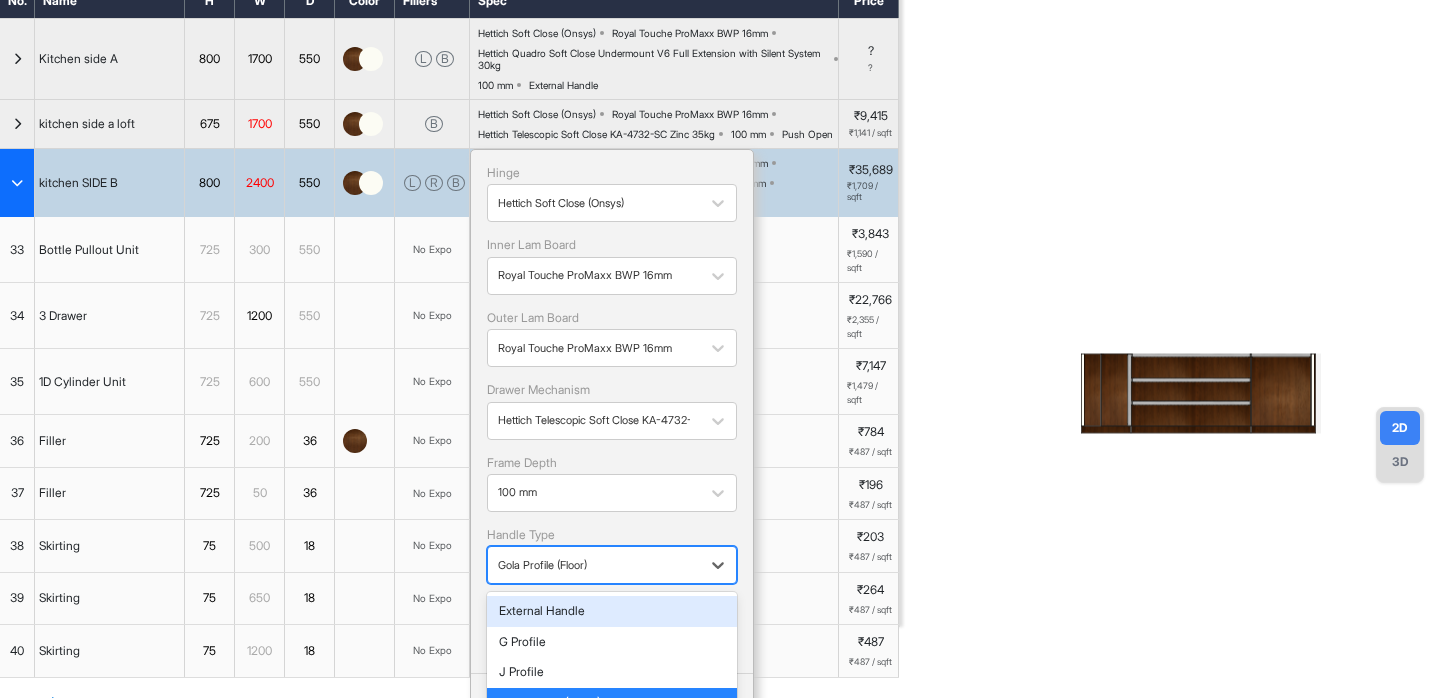 click on "External Handle" at bounding box center [612, 611] 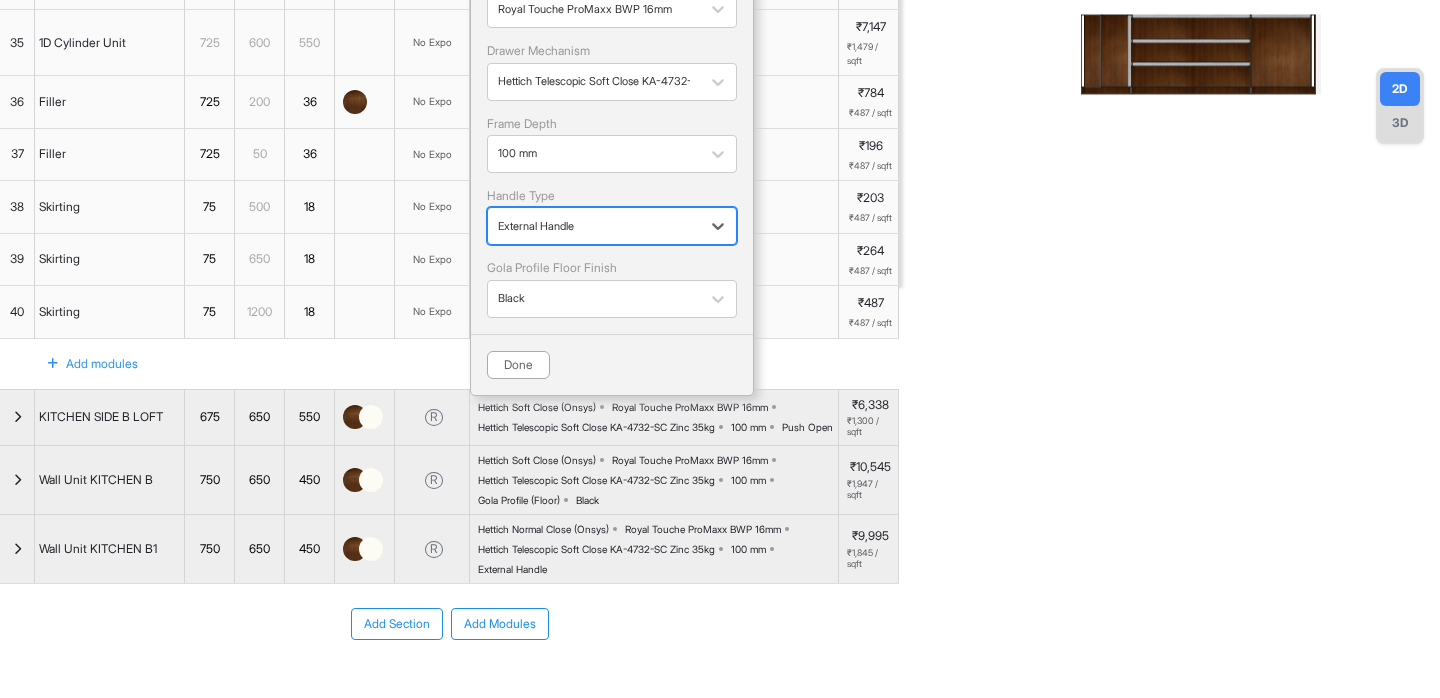 scroll, scrollTop: 462, scrollLeft: 0, axis: vertical 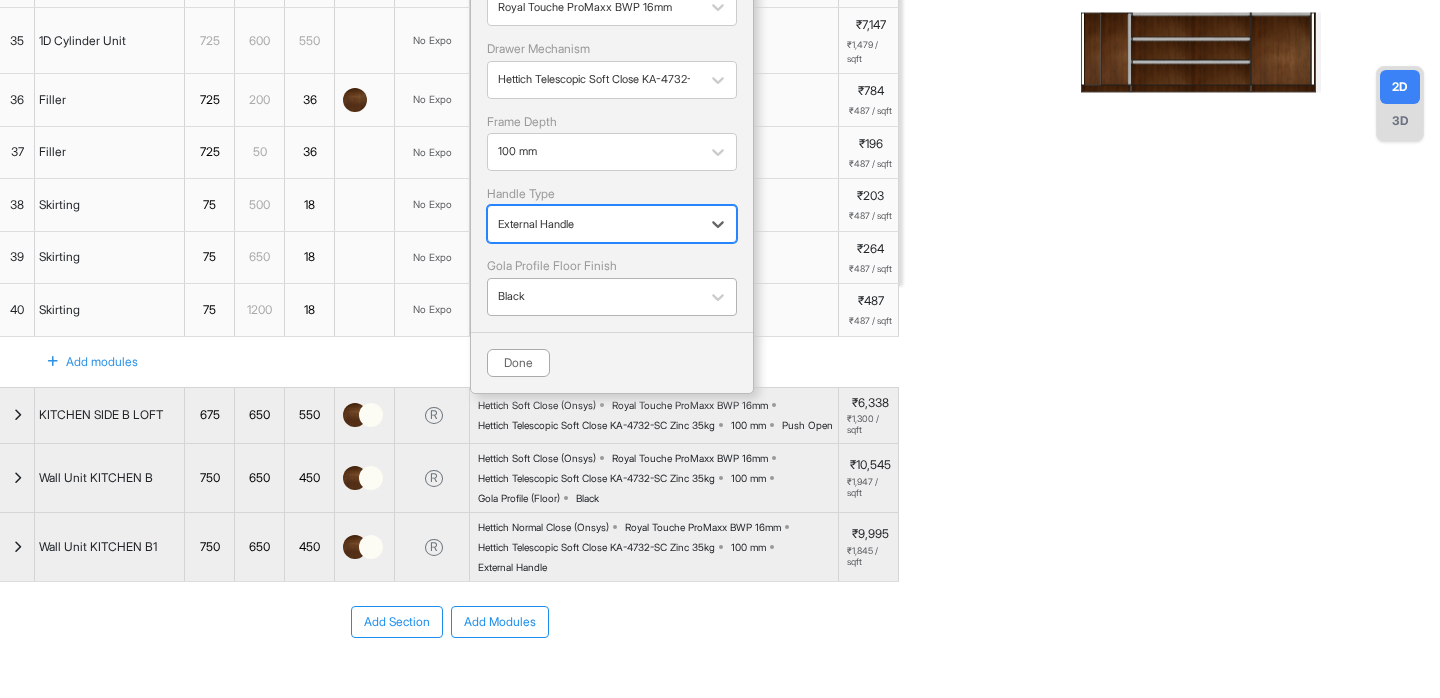 click at bounding box center (594, 297) 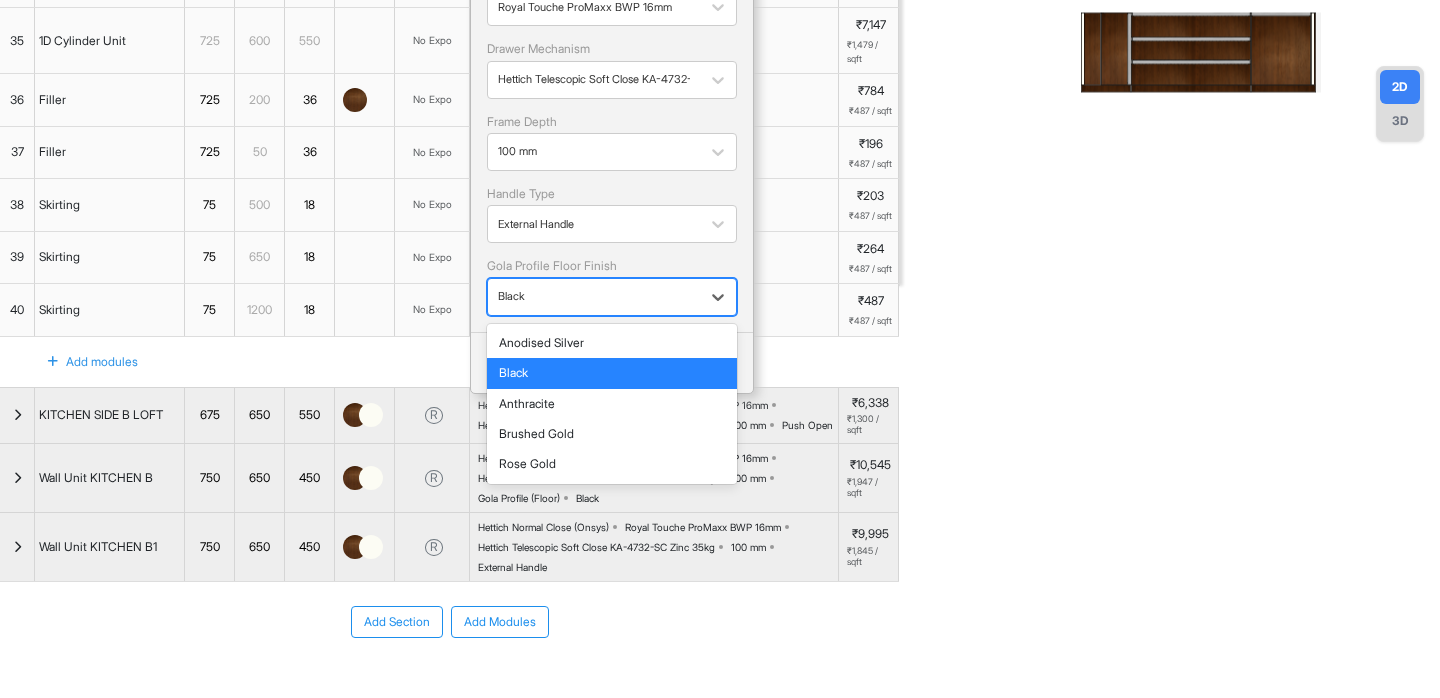 click on "Black" at bounding box center (612, 373) 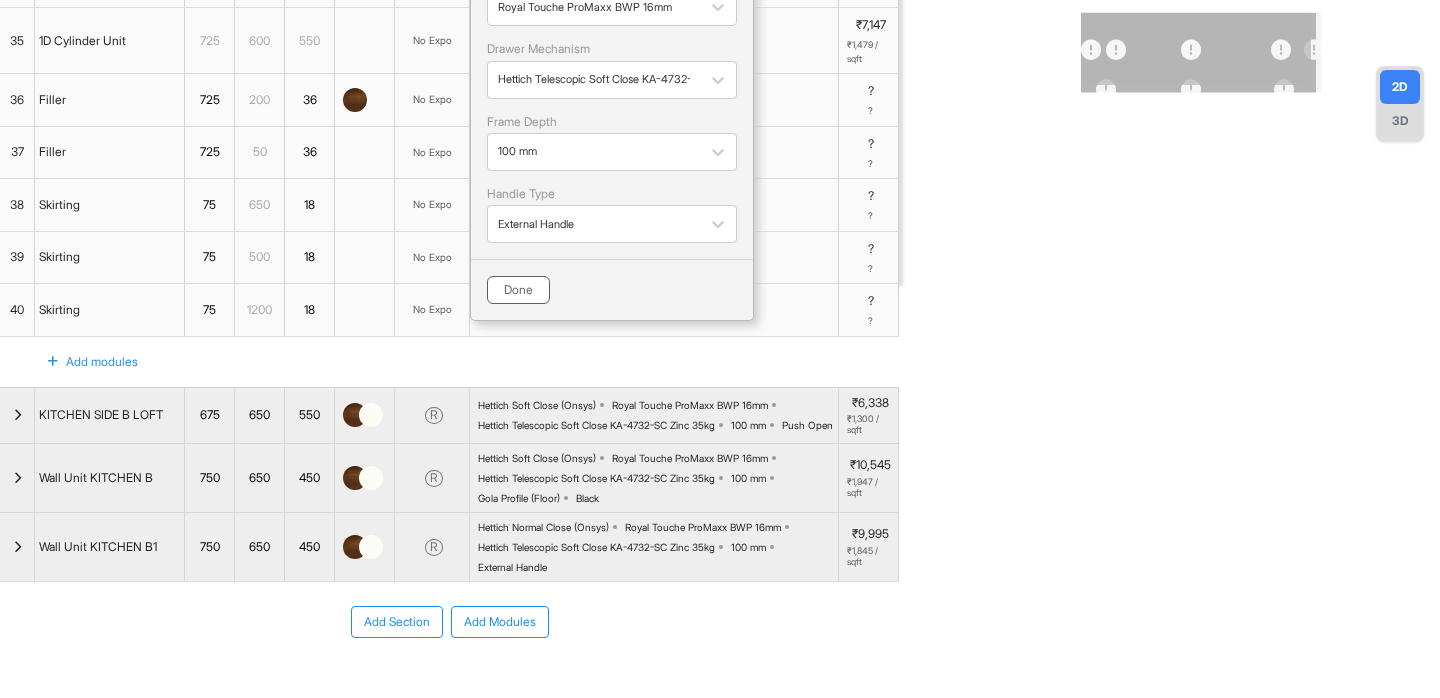 click on "Done" at bounding box center [518, 290] 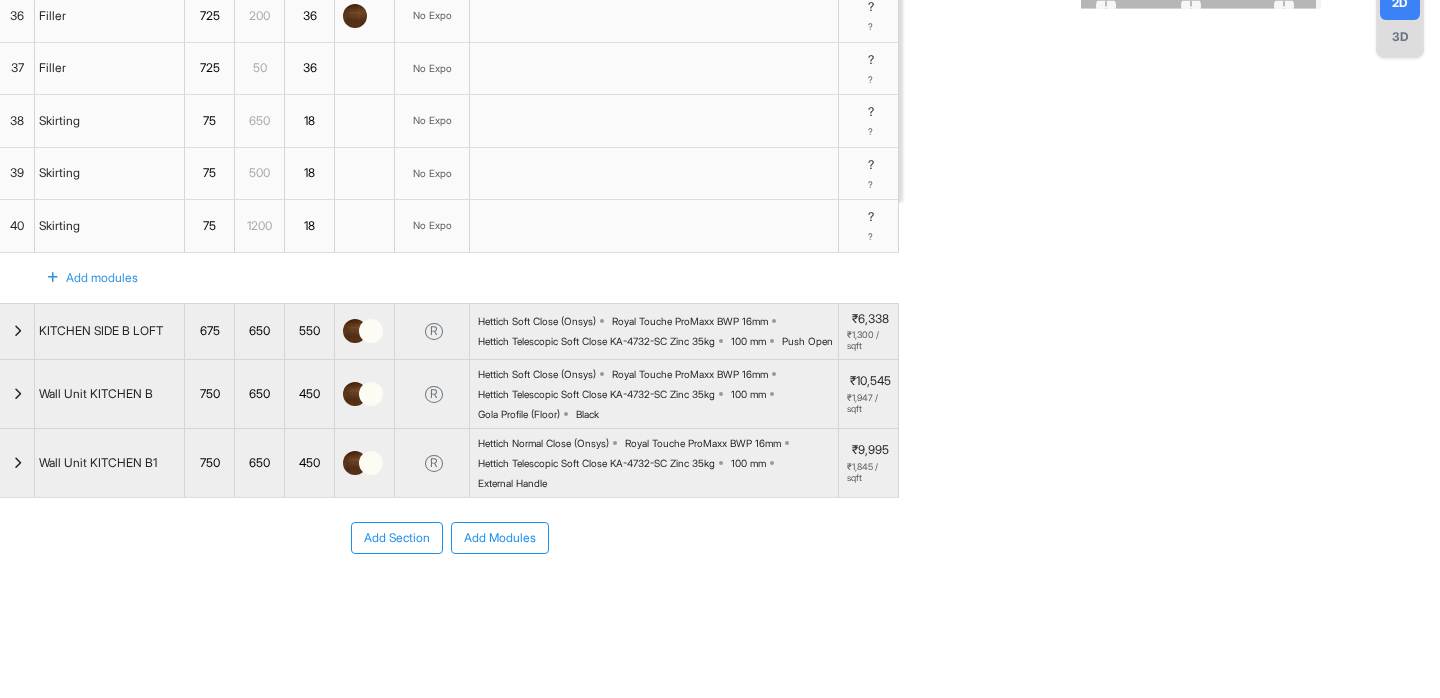scroll, scrollTop: 578, scrollLeft: 0, axis: vertical 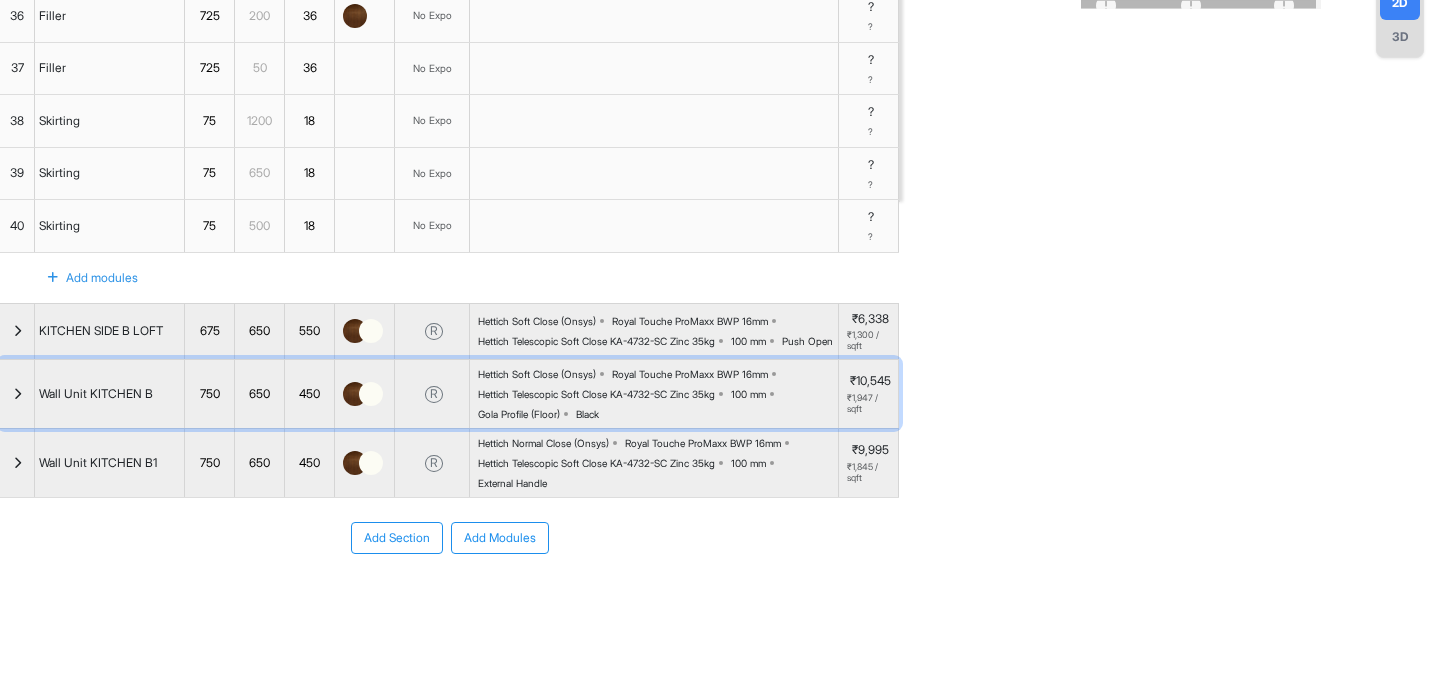 click on "Hettich Telescopic Soft Close KA-4732-SC Zinc 35kg" at bounding box center (596, 394) 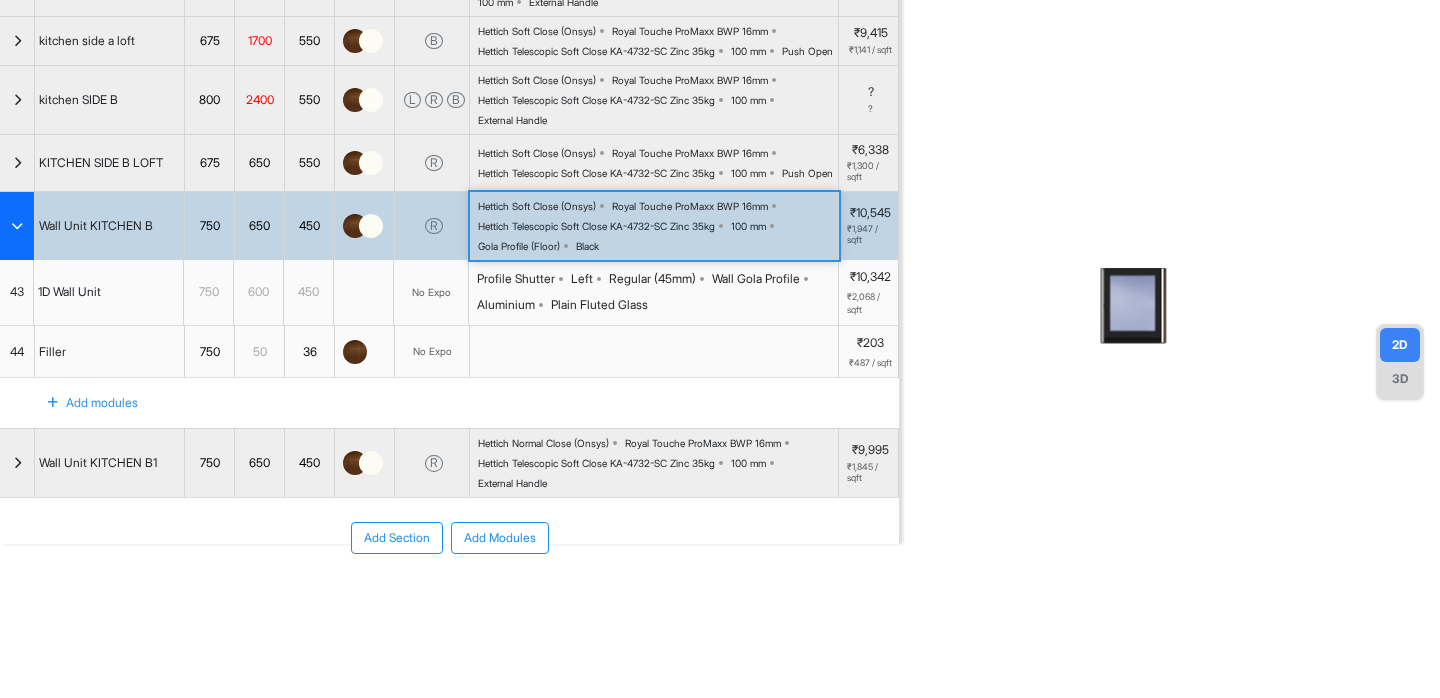 scroll, scrollTop: 236, scrollLeft: 0, axis: vertical 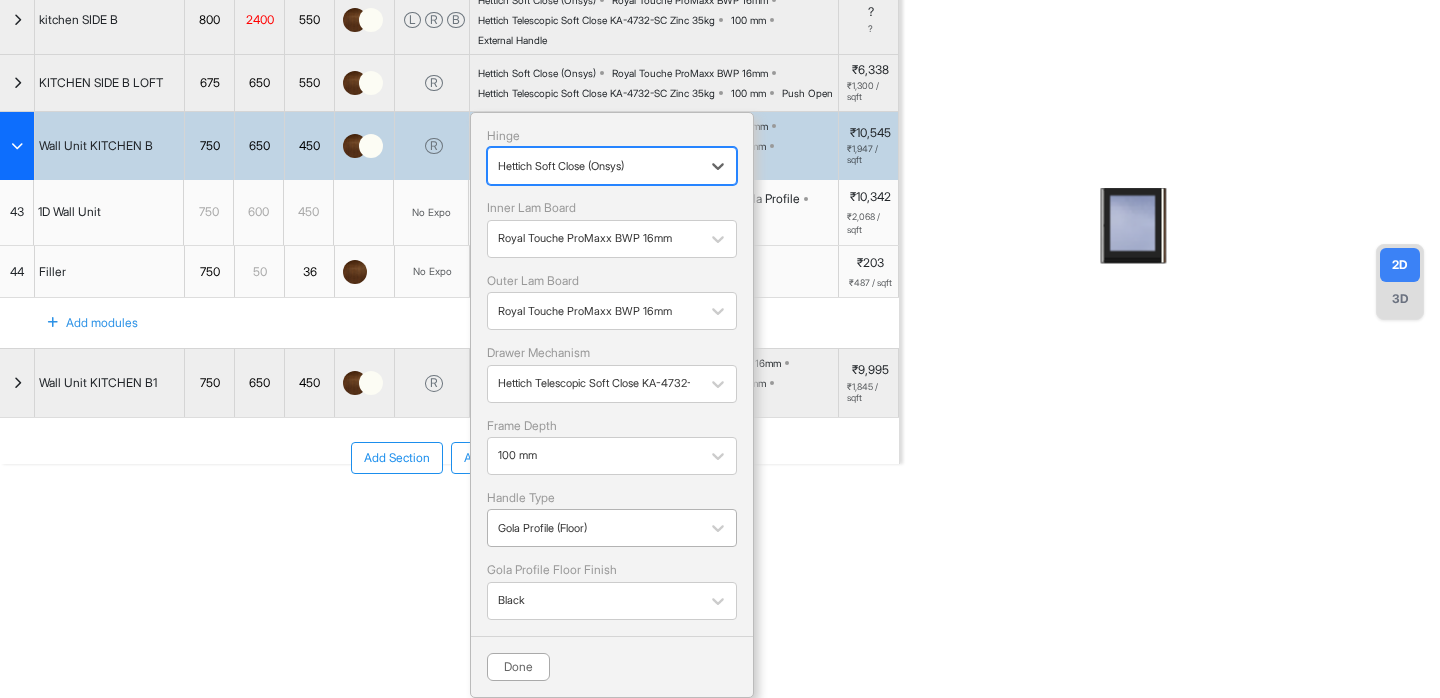 click at bounding box center (594, 528) 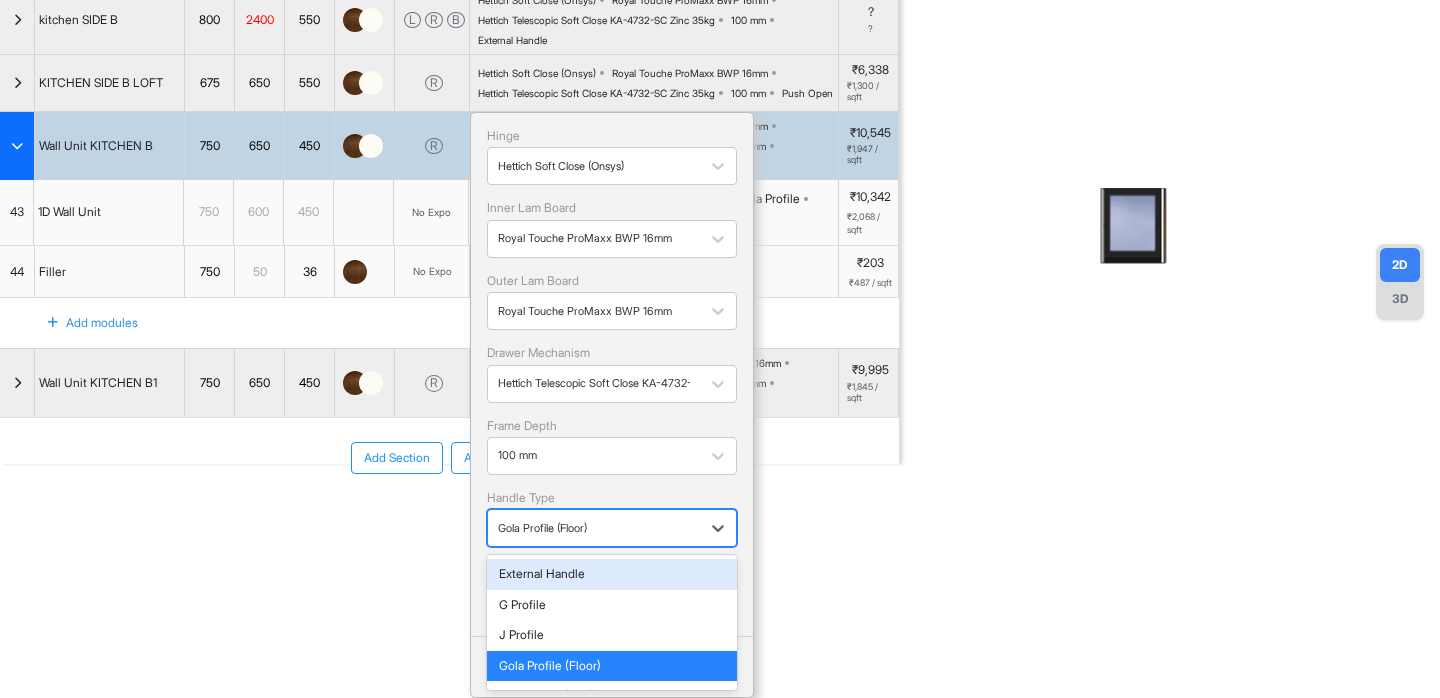 click on "External Handle" at bounding box center [612, 574] 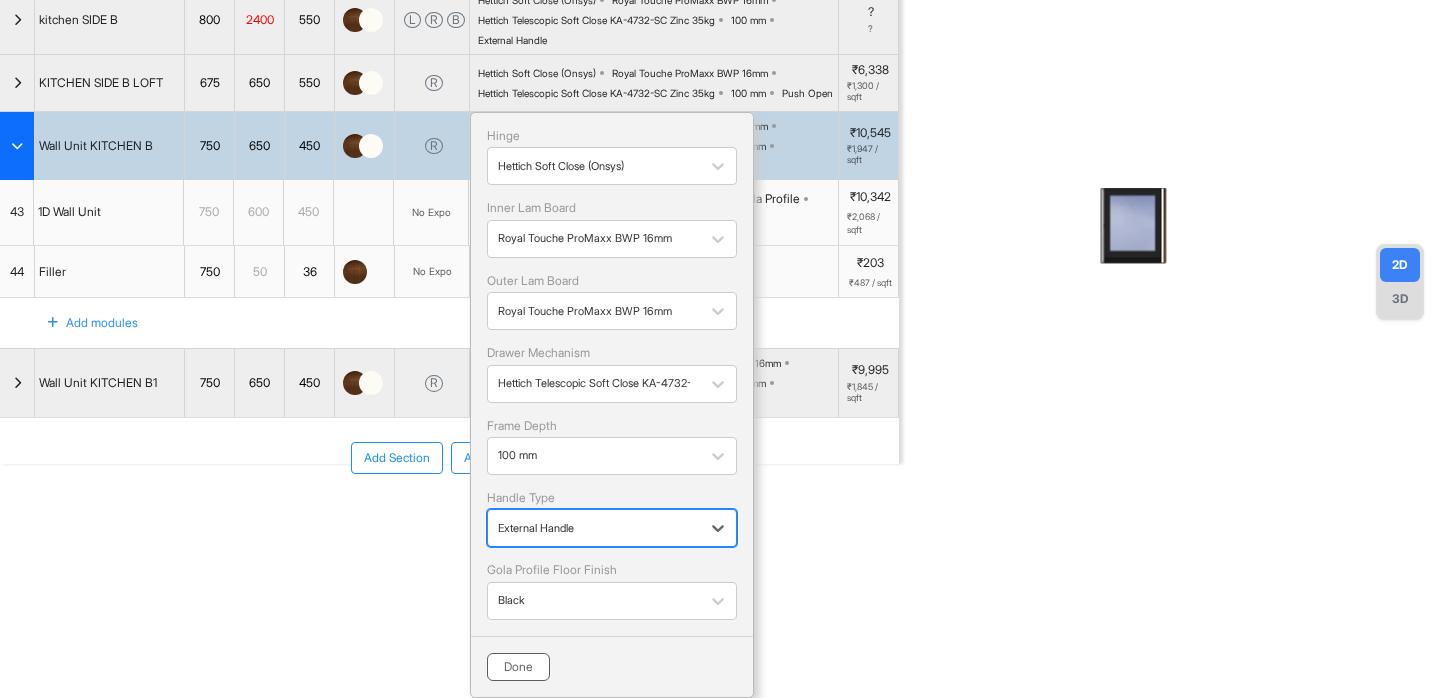 click on "Done" at bounding box center (518, 667) 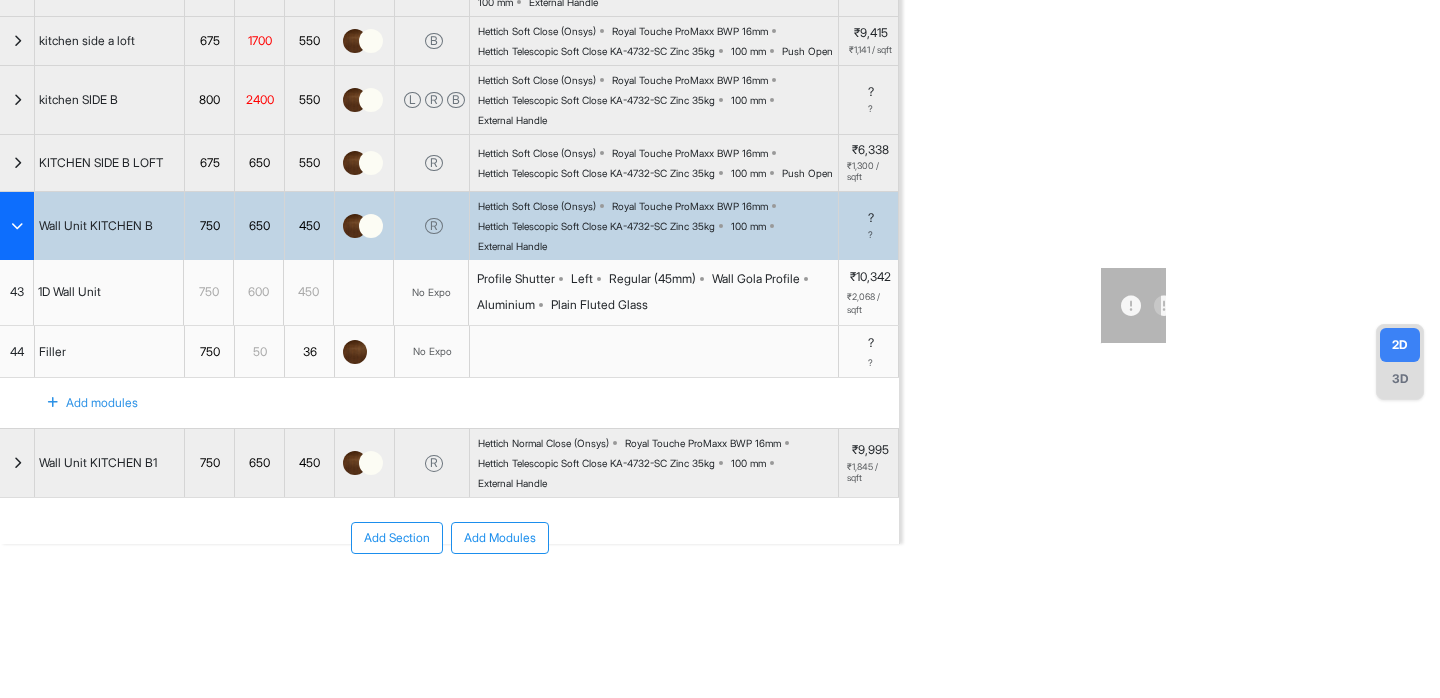 click on "Wall Gola Profile" at bounding box center (756, 279) 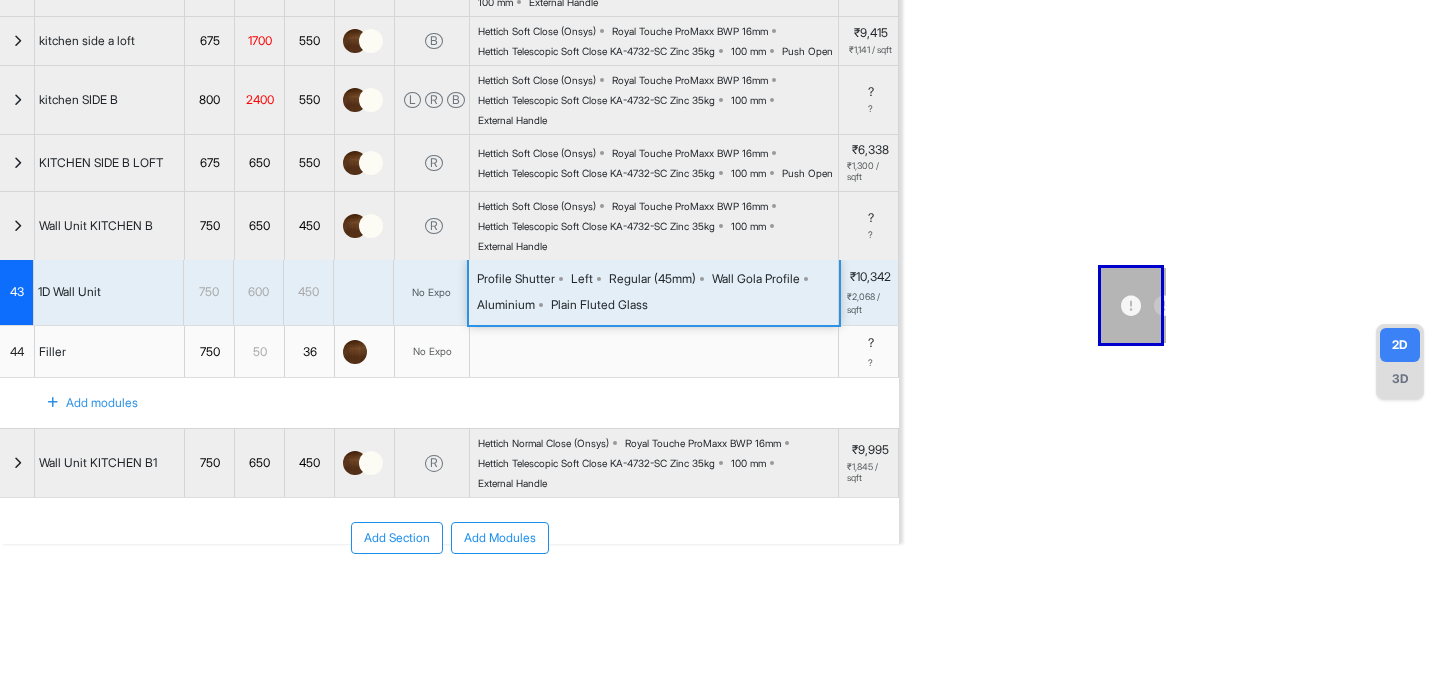 click on "Wall Gola Profile" at bounding box center [756, 279] 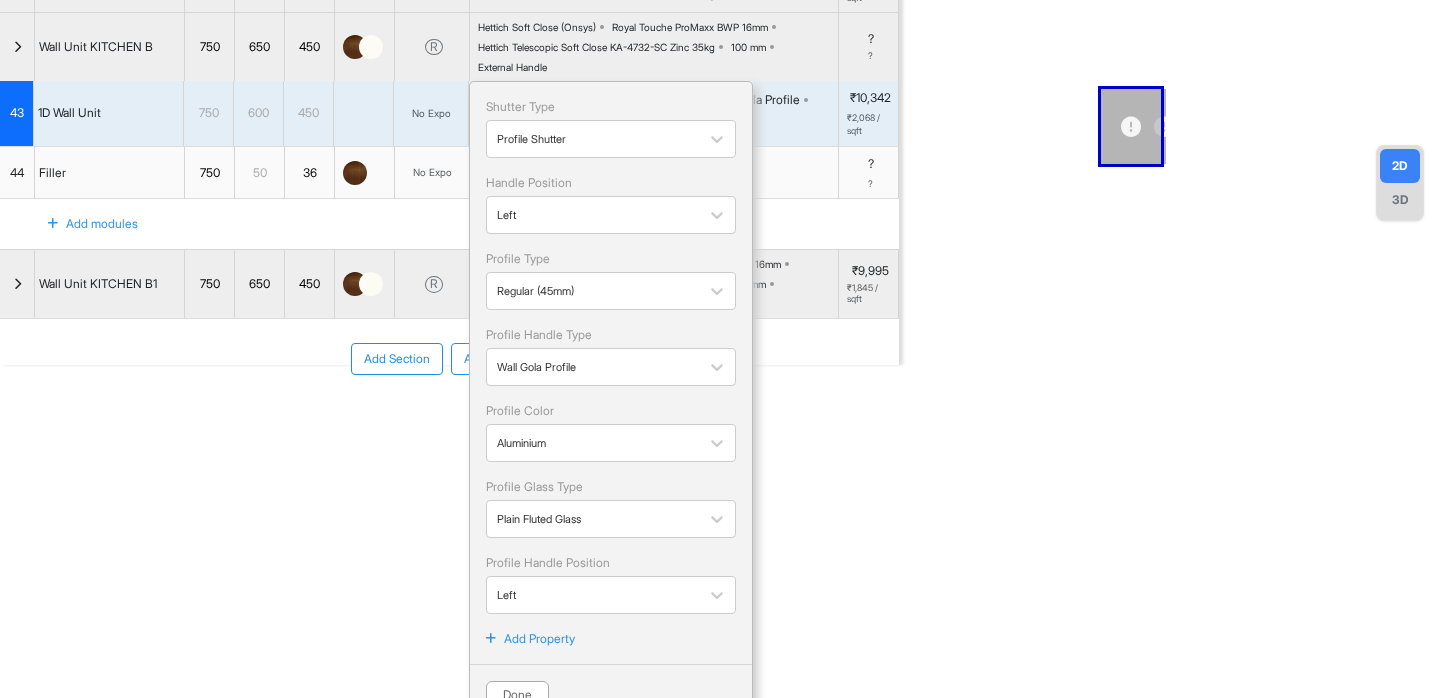 scroll, scrollTop: 421, scrollLeft: 0, axis: vertical 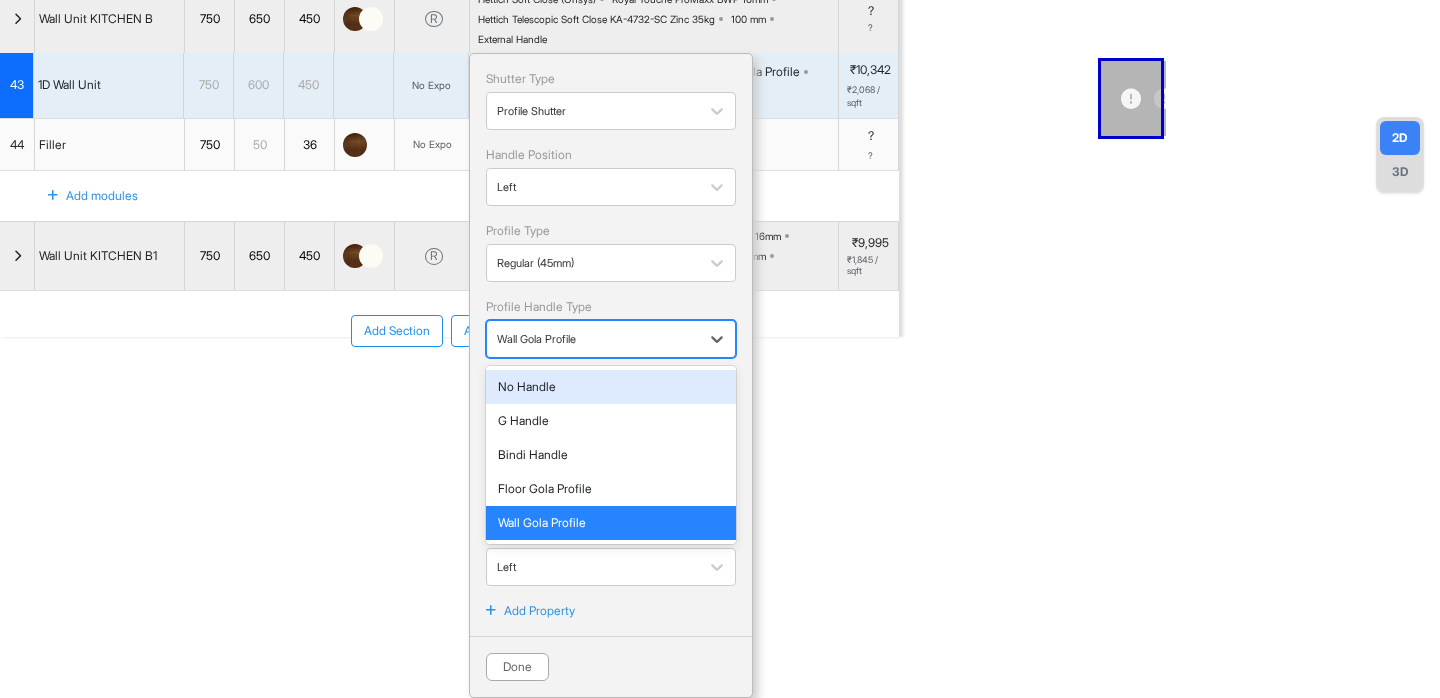 click at bounding box center [593, 339] 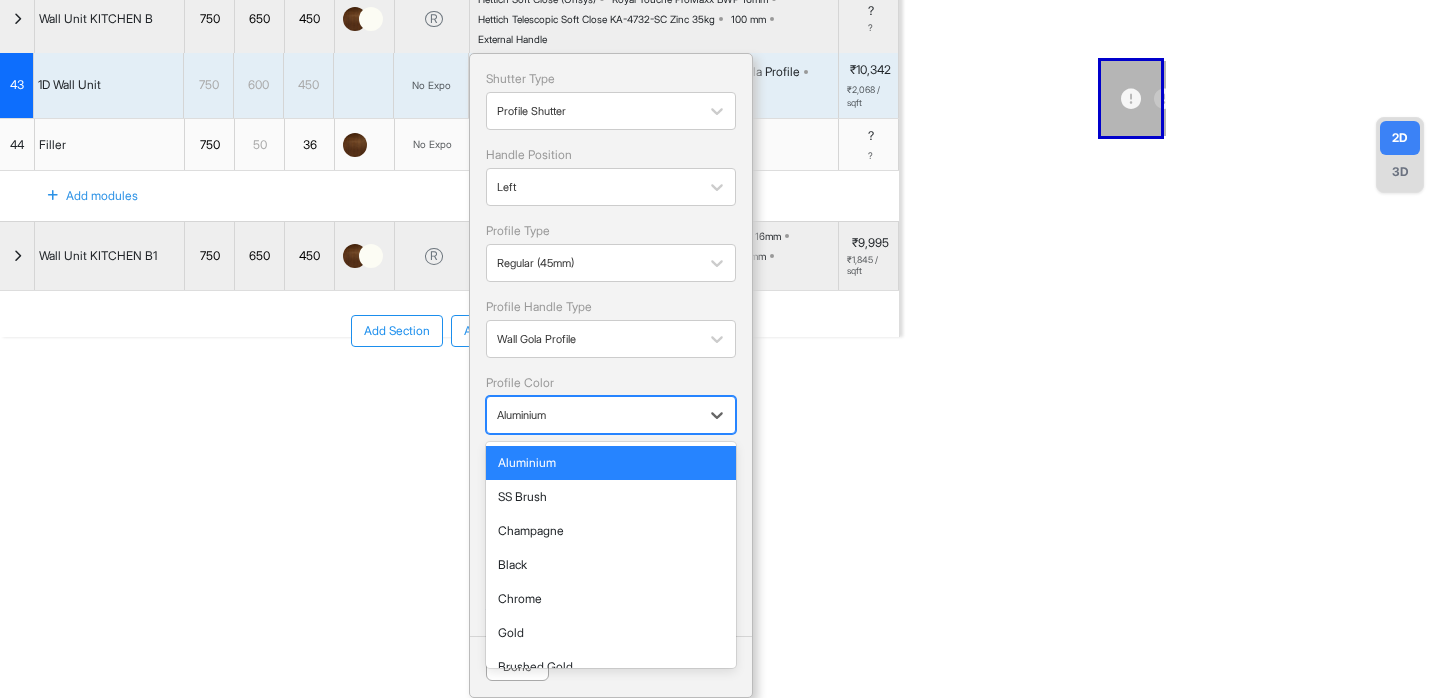 click at bounding box center [593, 415] 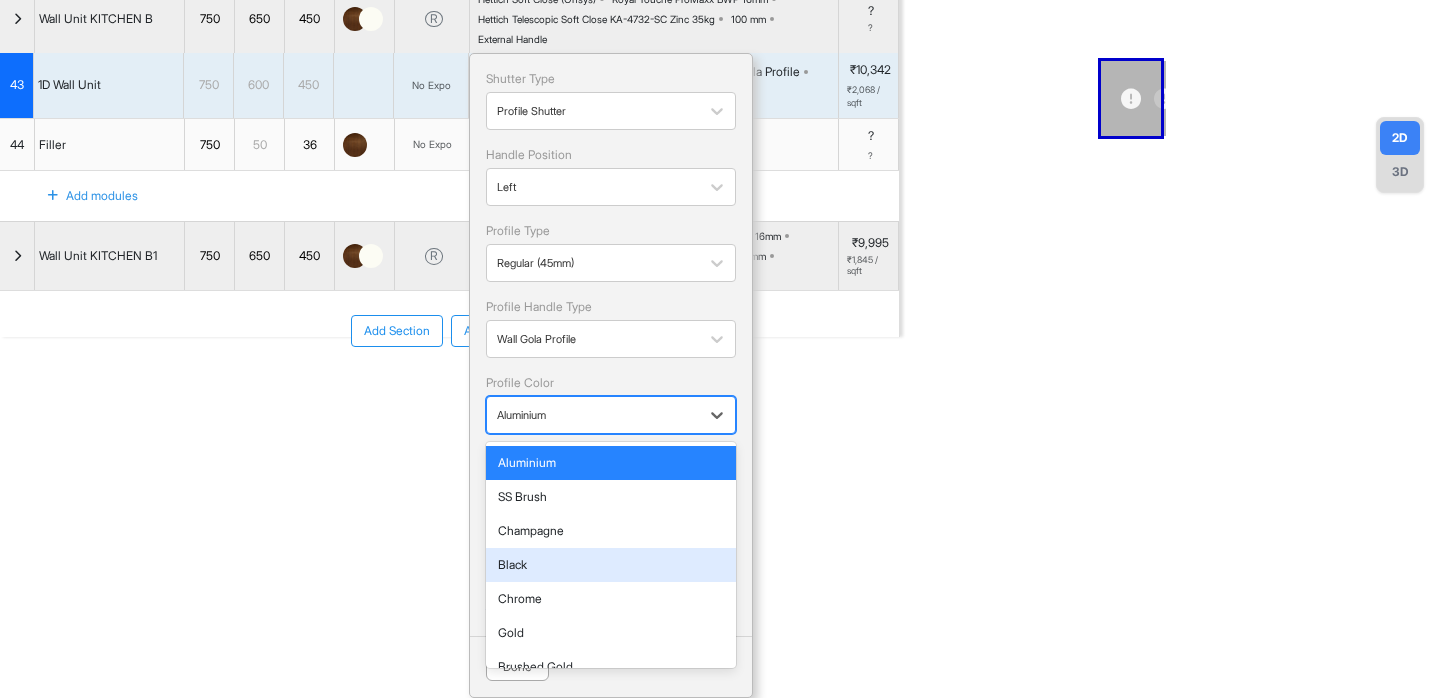click on "Black" at bounding box center (611, 565) 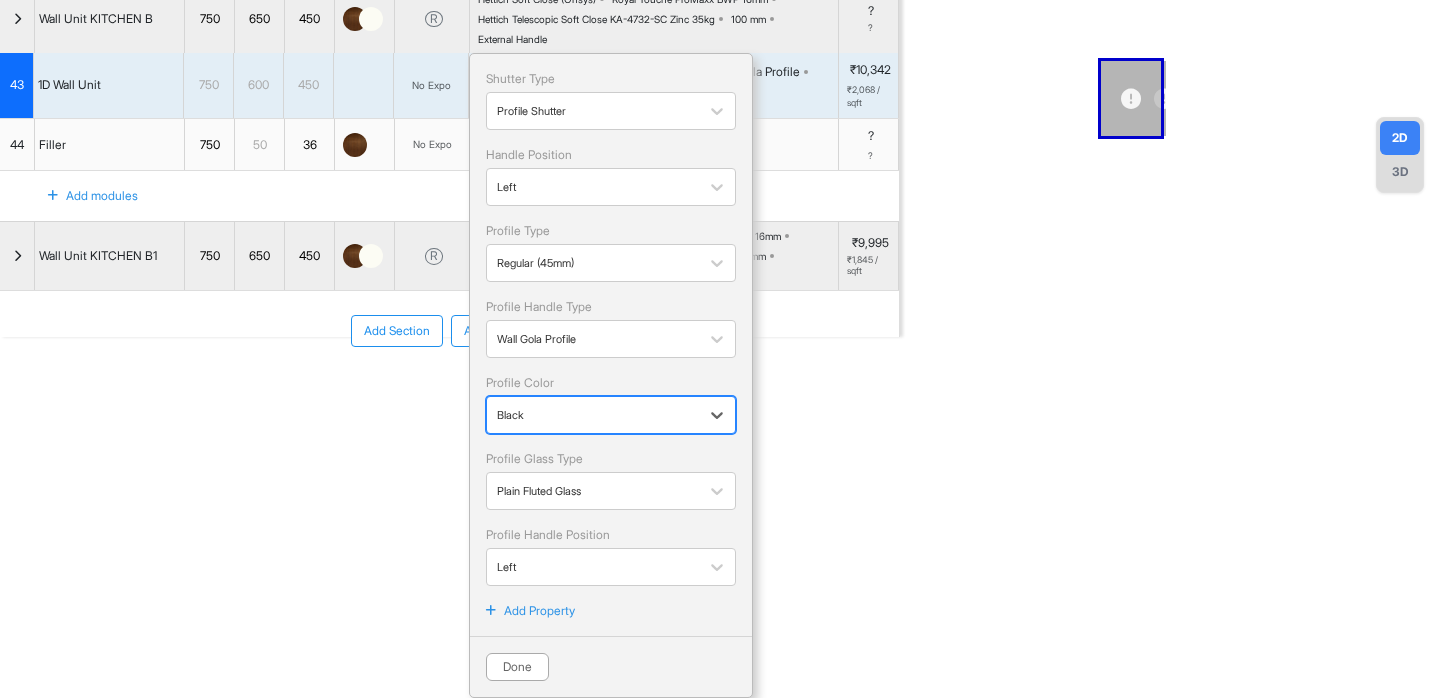 scroll, scrollTop: 443, scrollLeft: 0, axis: vertical 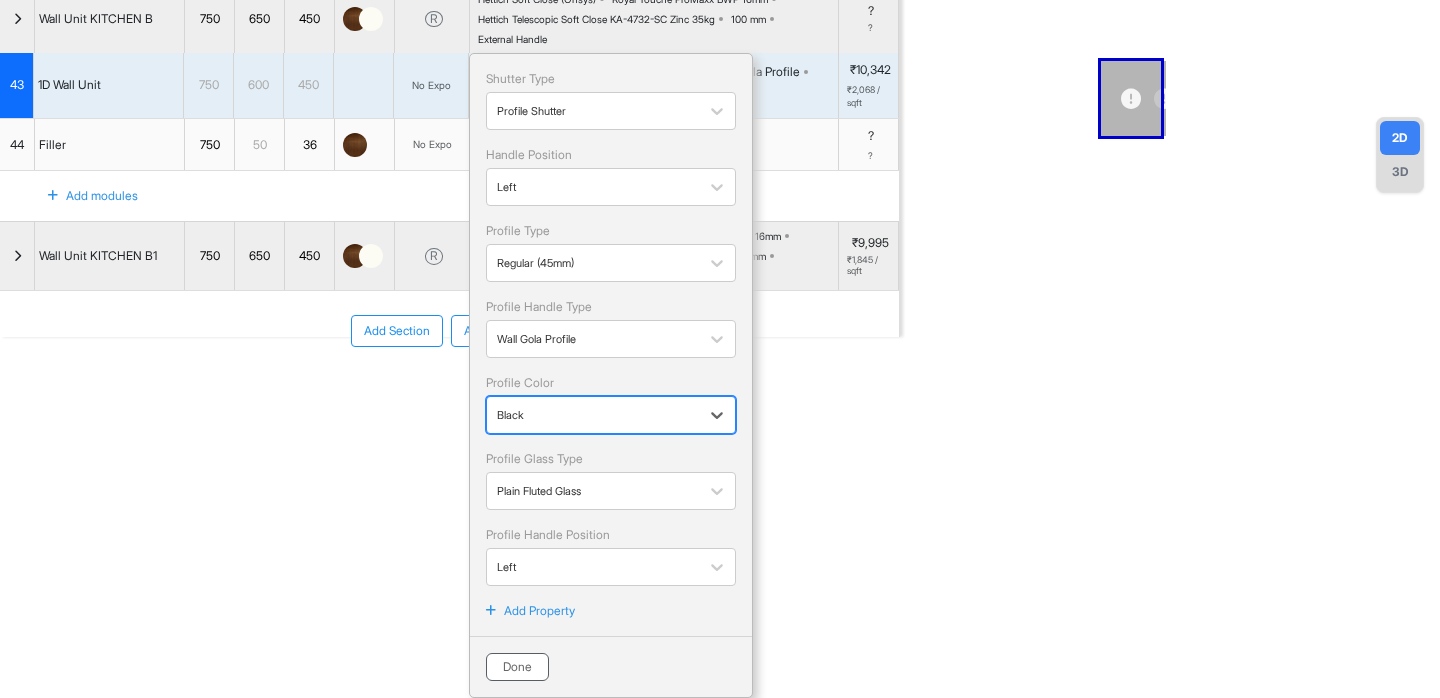 click on "Done" at bounding box center (517, 667) 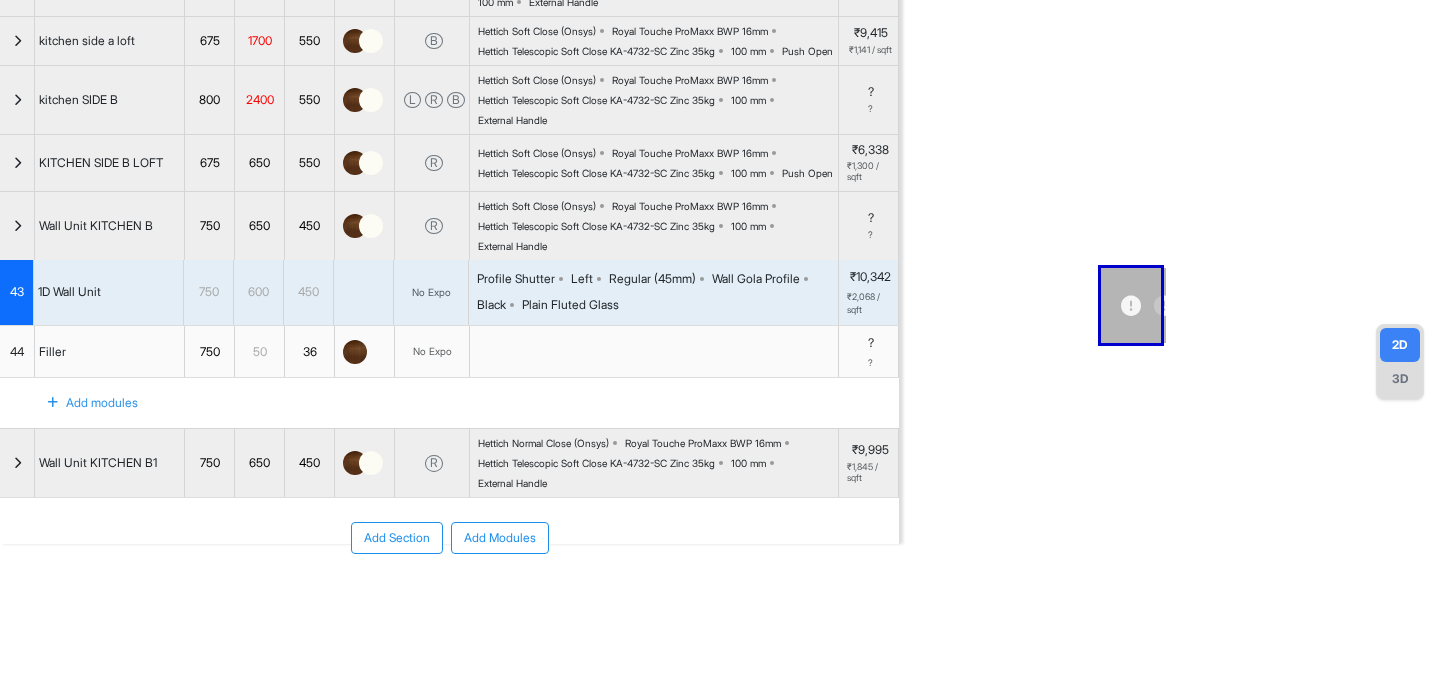 scroll, scrollTop: 0, scrollLeft: 0, axis: both 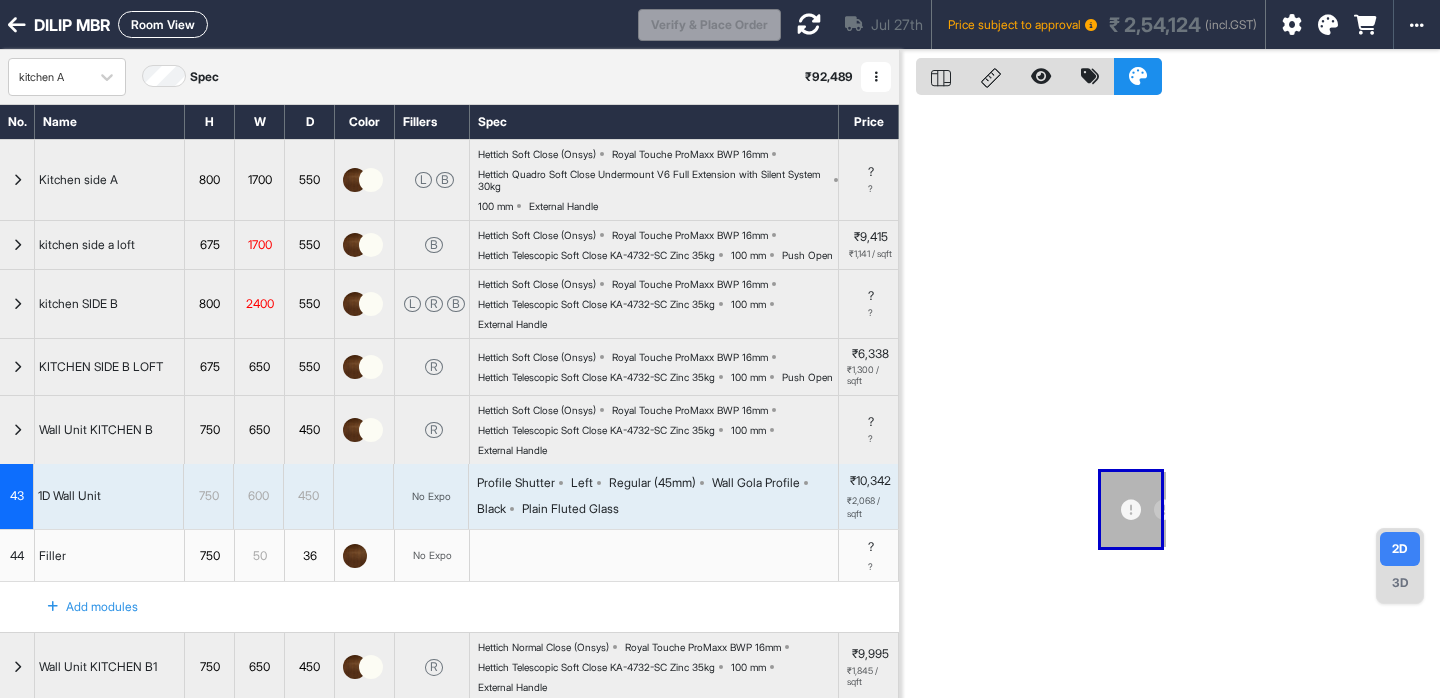 click at bounding box center (809, 24) 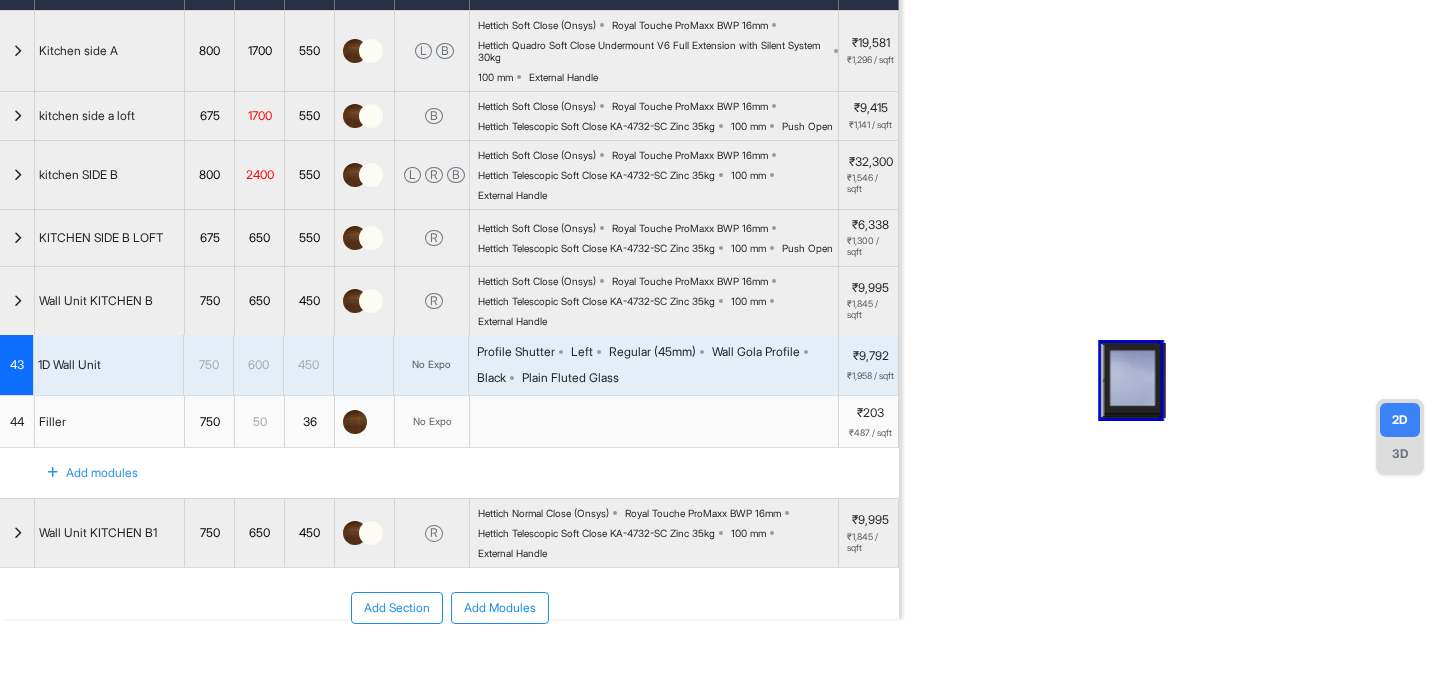 scroll, scrollTop: 236, scrollLeft: 0, axis: vertical 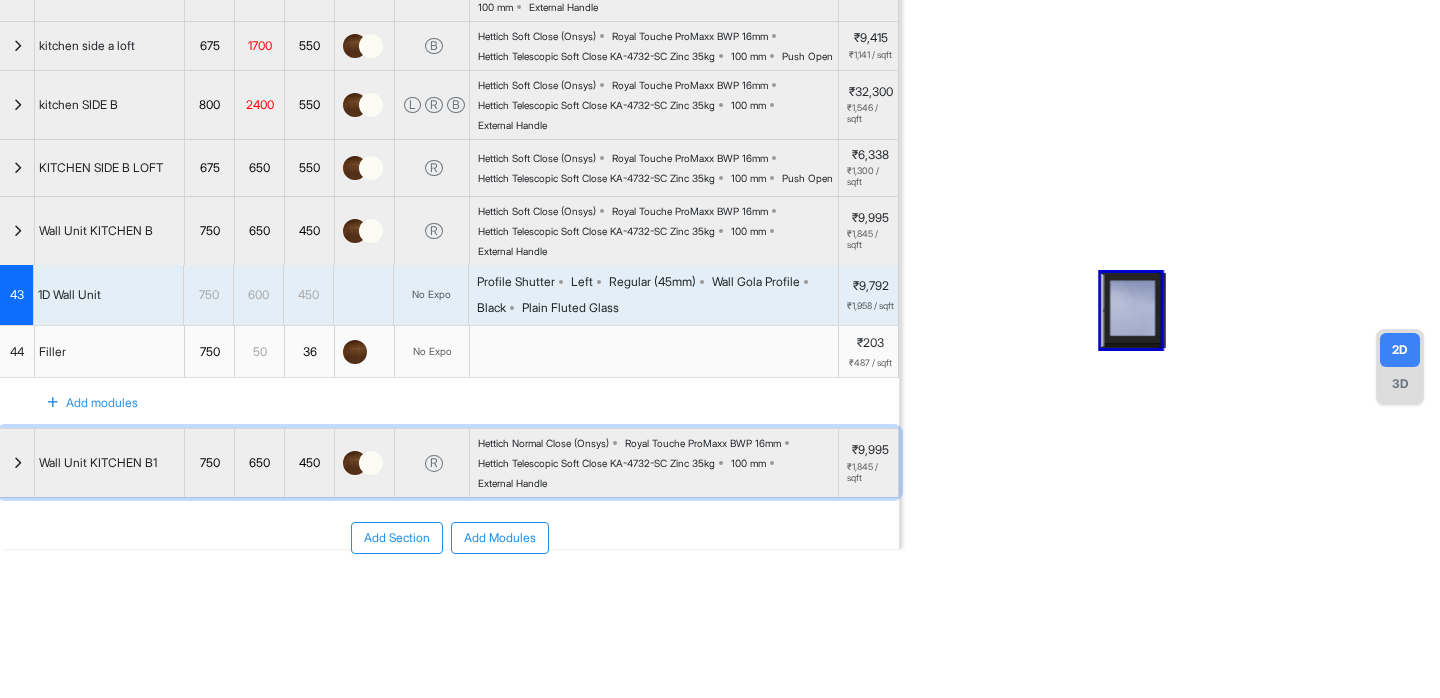 click at bounding box center (17, 463) 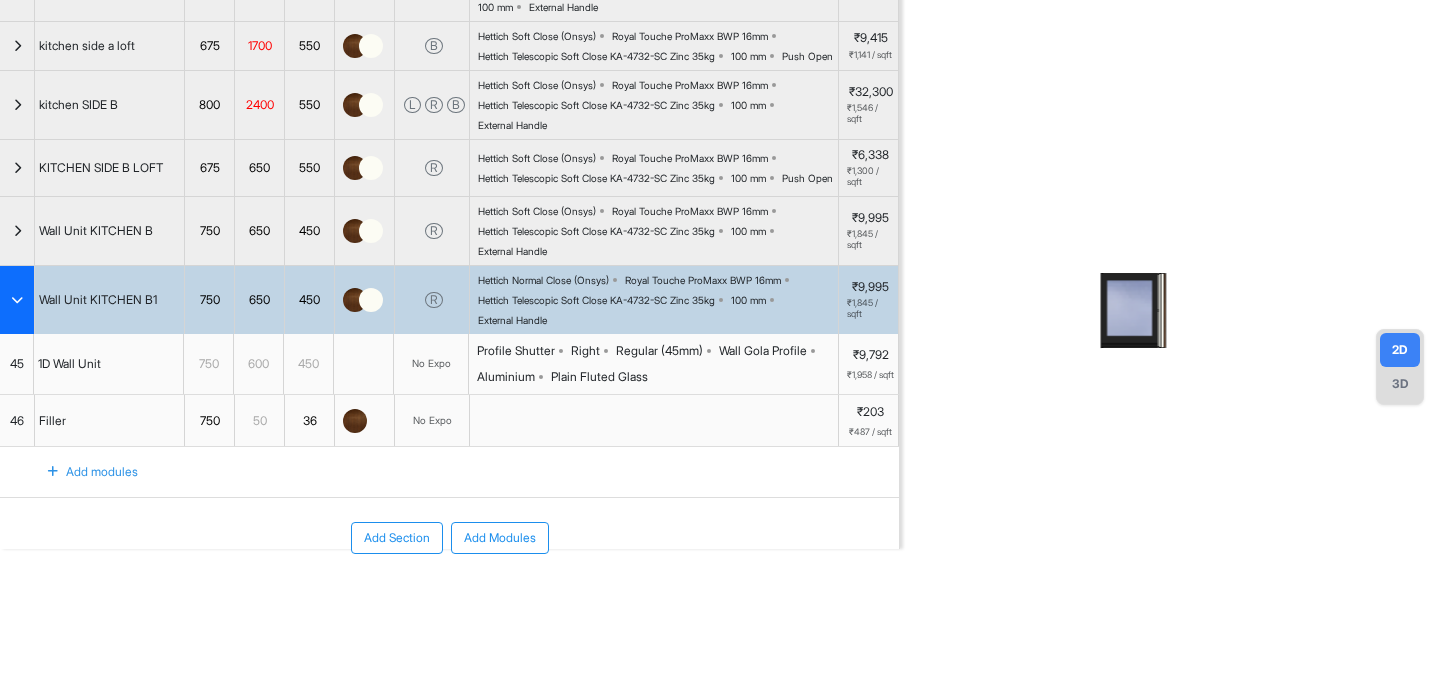 click on "1D Wall Unit" at bounding box center [109, 364] 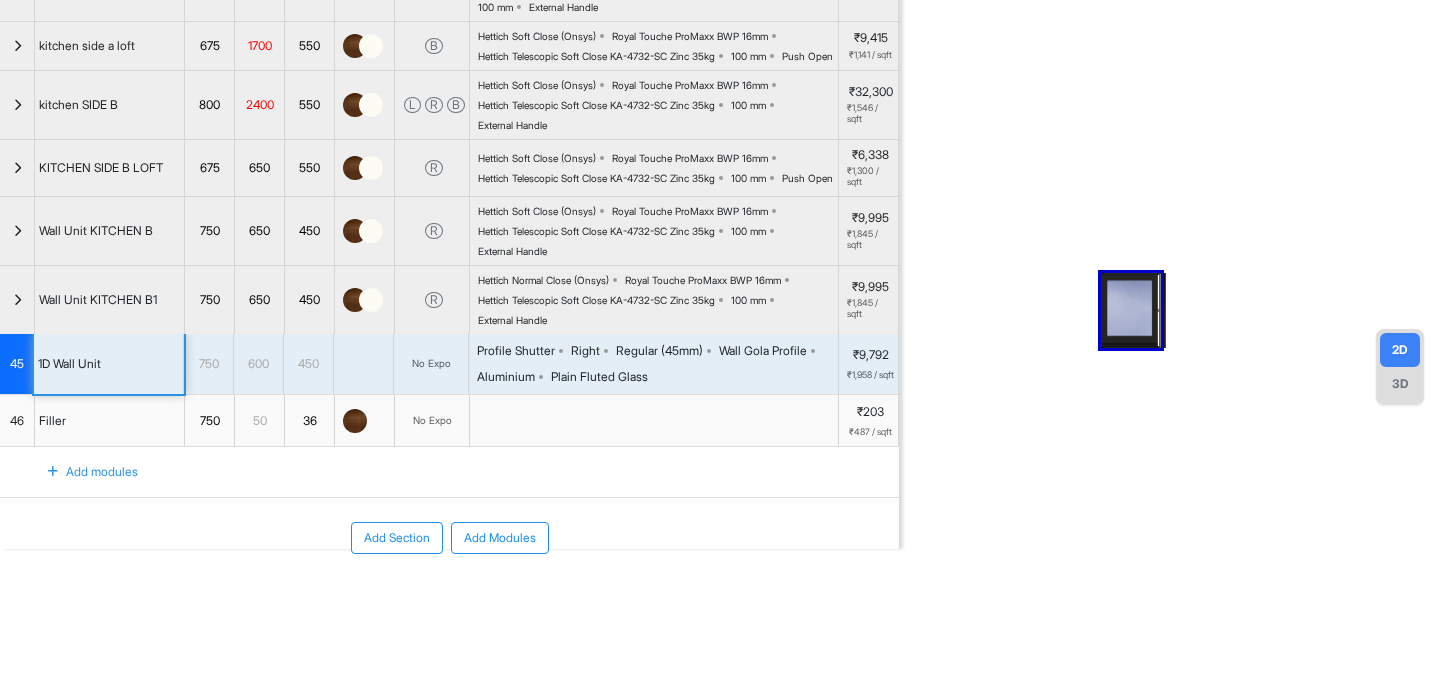 click on "Hettich Telescopic Soft Close KA-4732-SC Zinc 35kg" at bounding box center (596, 300) 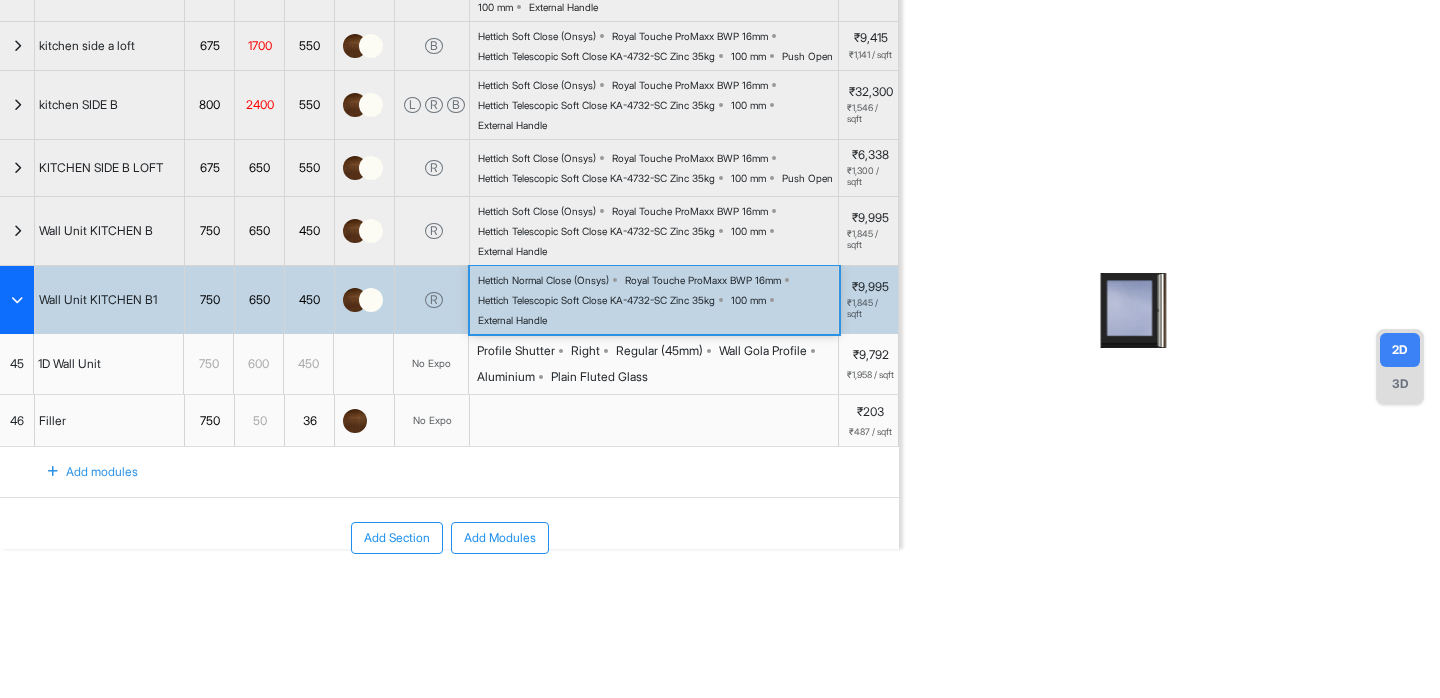 click on "Plain Fluted Glass" at bounding box center [599, 377] 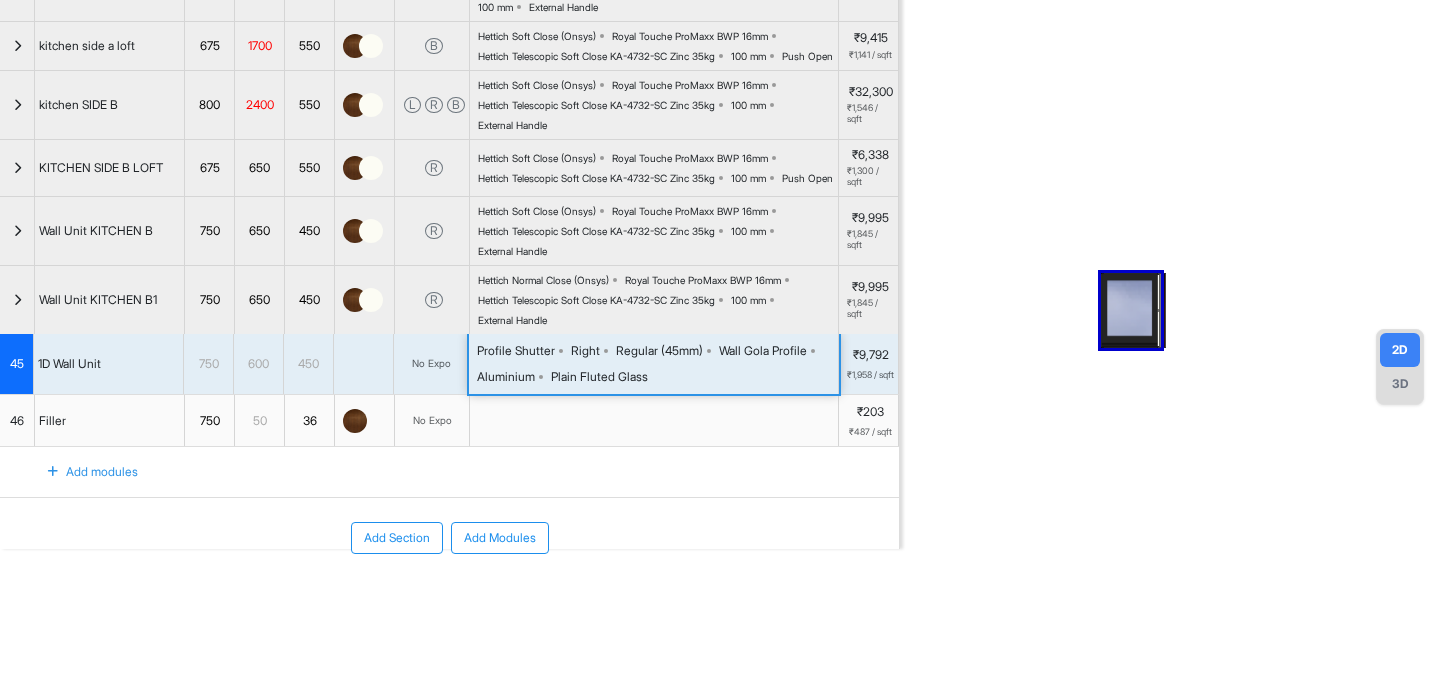 click on "Hettich Normal Close (Onsys) Royal Touche ProMaxx BWP 16mm Hettich Telescopic Soft Close KA-4732-SC Zinc 35kg 100 mm External Handle" at bounding box center [658, 300] 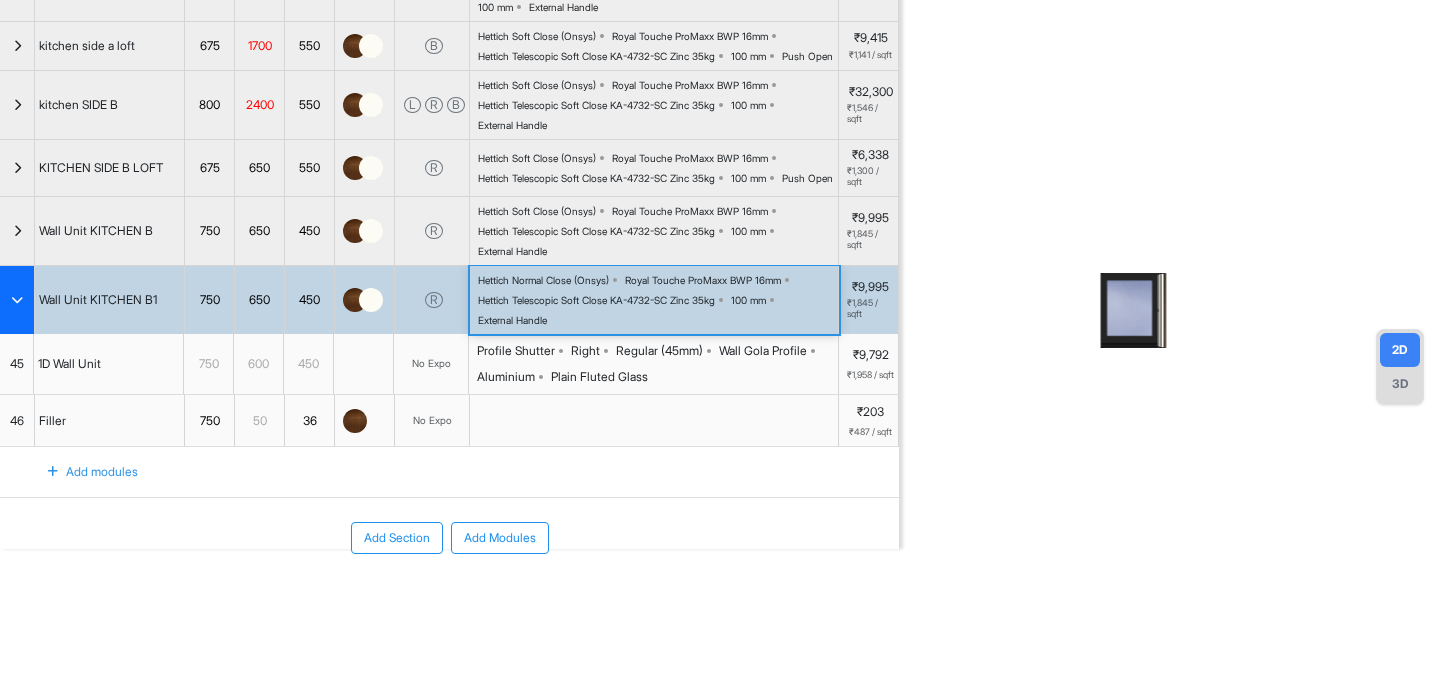 click at bounding box center [654, 421] 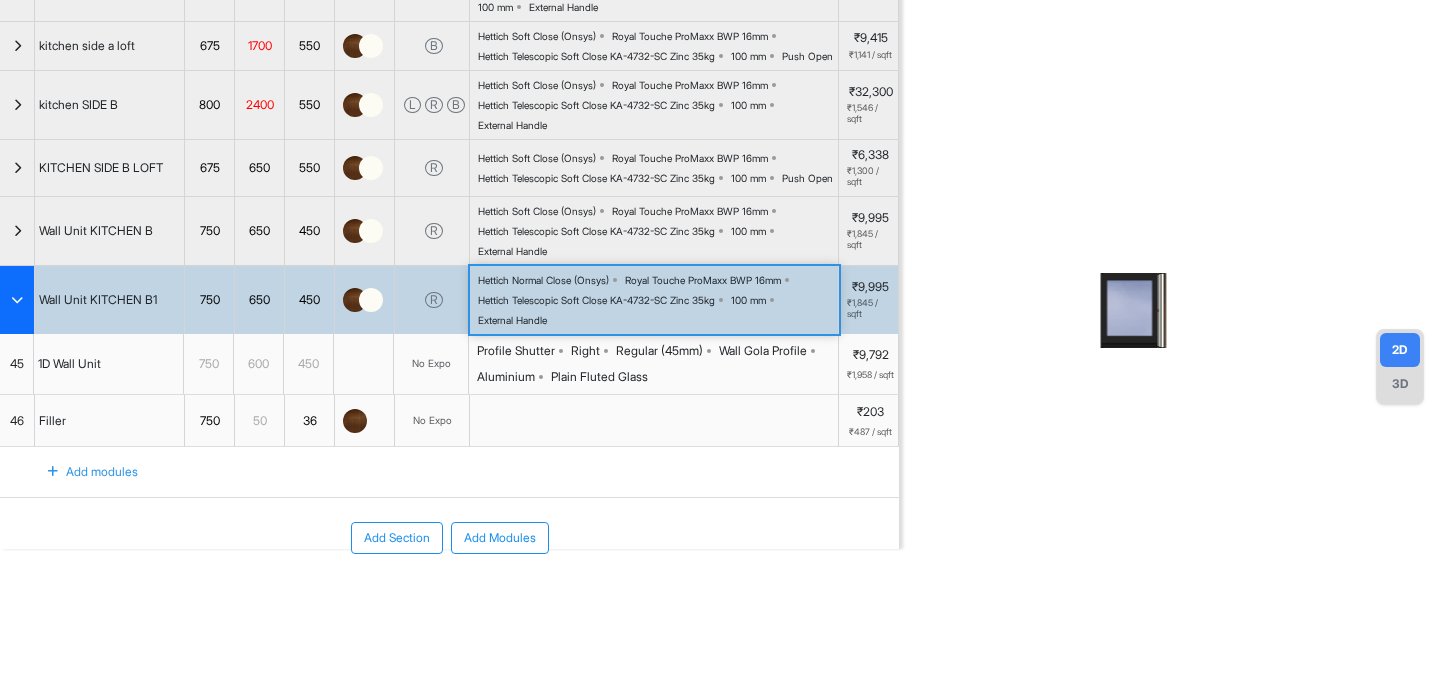 click on "Hettich Normal Close (Onsys) Royal Touche ProMaxx BWP 16mm Hettich Telescopic Soft Close KA-4732-SC Zinc 35kg 100 mm External Handle" at bounding box center [658, 300] 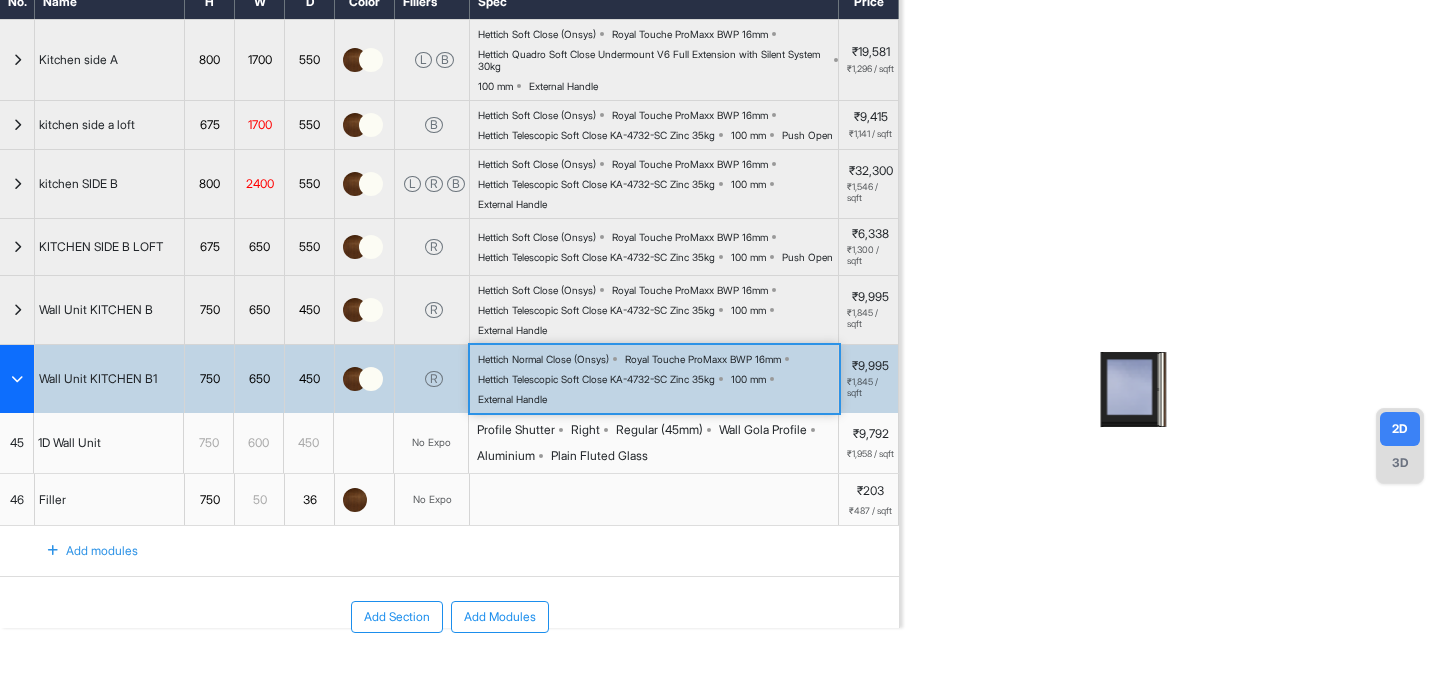 scroll, scrollTop: 0, scrollLeft: 0, axis: both 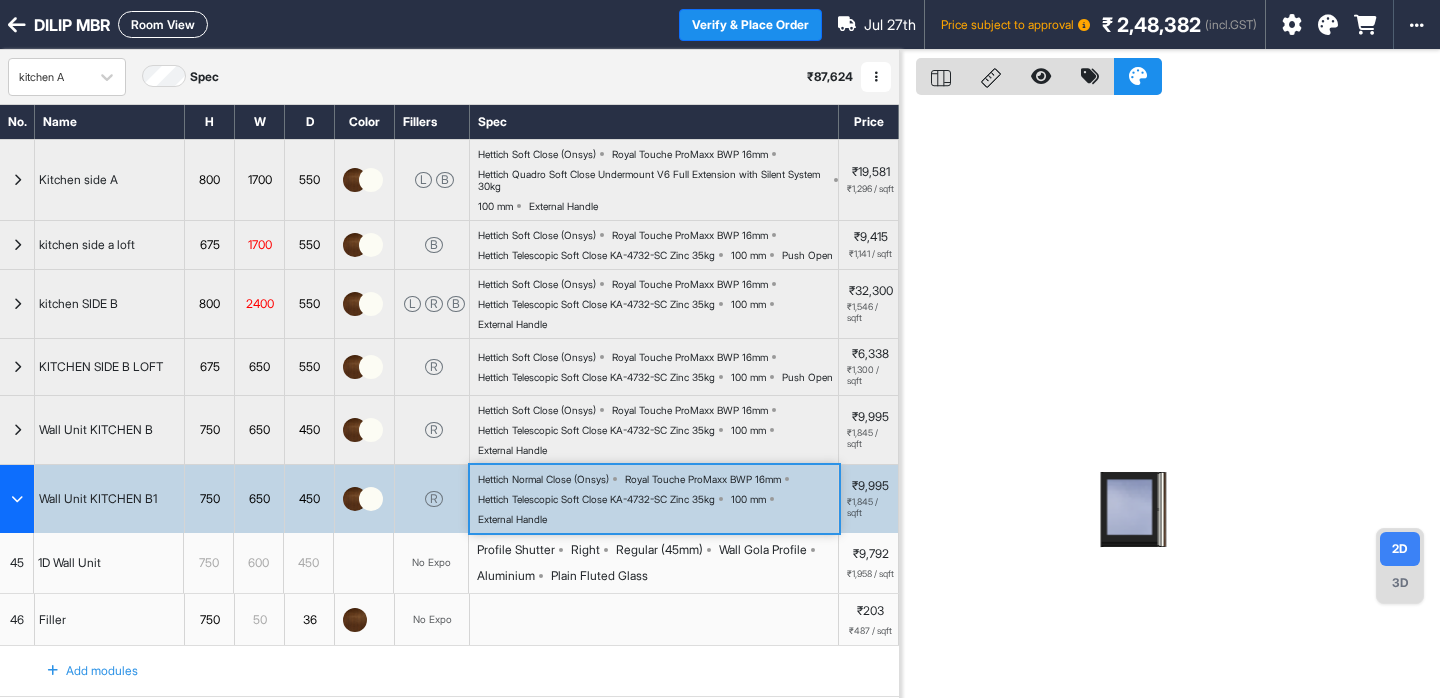click at bounding box center [17, 25] 